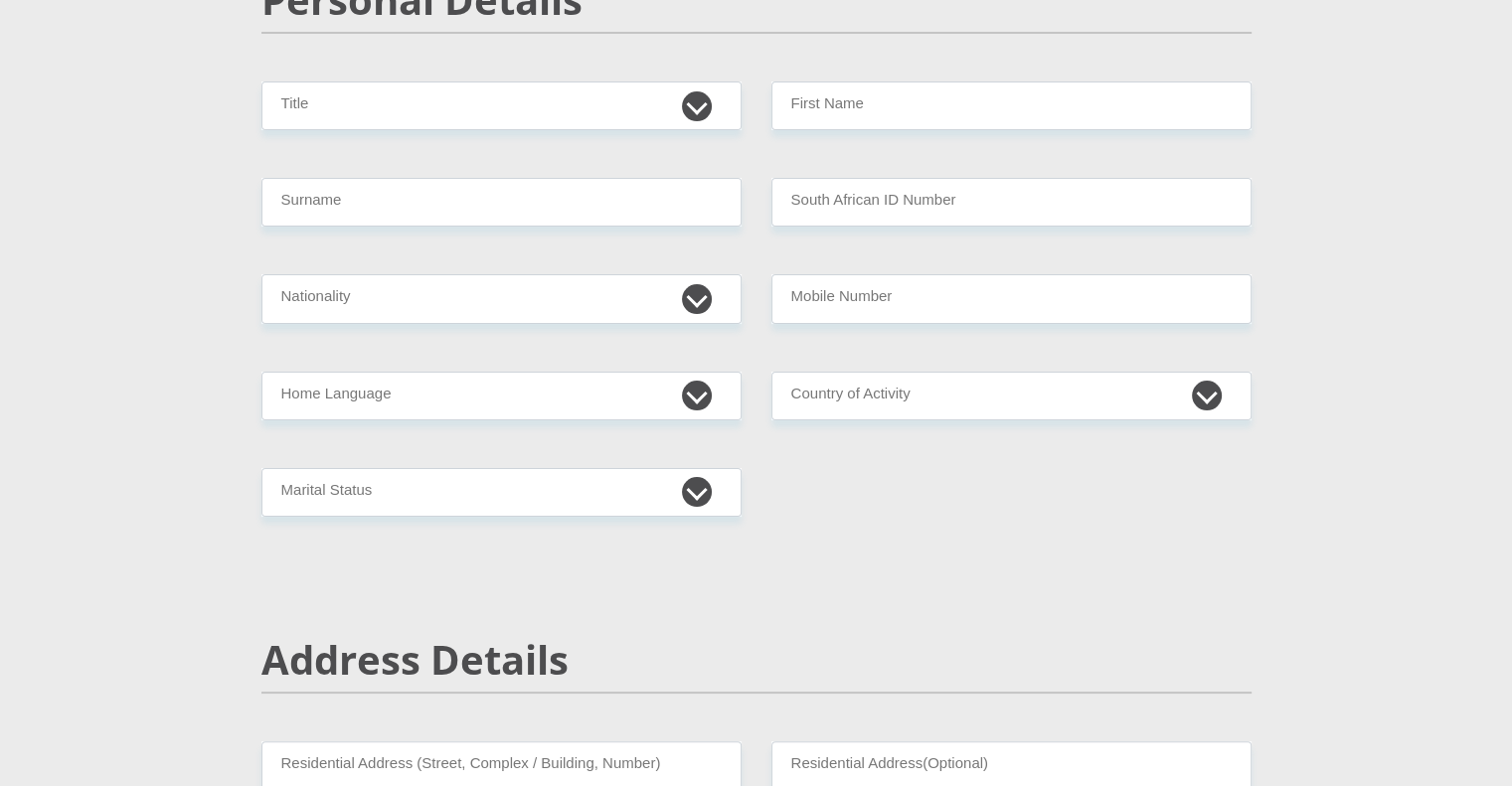 scroll, scrollTop: 0, scrollLeft: 0, axis: both 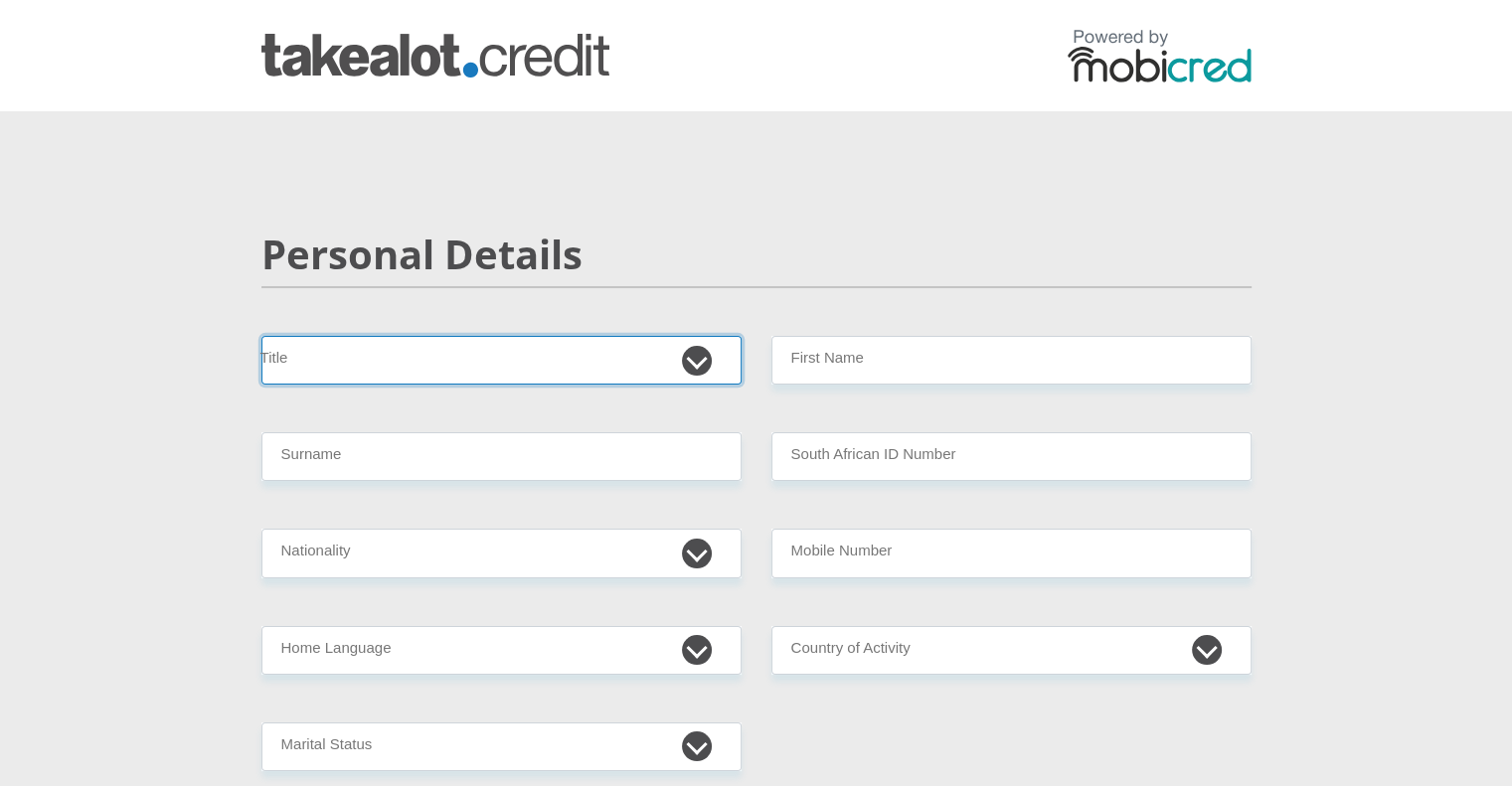 click on "Mr
Ms
Mrs
Dr
Other" at bounding box center (501, 360) 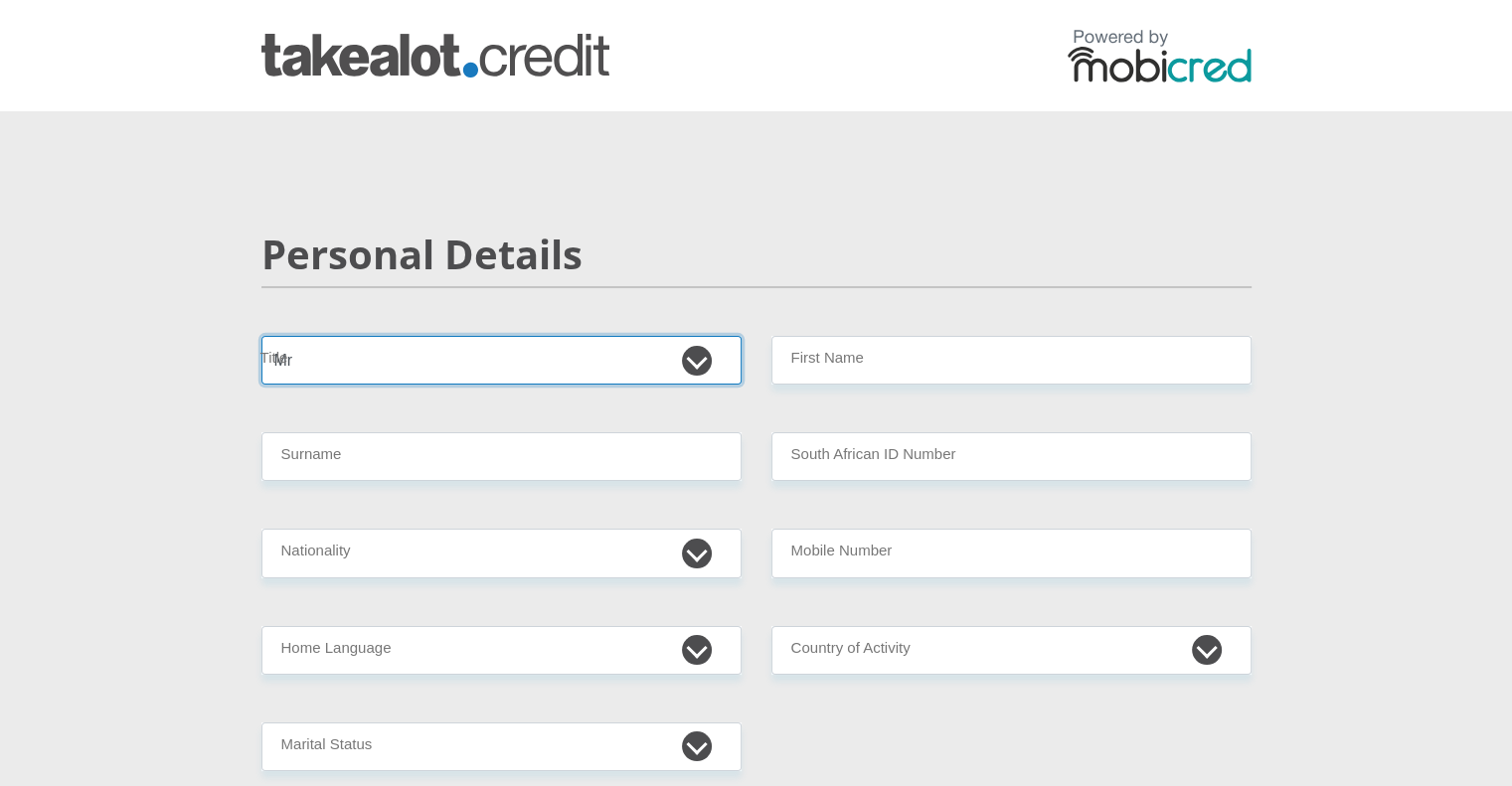 click on "Mr
Ms
Mrs
Dr
Other" at bounding box center [501, 360] 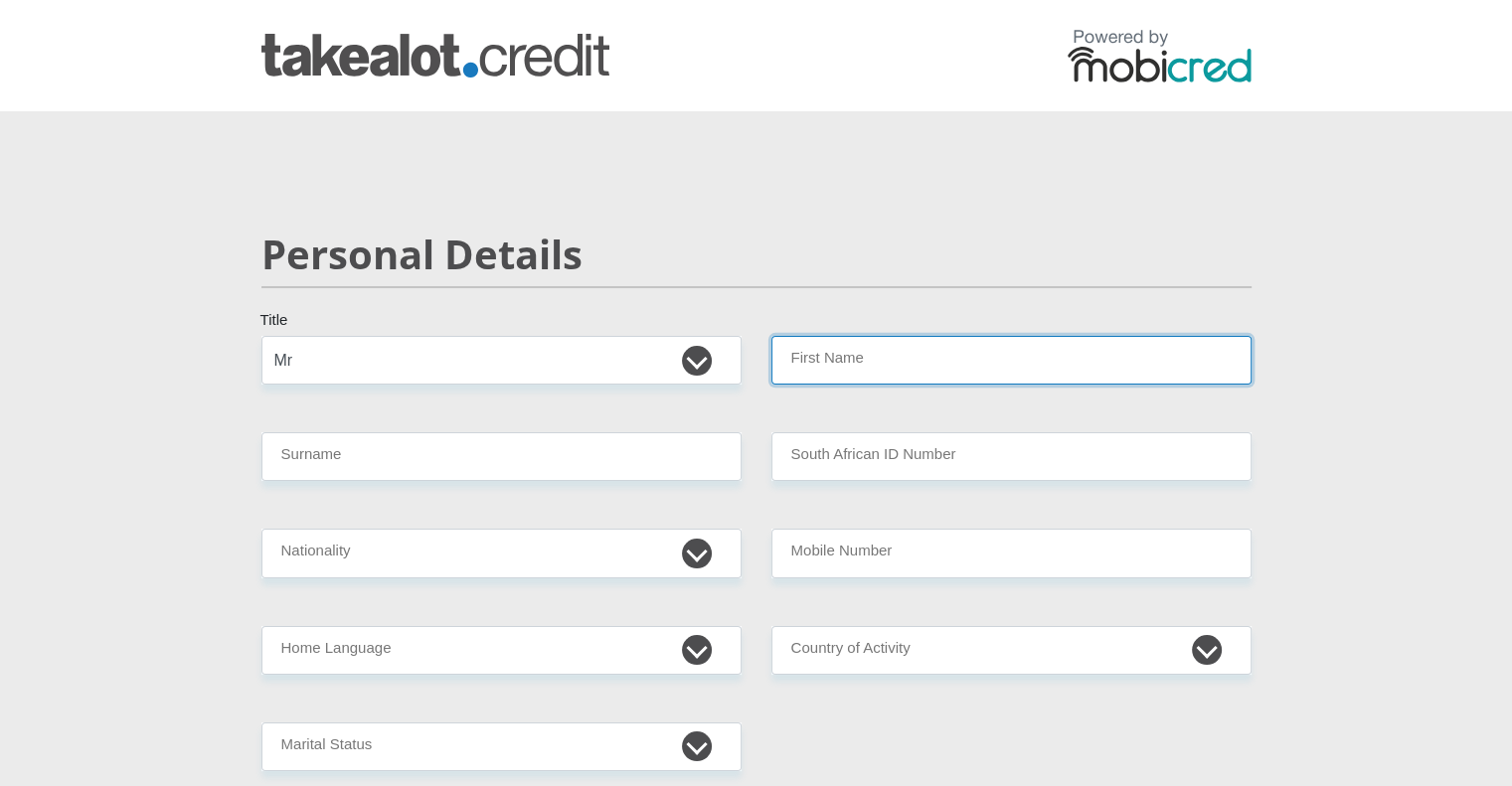 click on "First Name" at bounding box center [1011, 360] 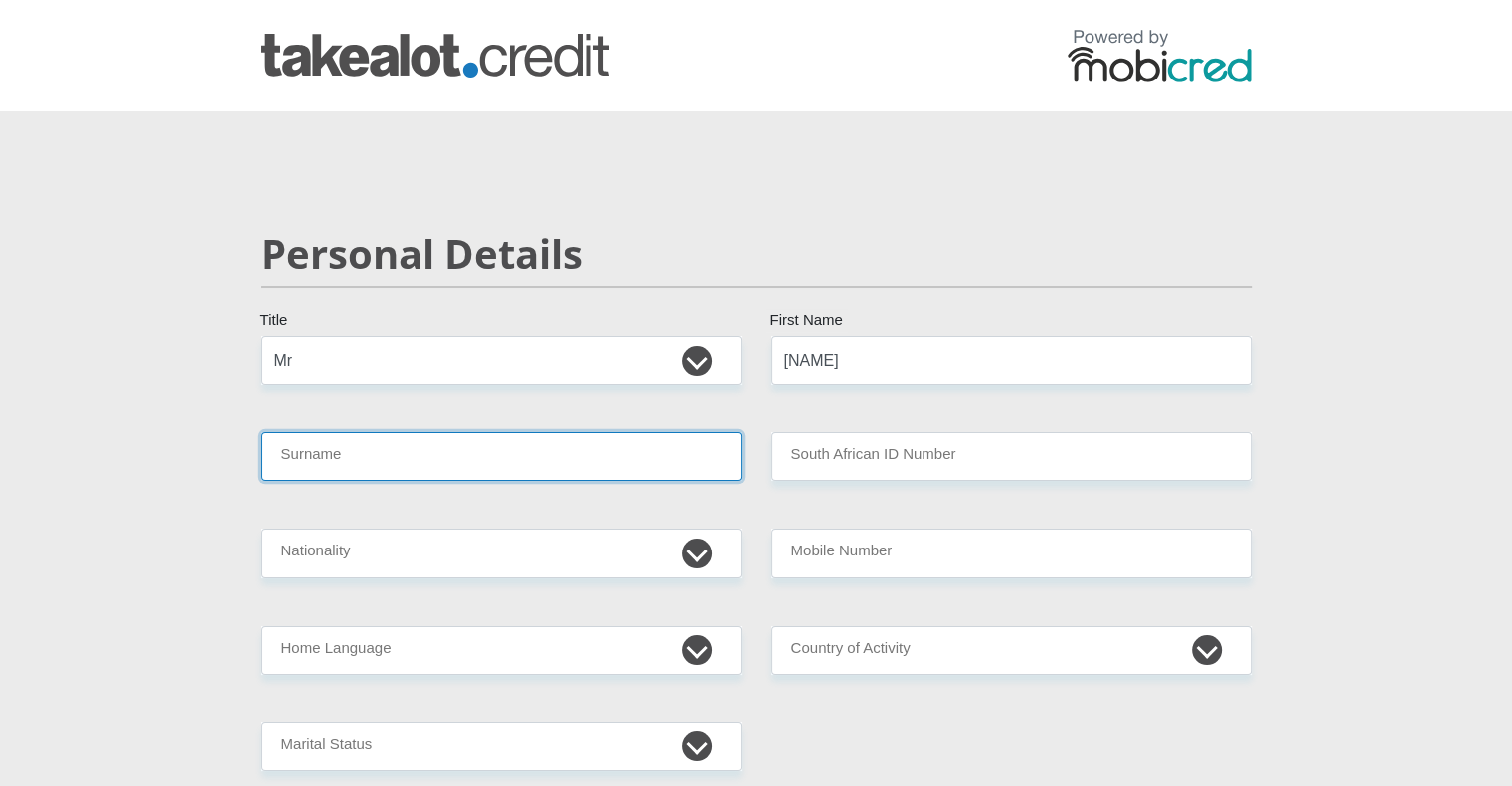 type on "[NAME]" 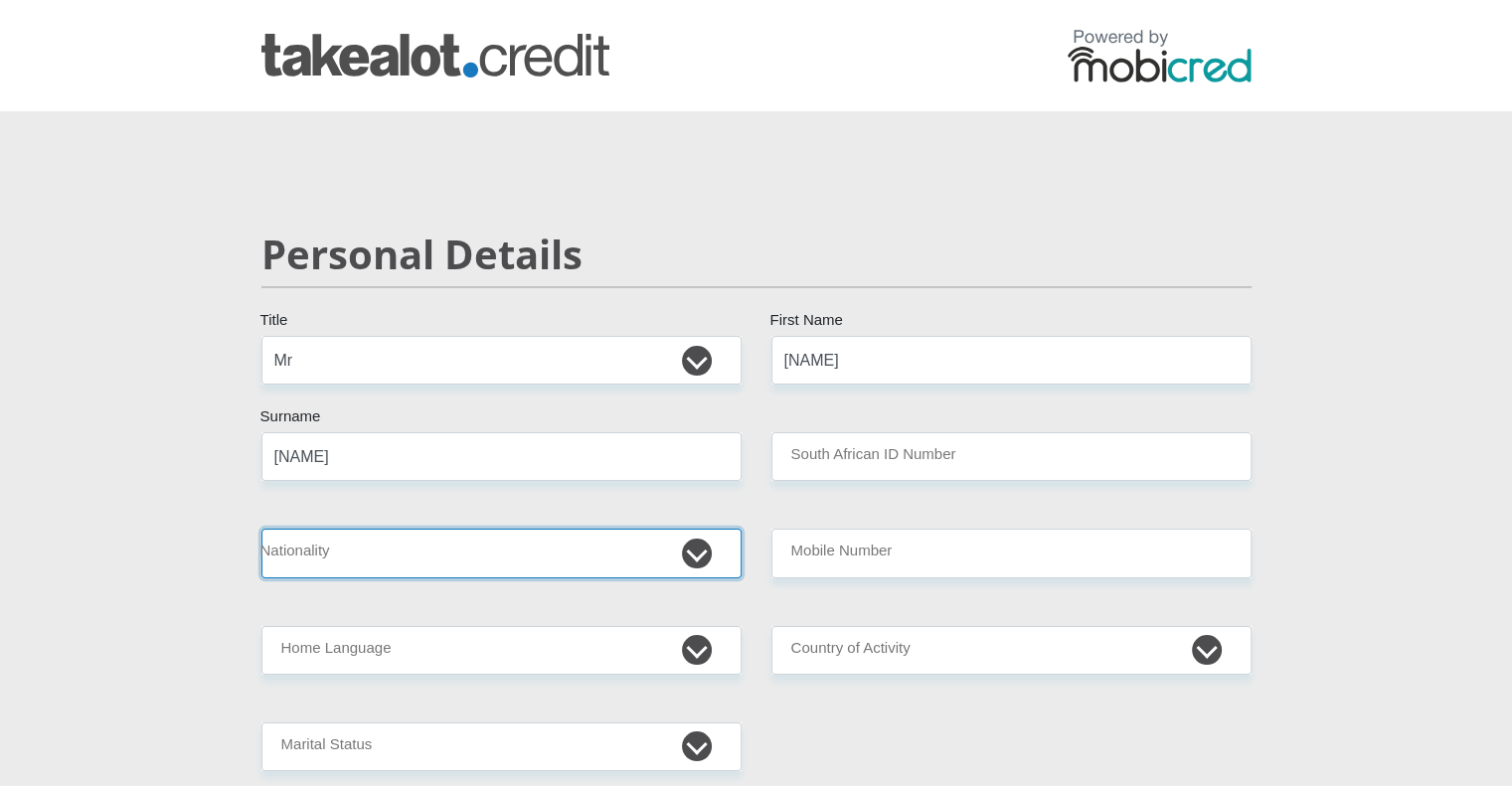 select on "ZAF" 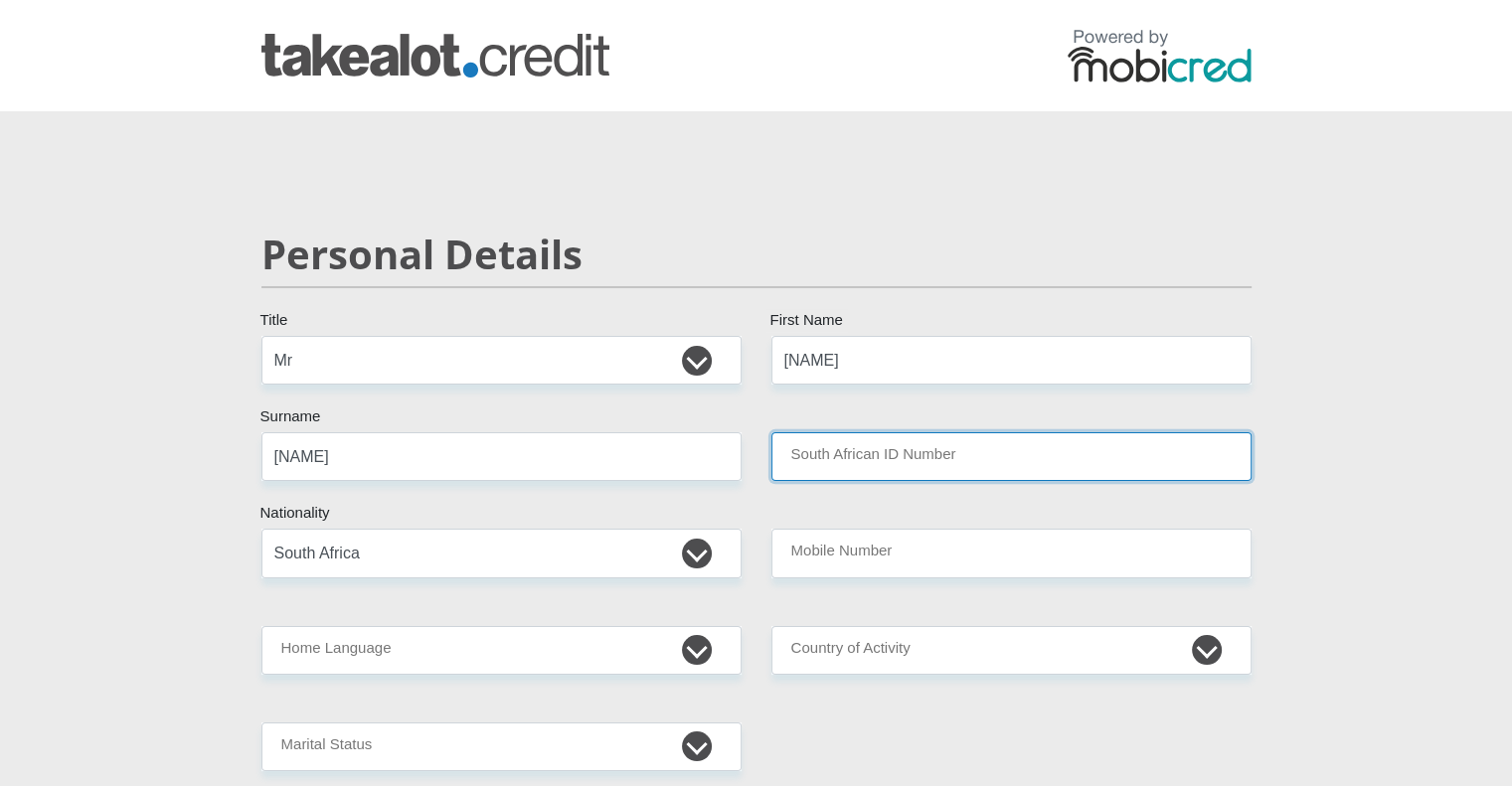 click on "South African ID Number" at bounding box center (1011, 456) 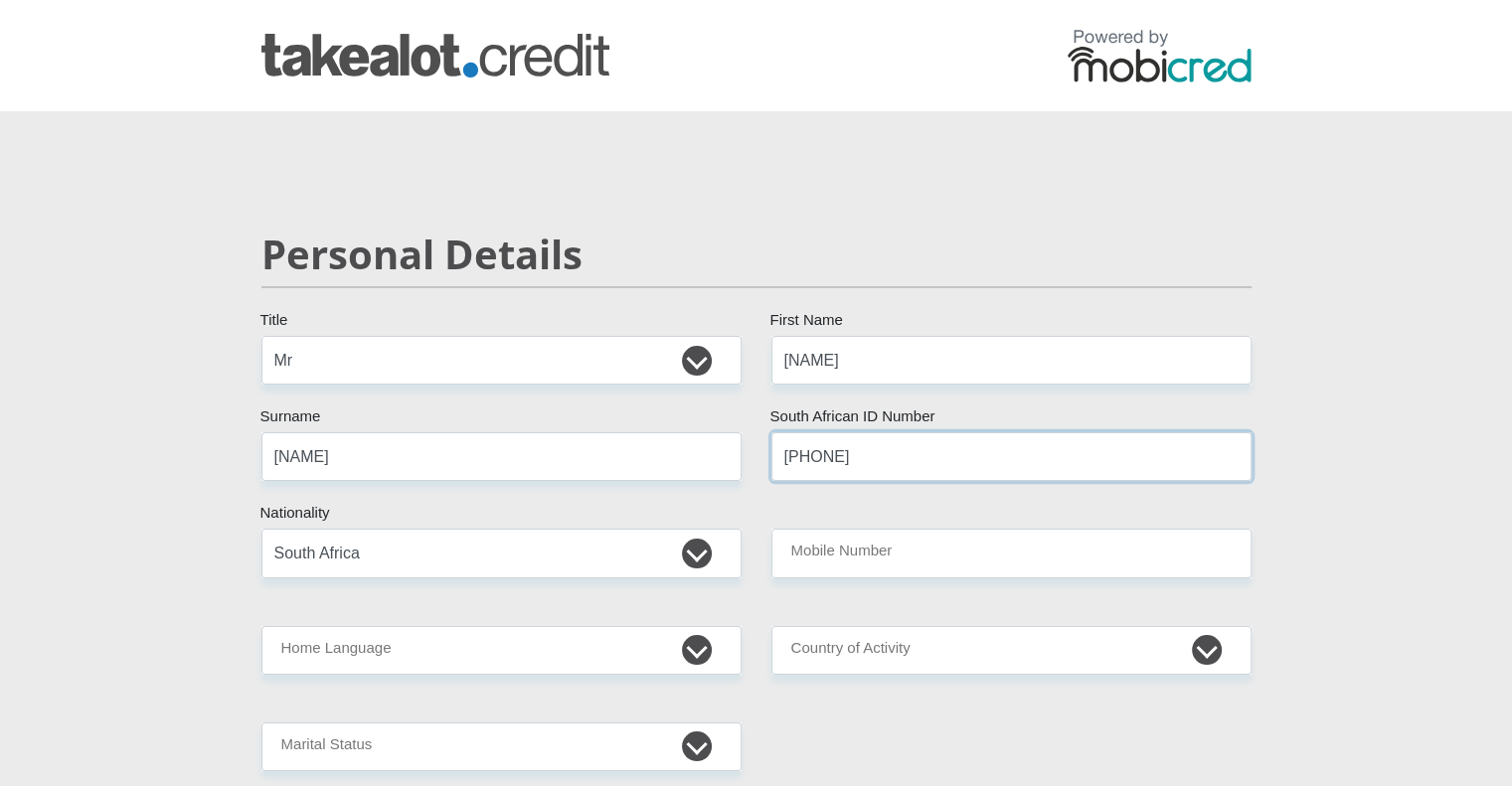 type on "[PHONE]" 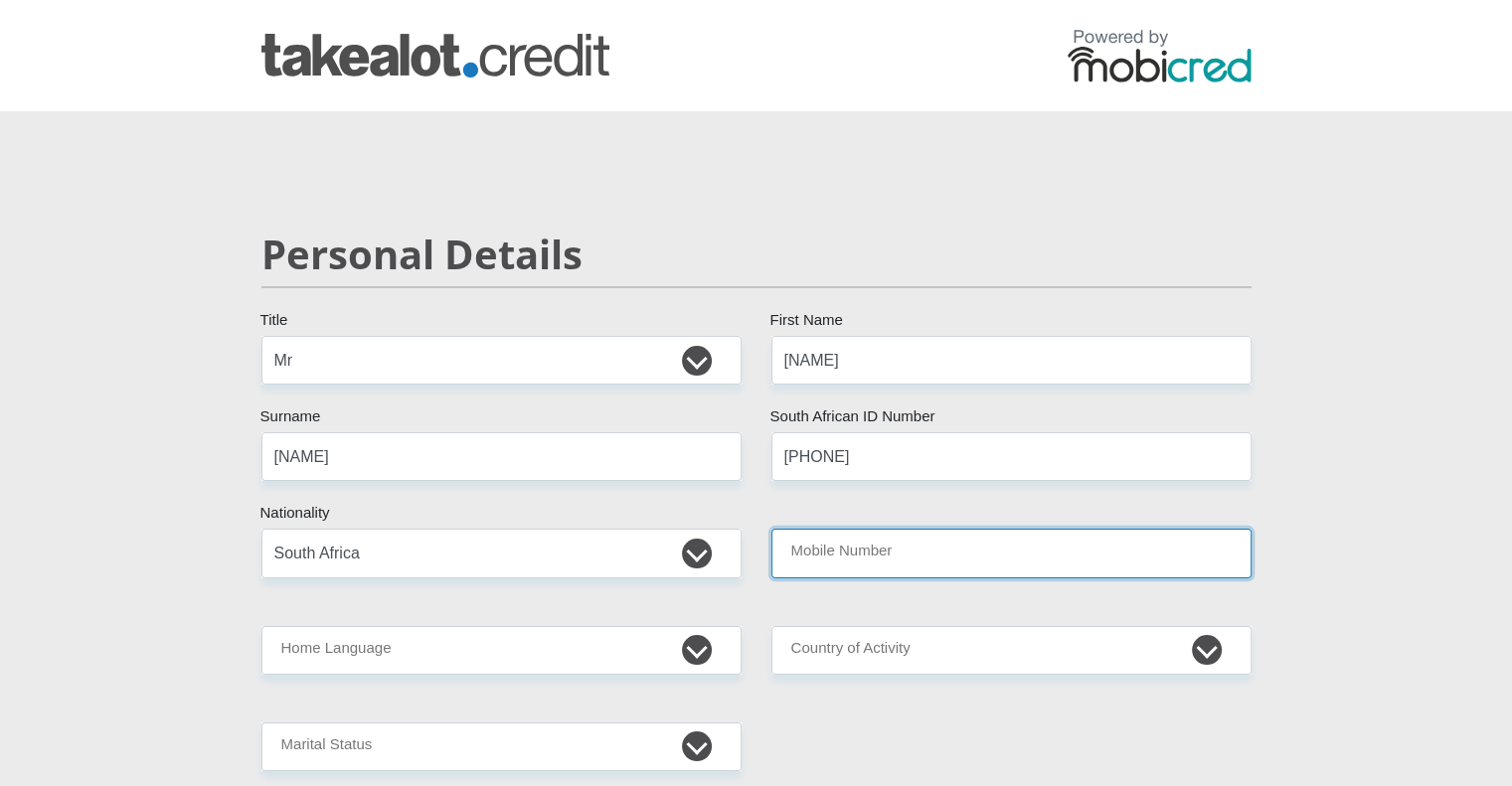 click on "Mobile Number" at bounding box center (1011, 552) 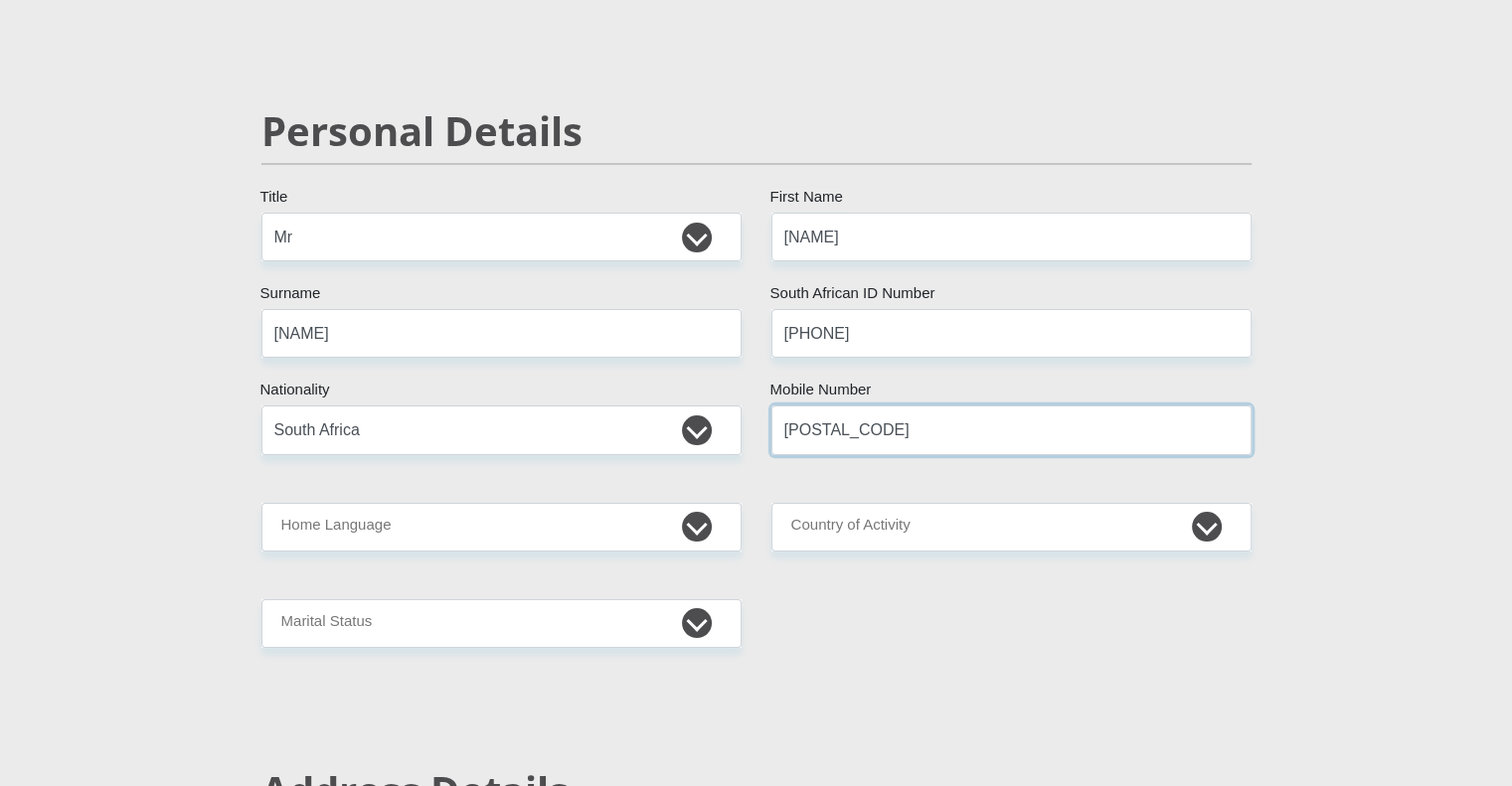 scroll, scrollTop: 123, scrollLeft: 0, axis: vertical 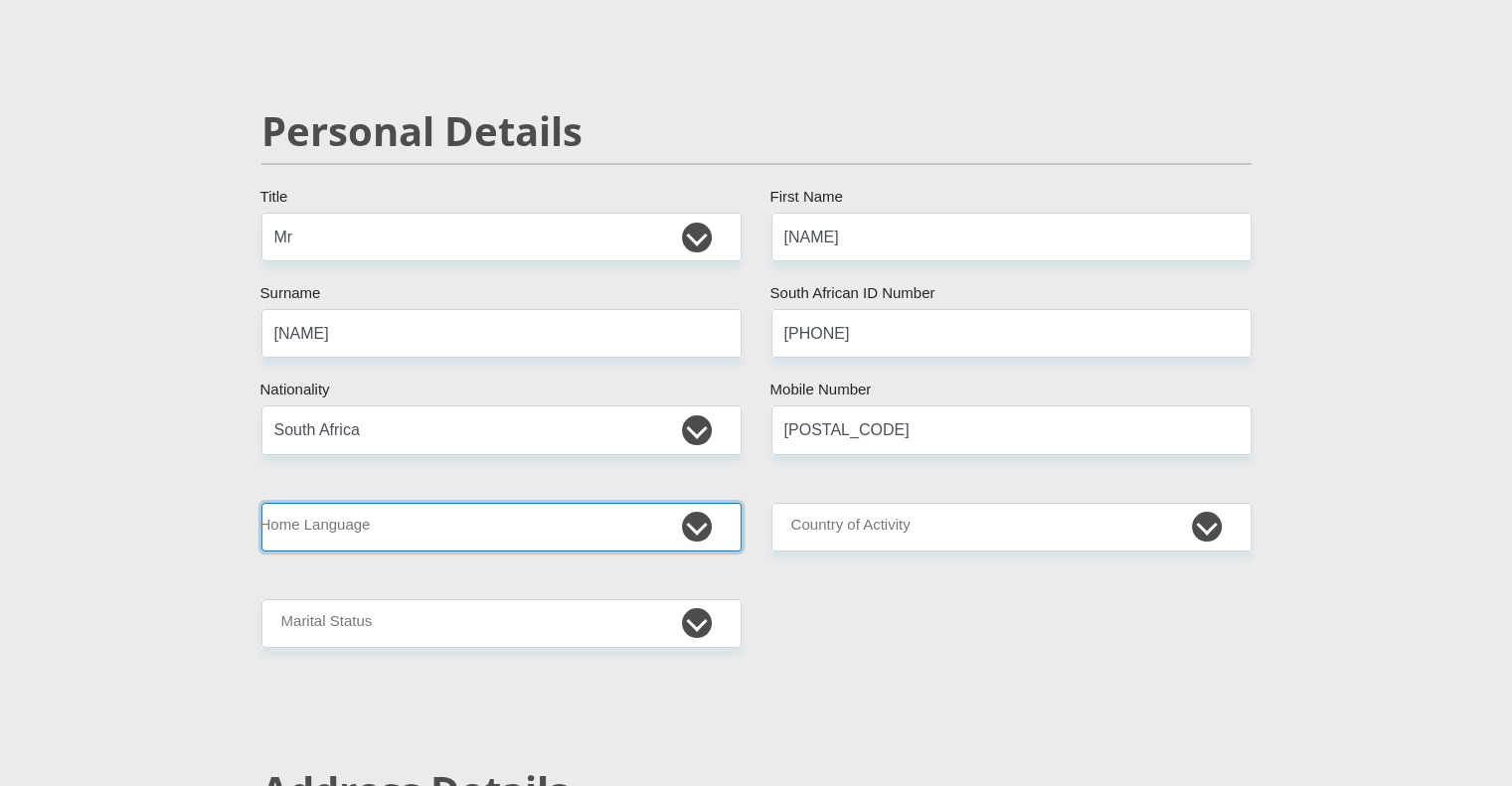 click on "Afrikaans
English
Sepedi
South Ndebele
Southern Sotho
Swati
Tsonga
Tswana
Venda
Xhosa
Zulu
Other" at bounding box center (501, 527) 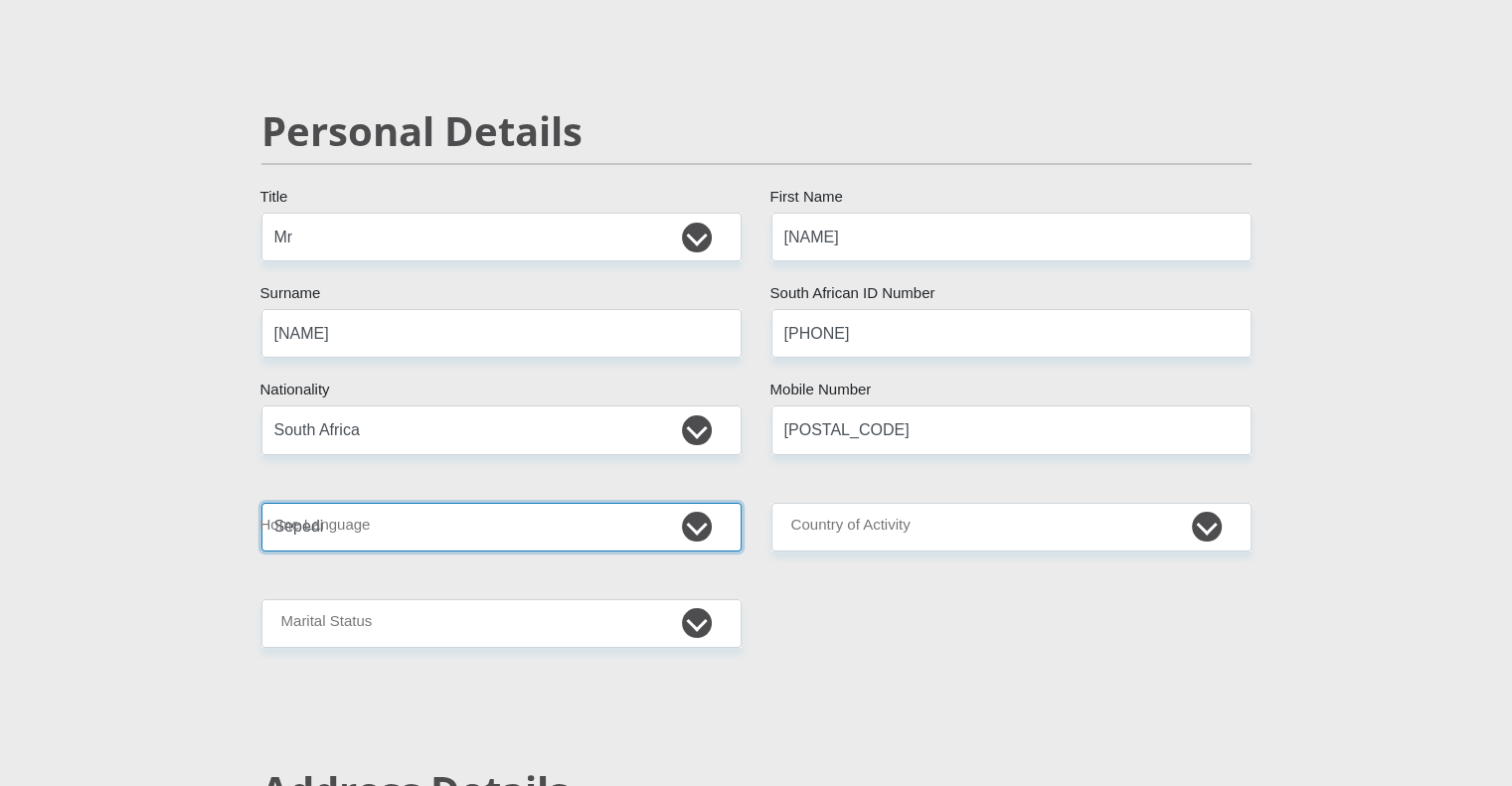 click on "Afrikaans
English
Sepedi
South Ndebele
Southern Sotho
Swati
Tsonga
Tswana
Venda
Xhosa
Zulu
Other" at bounding box center [501, 527] 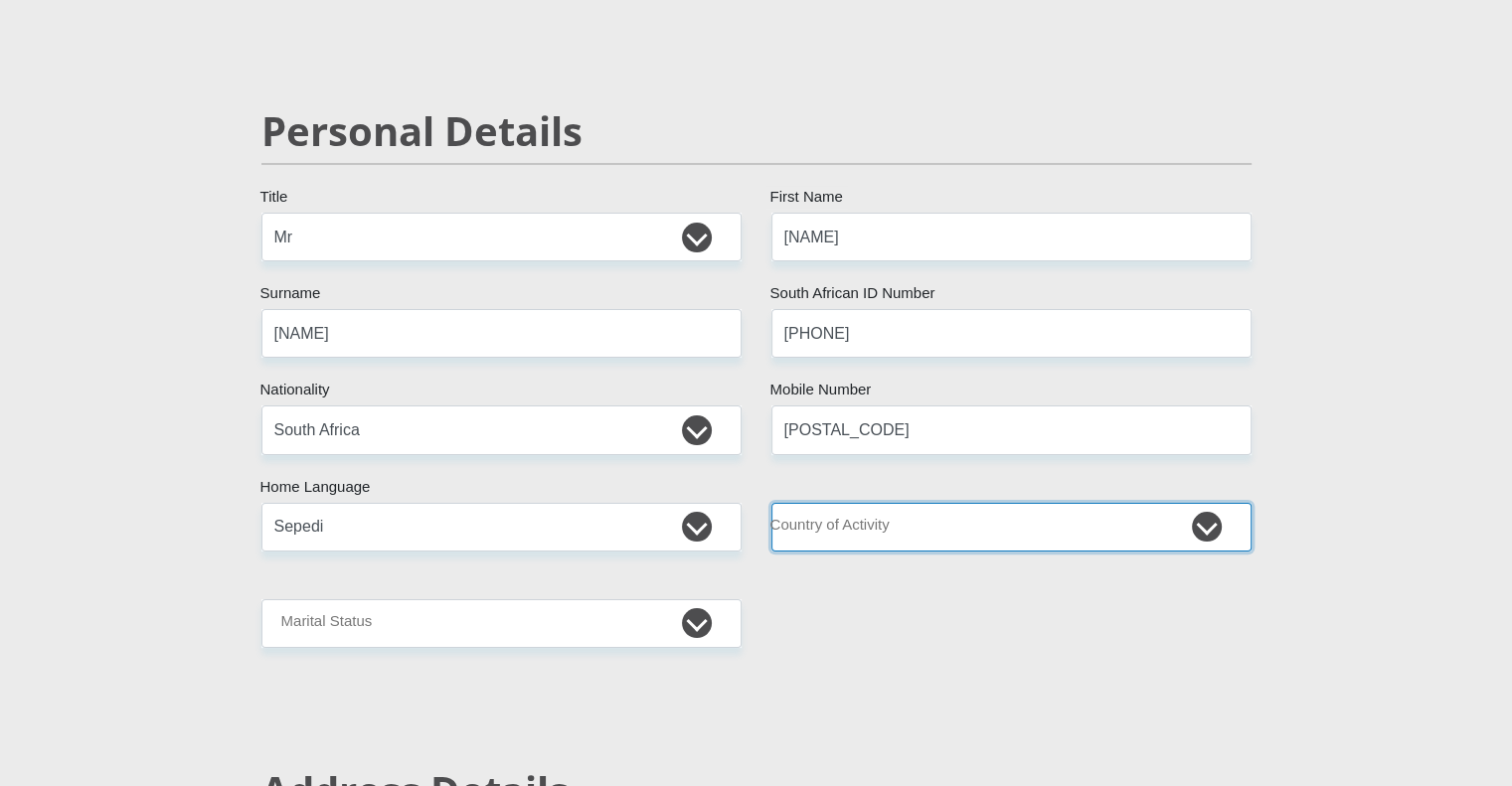 click on "South Africa
Afghanistan
Aland Islands
Albania
Algeria
America Samoa
American Virgin Islands
Andorra
Angola
Anguilla
Antarctica
Antigua and Barbuda
Argentina
Armenia
Aruba
Ascension Island
Australia
Austria
Azerbaijan
Chad" at bounding box center (1011, 527) 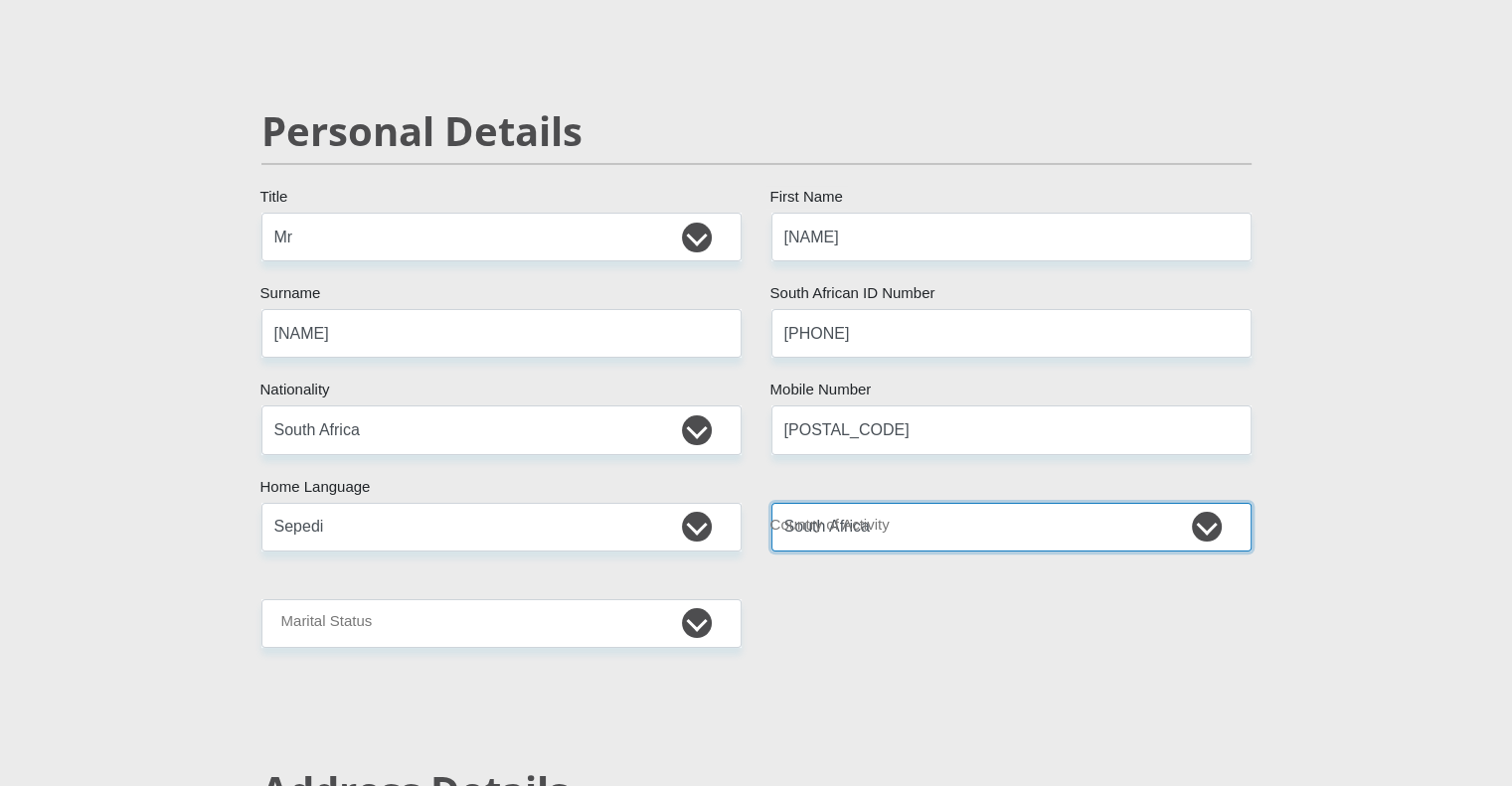 click on "South Africa
Afghanistan
Aland Islands
Albania
Algeria
America Samoa
American Virgin Islands
Andorra
Angola
Anguilla
Antarctica
Antigua and Barbuda
Argentina
Armenia
Aruba
Ascension Island
Australia
Austria
Azerbaijan
Chad" at bounding box center (1011, 527) 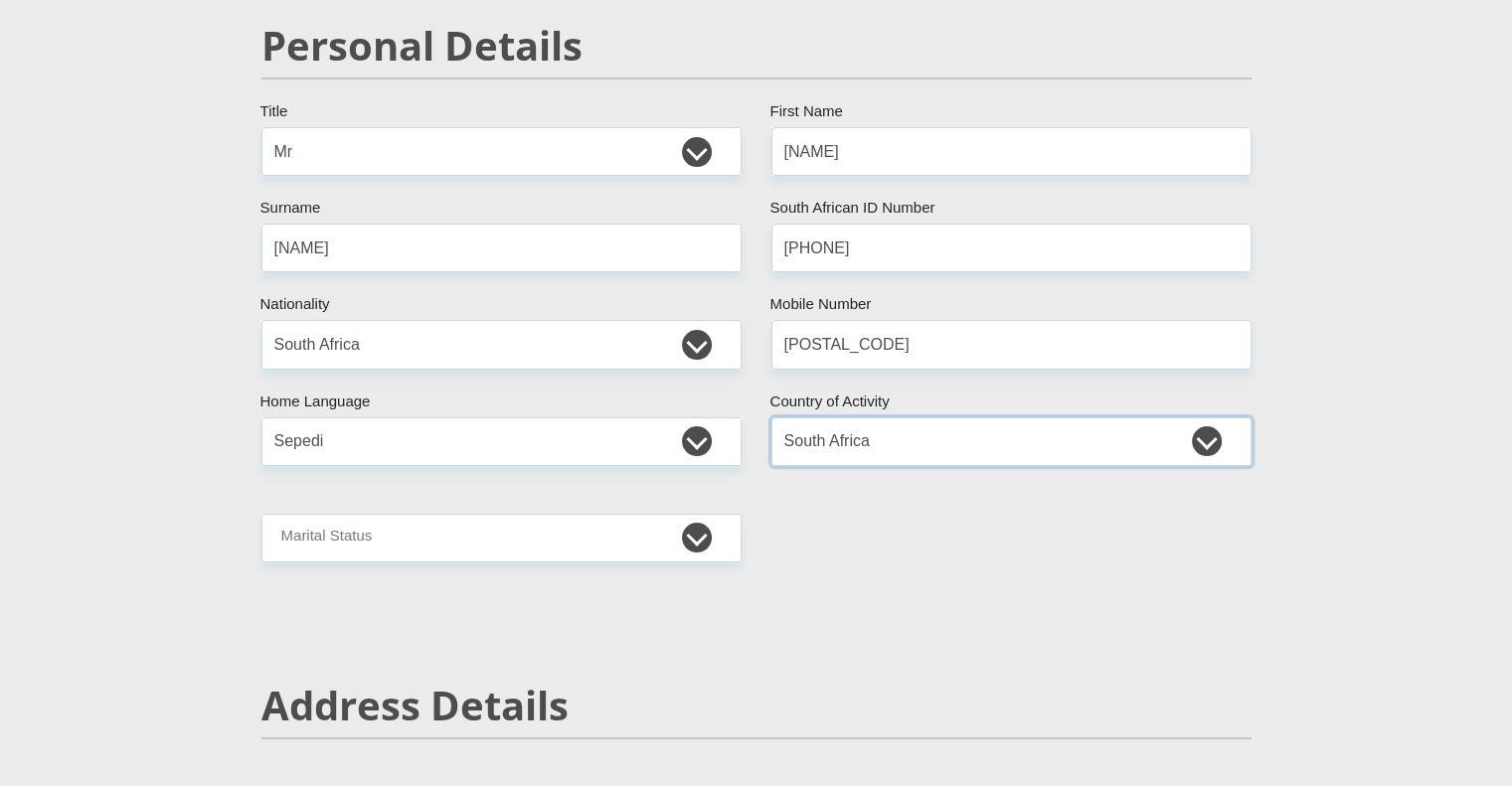 scroll, scrollTop: 219, scrollLeft: 0, axis: vertical 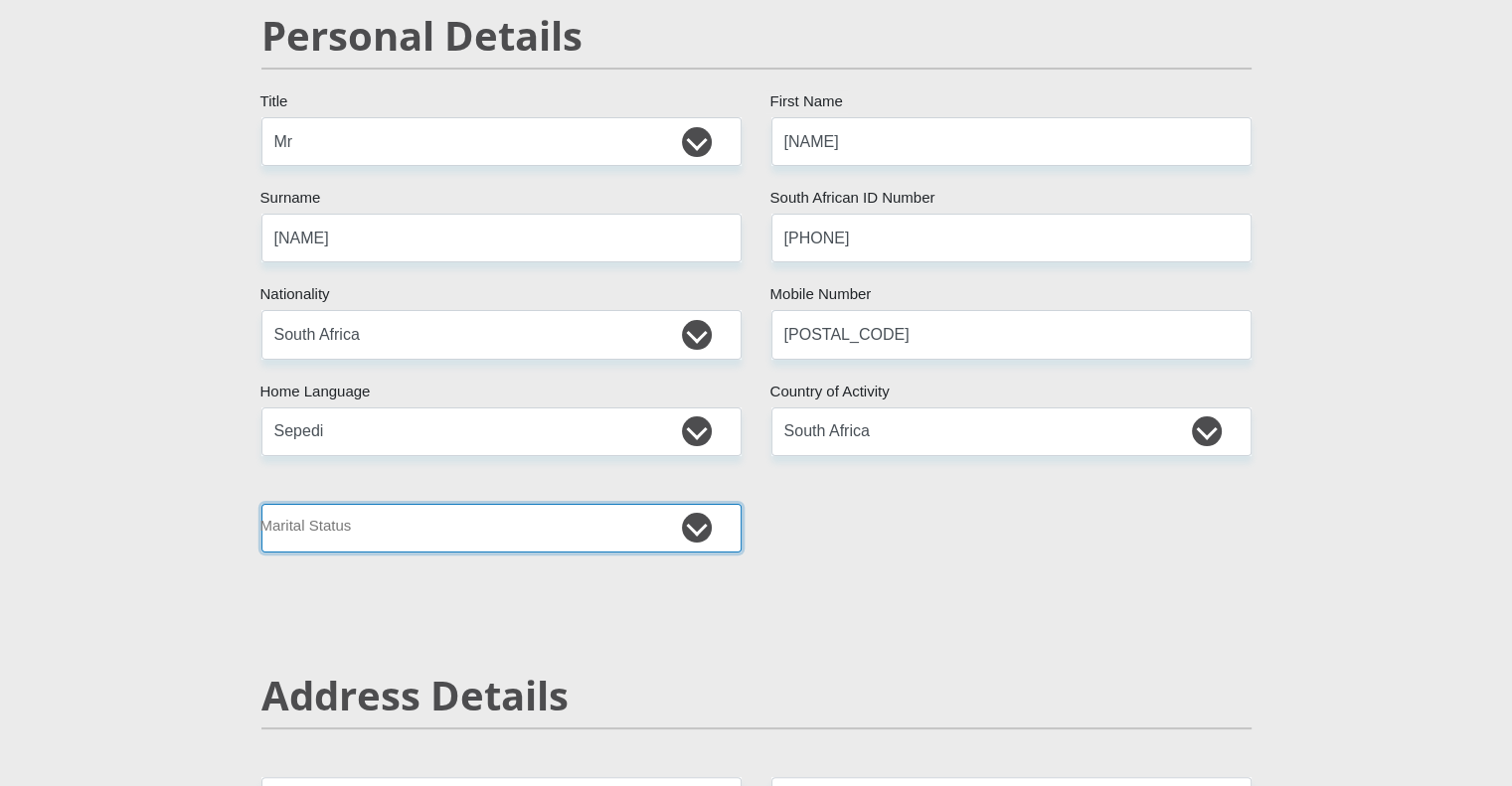 click on "Married ANC
Single
Divorced
Widowed
Married COP or Customary Law" at bounding box center (501, 528) 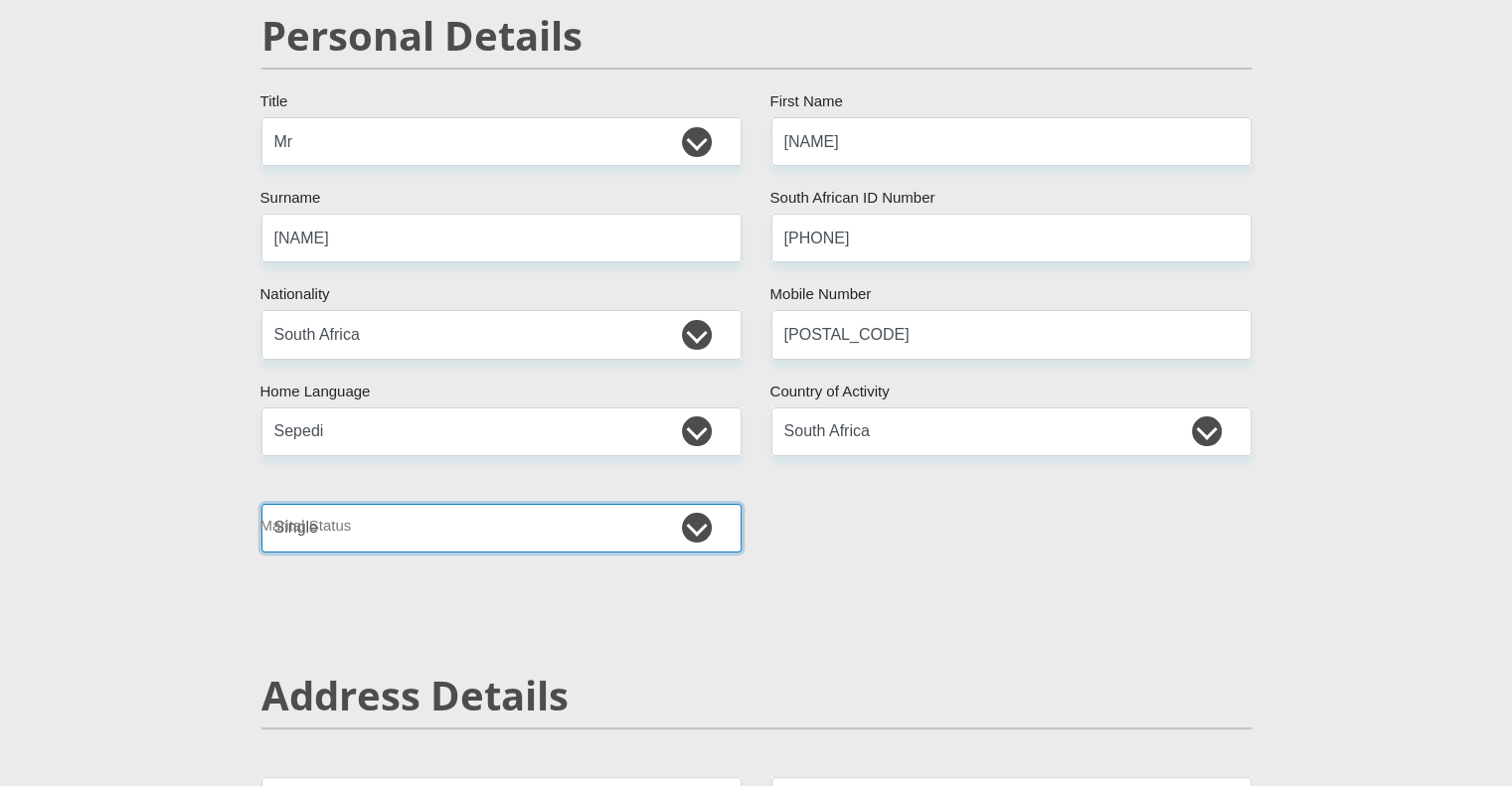 click on "Married ANC
Single
Divorced
Widowed
Married COP or Customary Law" at bounding box center (501, 528) 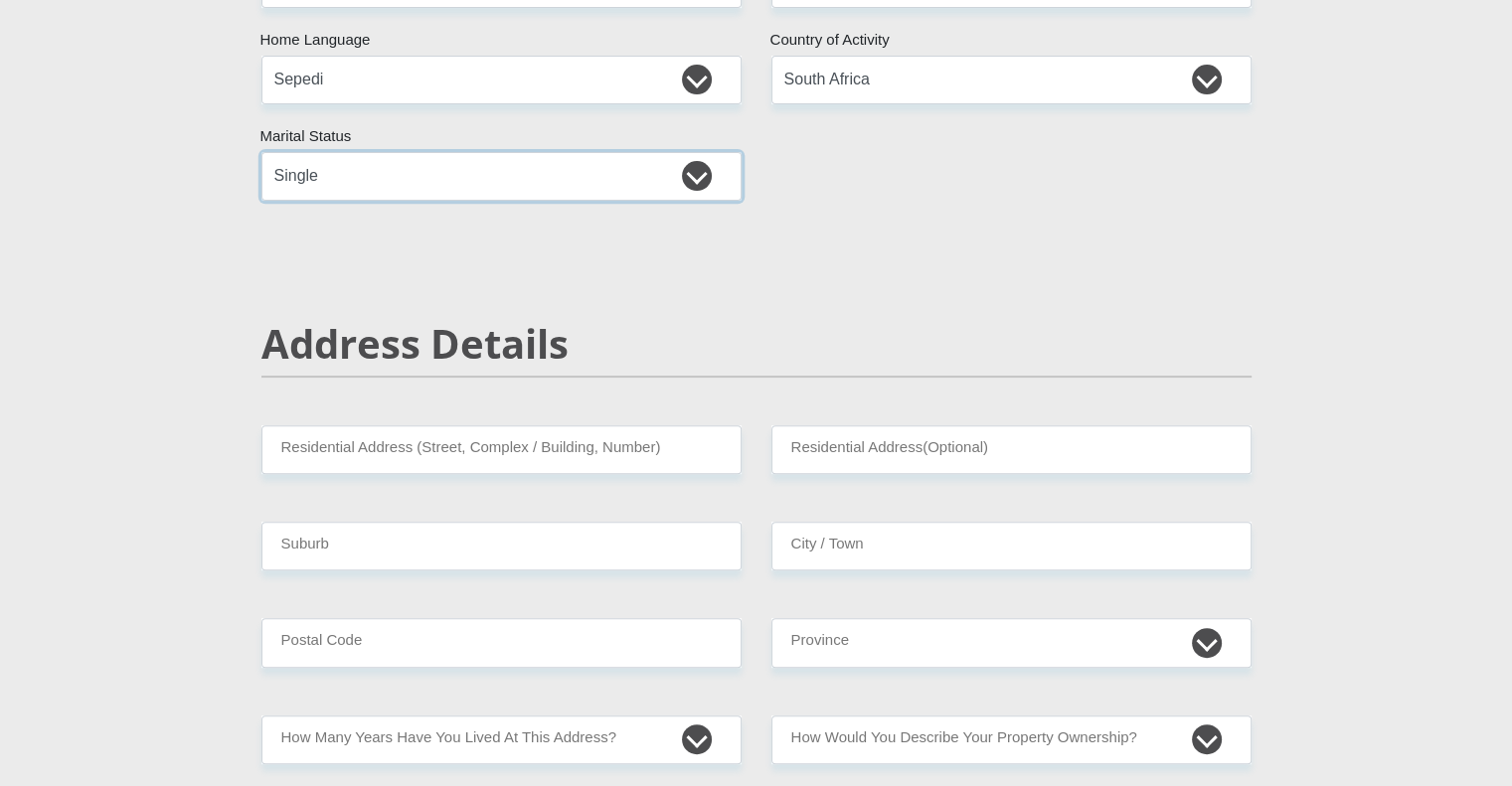 scroll, scrollTop: 576, scrollLeft: 0, axis: vertical 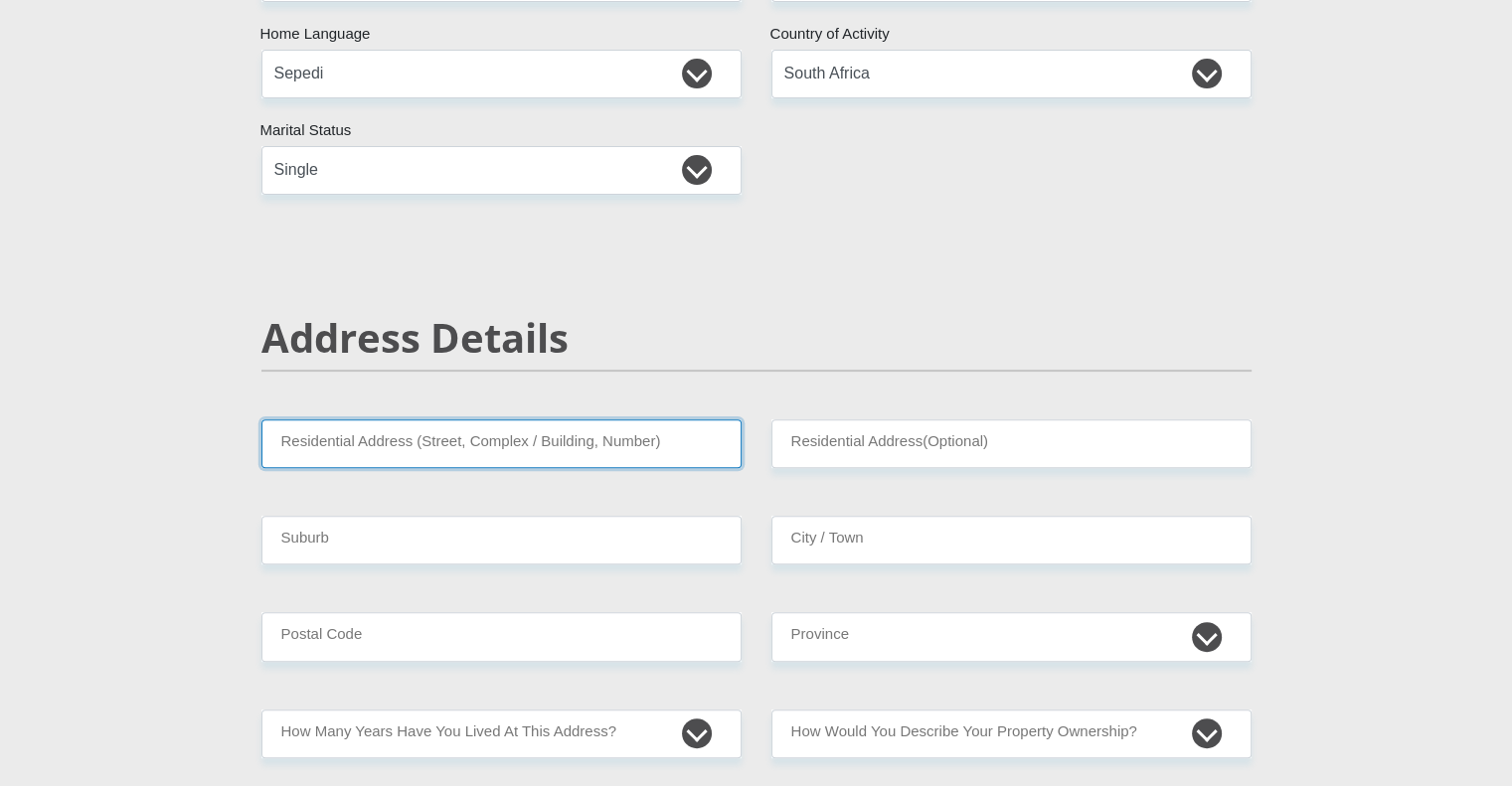click on "Residential Address (Street, Complex / Building, Number)" at bounding box center [501, 443] 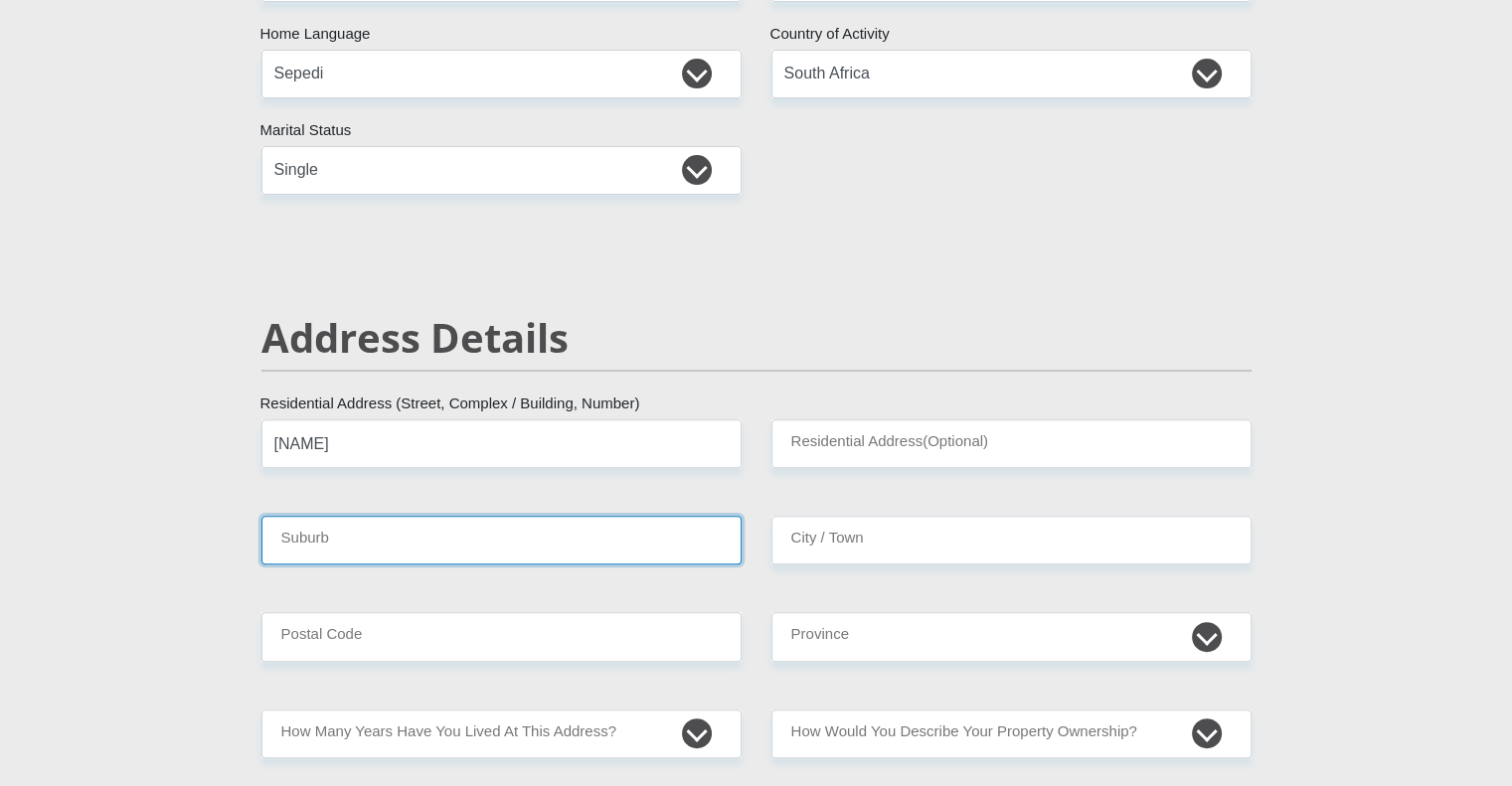 type on "[NAME]" 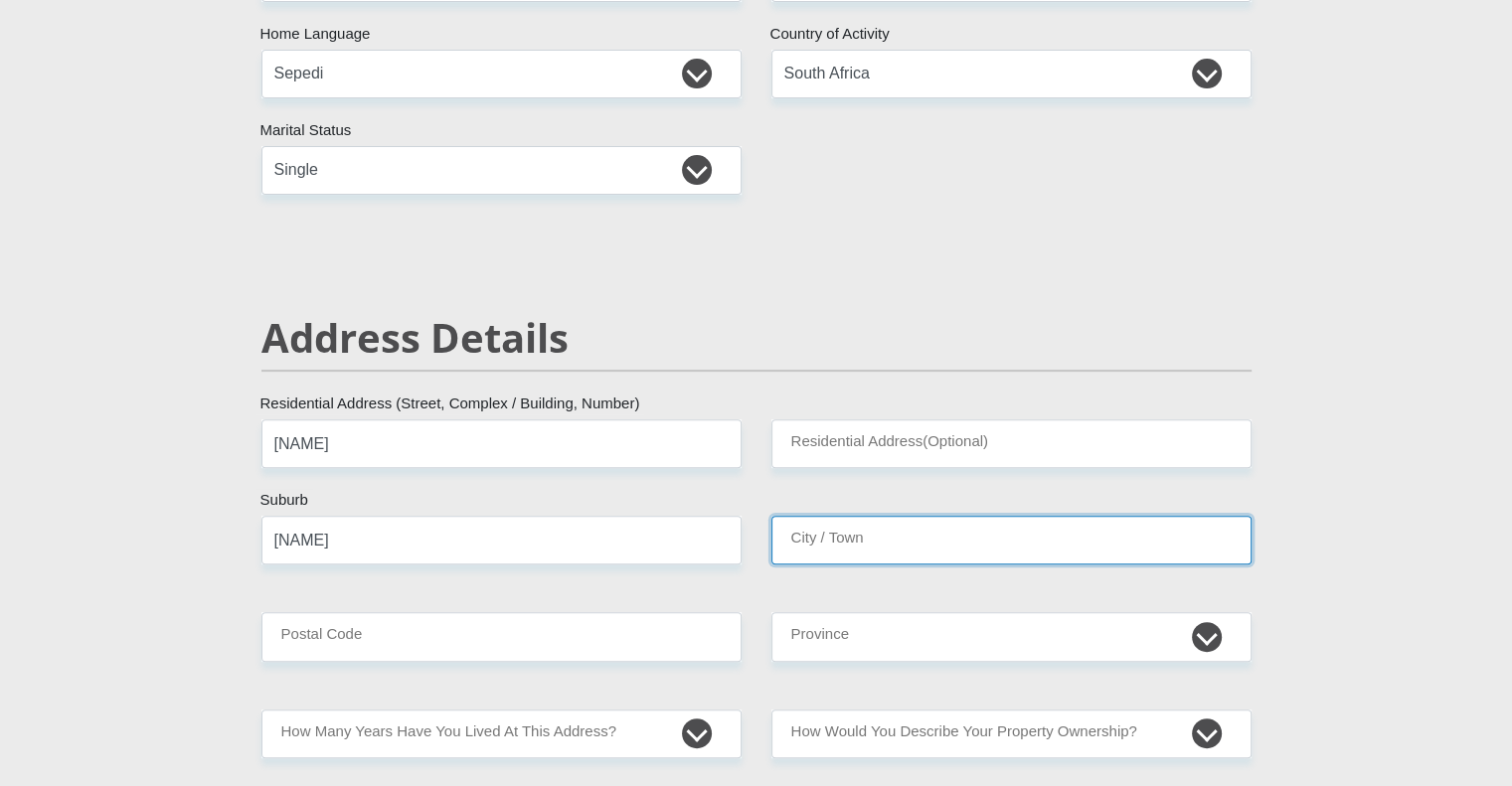 type on "[NAME]" 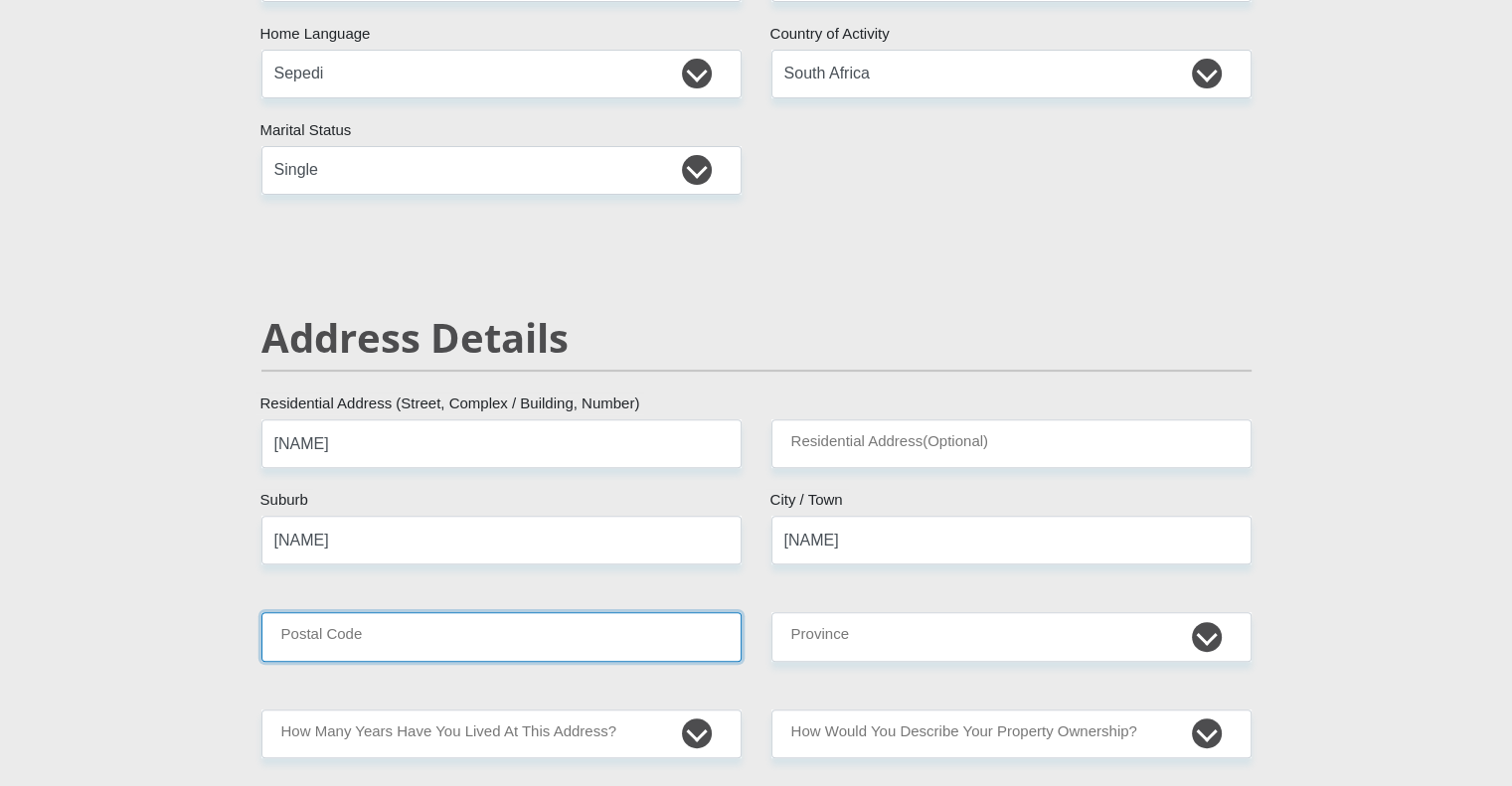 type on "[PHONE]" 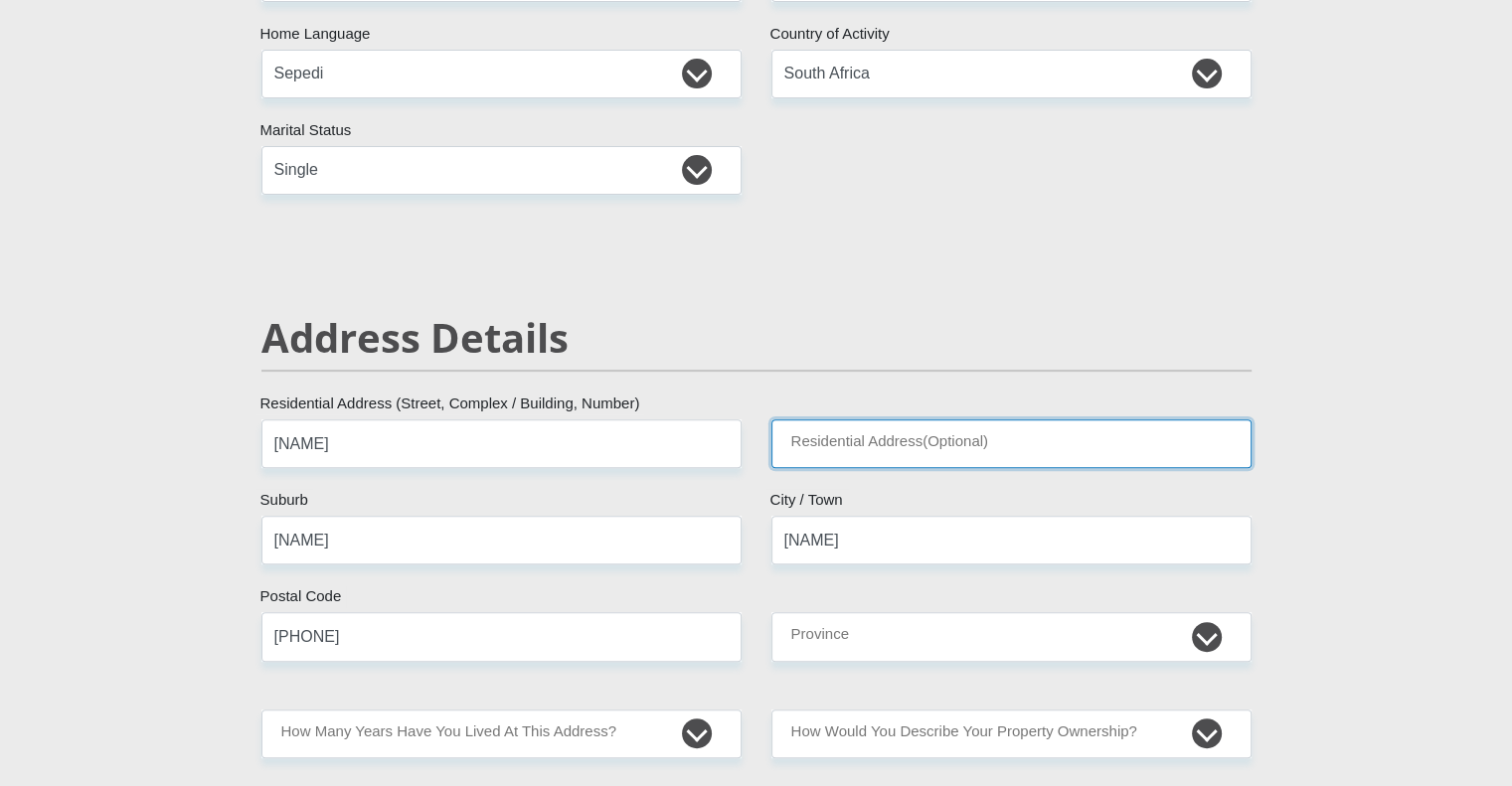 click on "Residential Address(Optional)" at bounding box center [1011, 443] 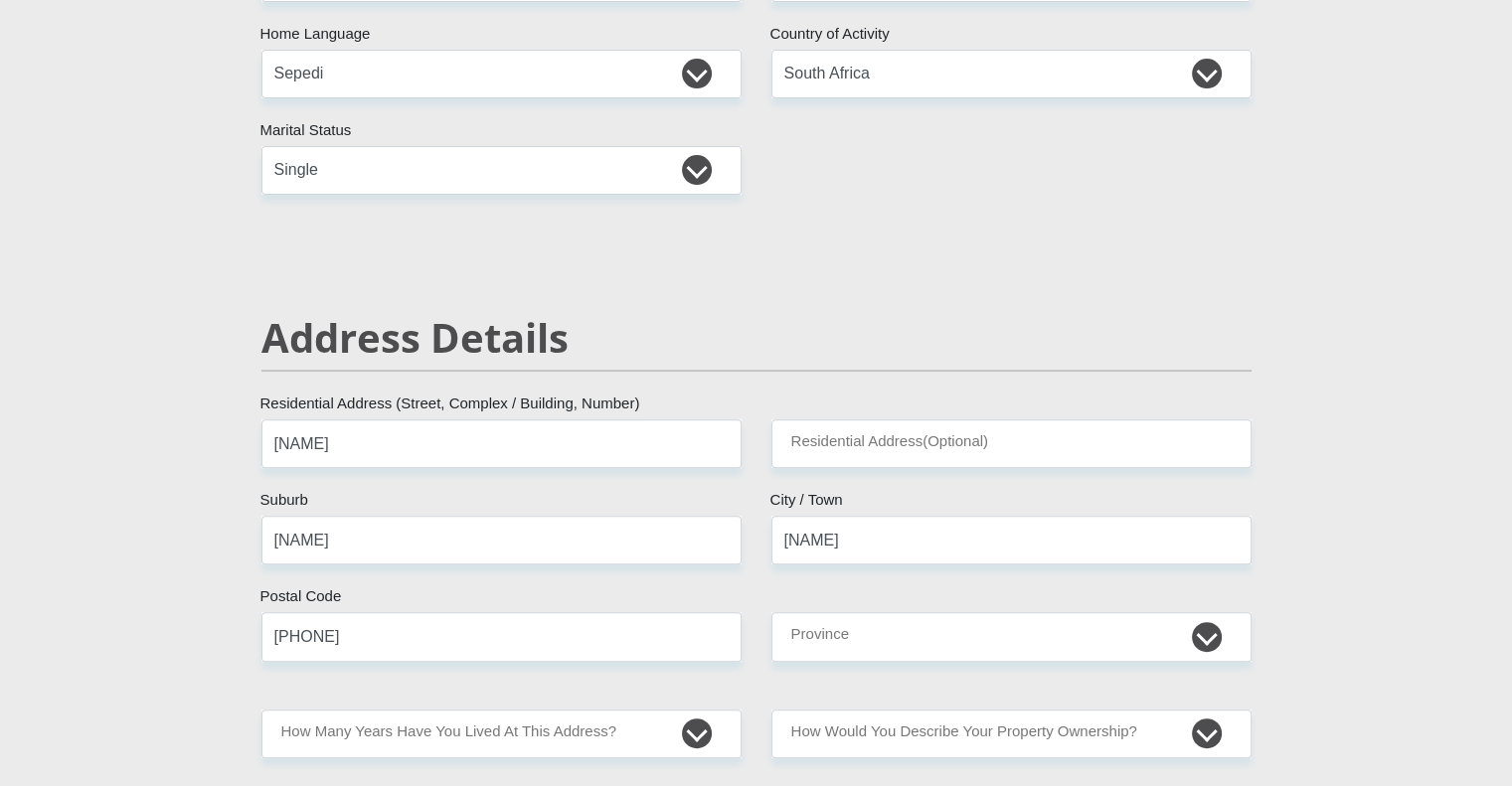 click on "[NAME]
[FIRST_NAME]
[LAST_NAME]
[SURNAME]
[PHONE]
South African ID Number
Please input valid ID number
South Africa
Afghanistan
Aland Islands
Albania
Algeria
America Samoa
American Virgin Islands
Andorra
Angola
Anguilla  Antarctica" at bounding box center [756, 2595] 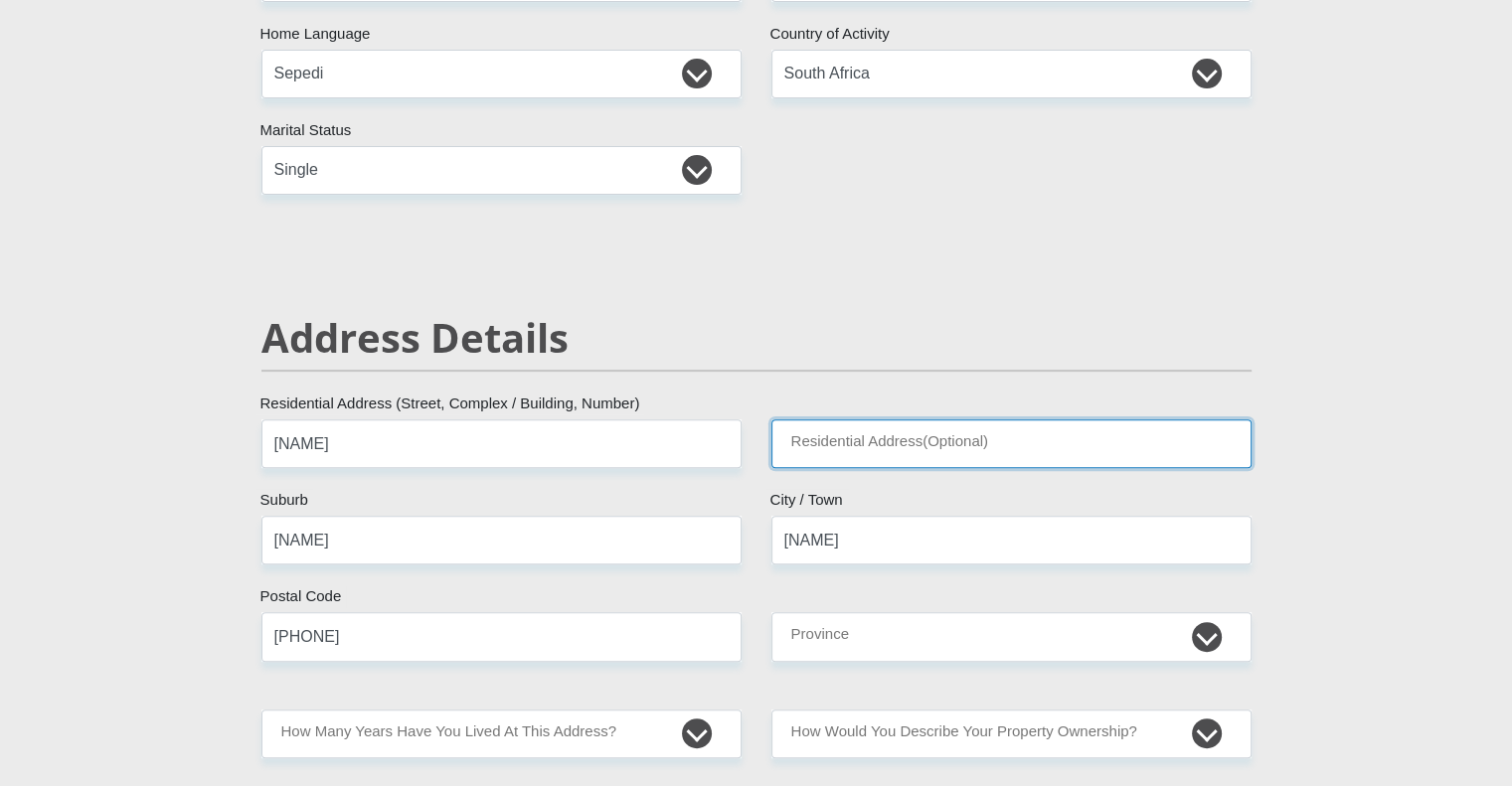 click on "Residential Address(Optional)" at bounding box center [1011, 443] 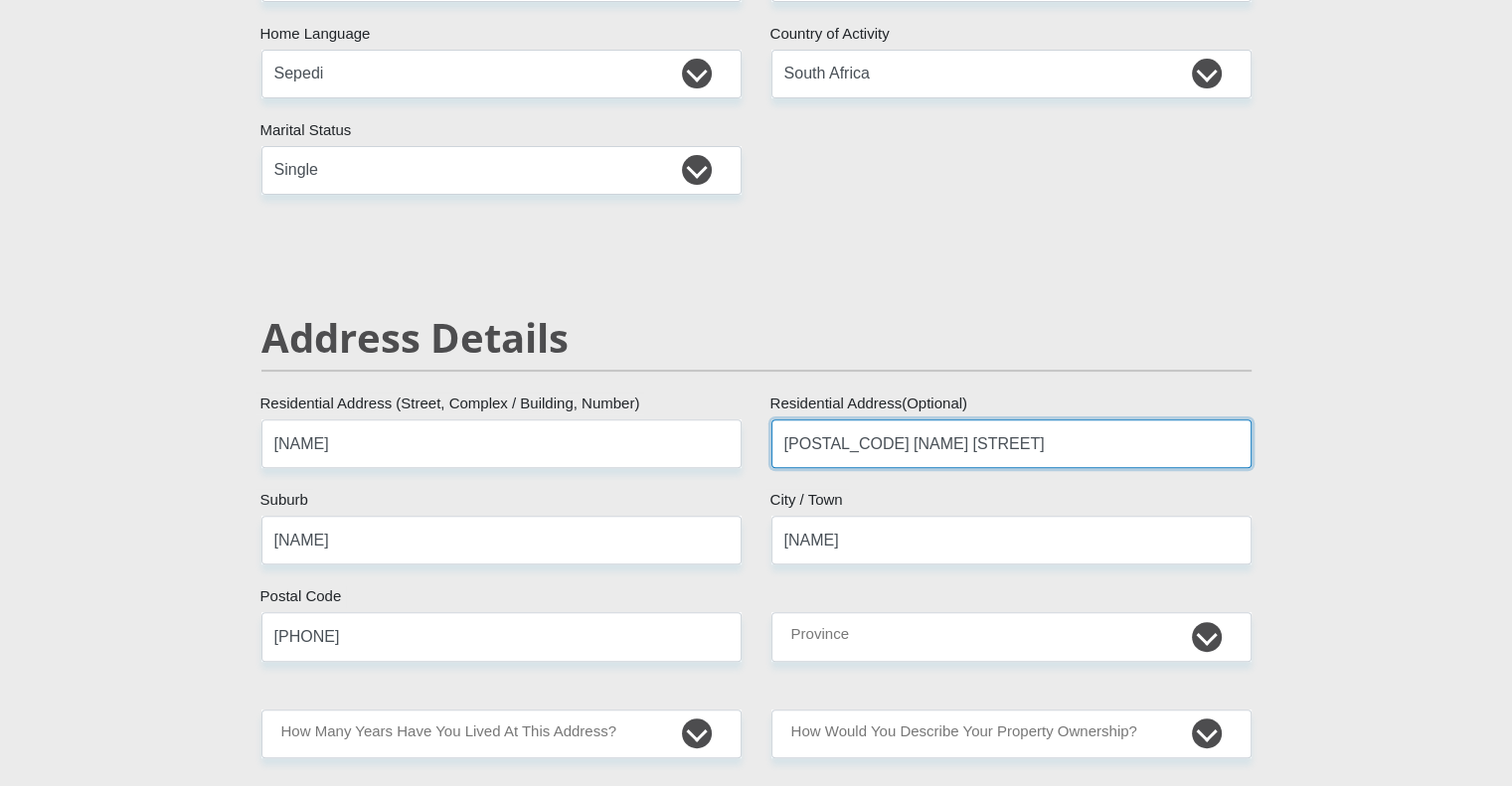 type on "[POSTAL_CODE] [NAME] [STREET]" 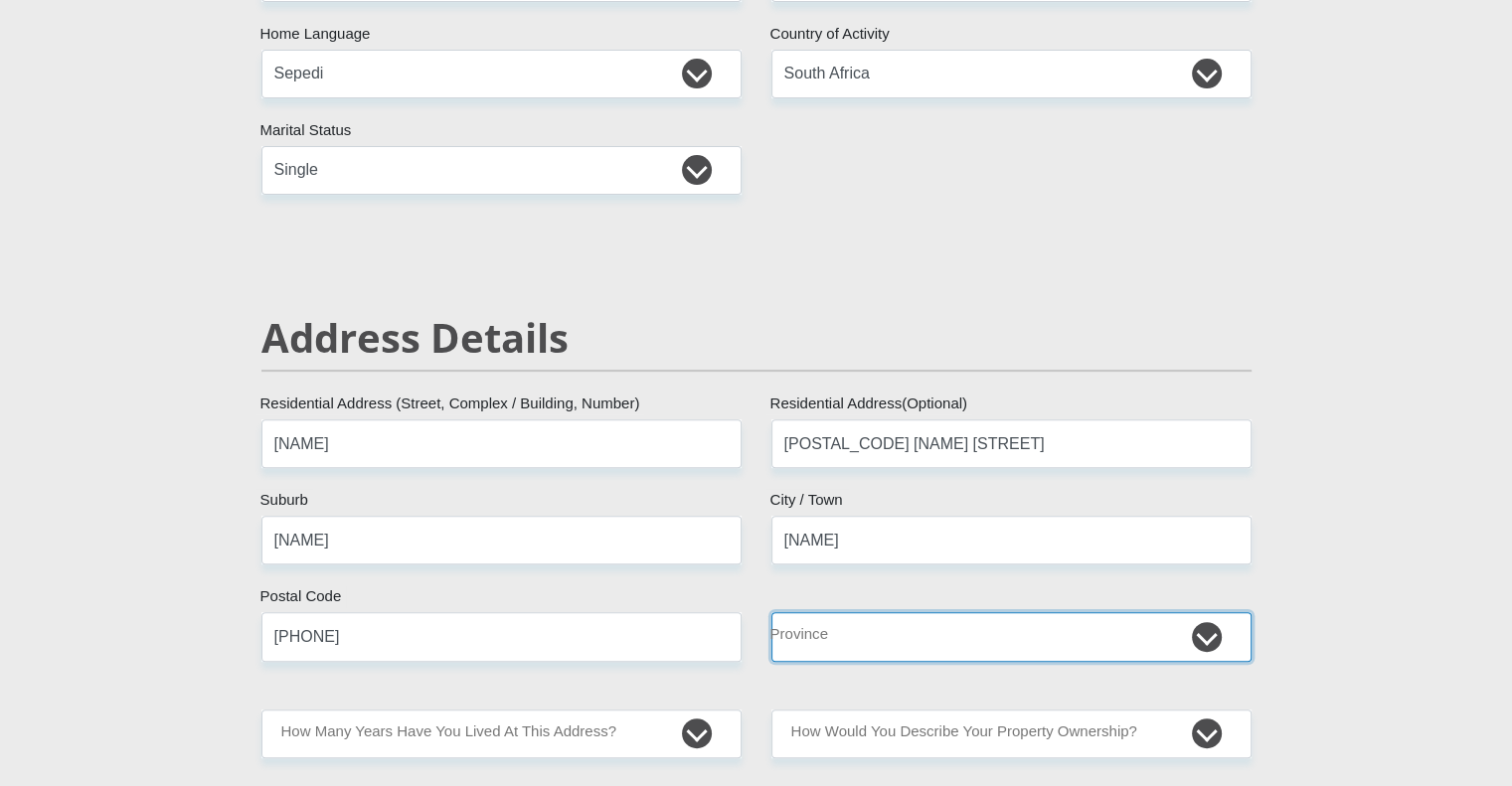 click on "Eastern Cape
Free State
Gauteng
KwaZulu-Natal
Limpopo
Mpumalanga
Northern Cape
North West
Western Cape" at bounding box center [1011, 636] 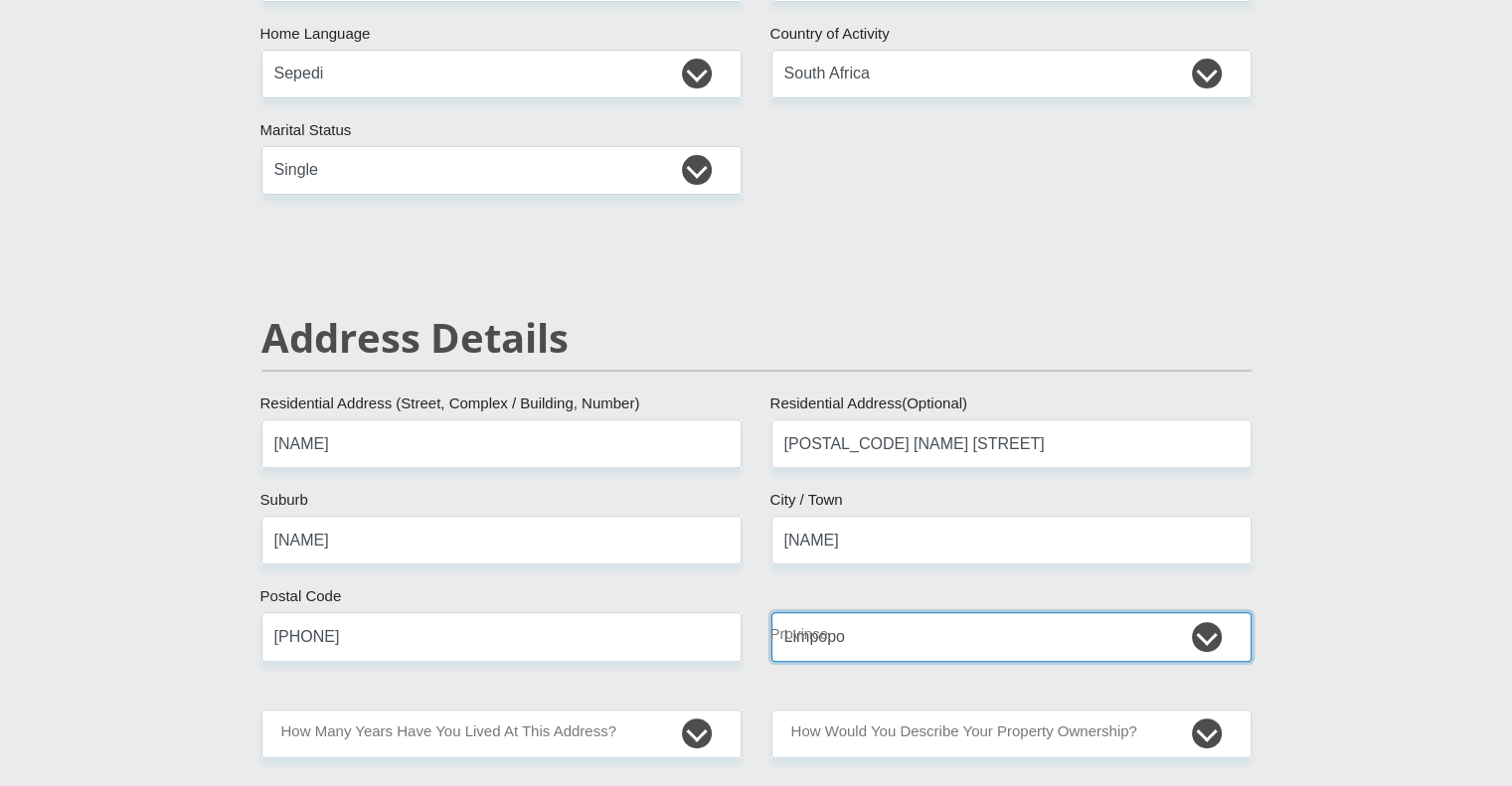 click on "Eastern Cape
Free State
Gauteng
KwaZulu-Natal
Limpopo
Mpumalanga
Northern Cape
North West
Western Cape" at bounding box center [1011, 636] 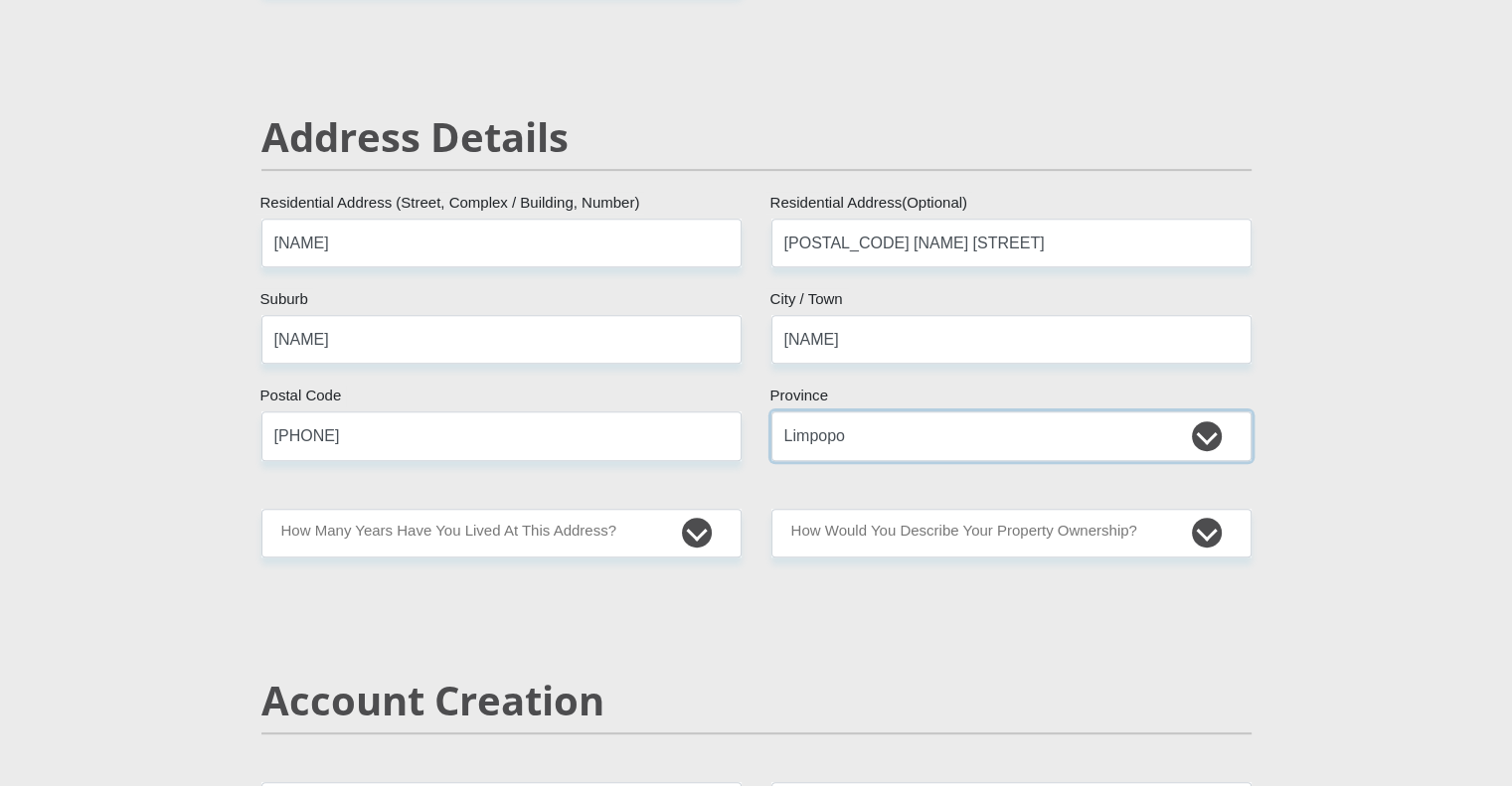 scroll, scrollTop: 782, scrollLeft: 0, axis: vertical 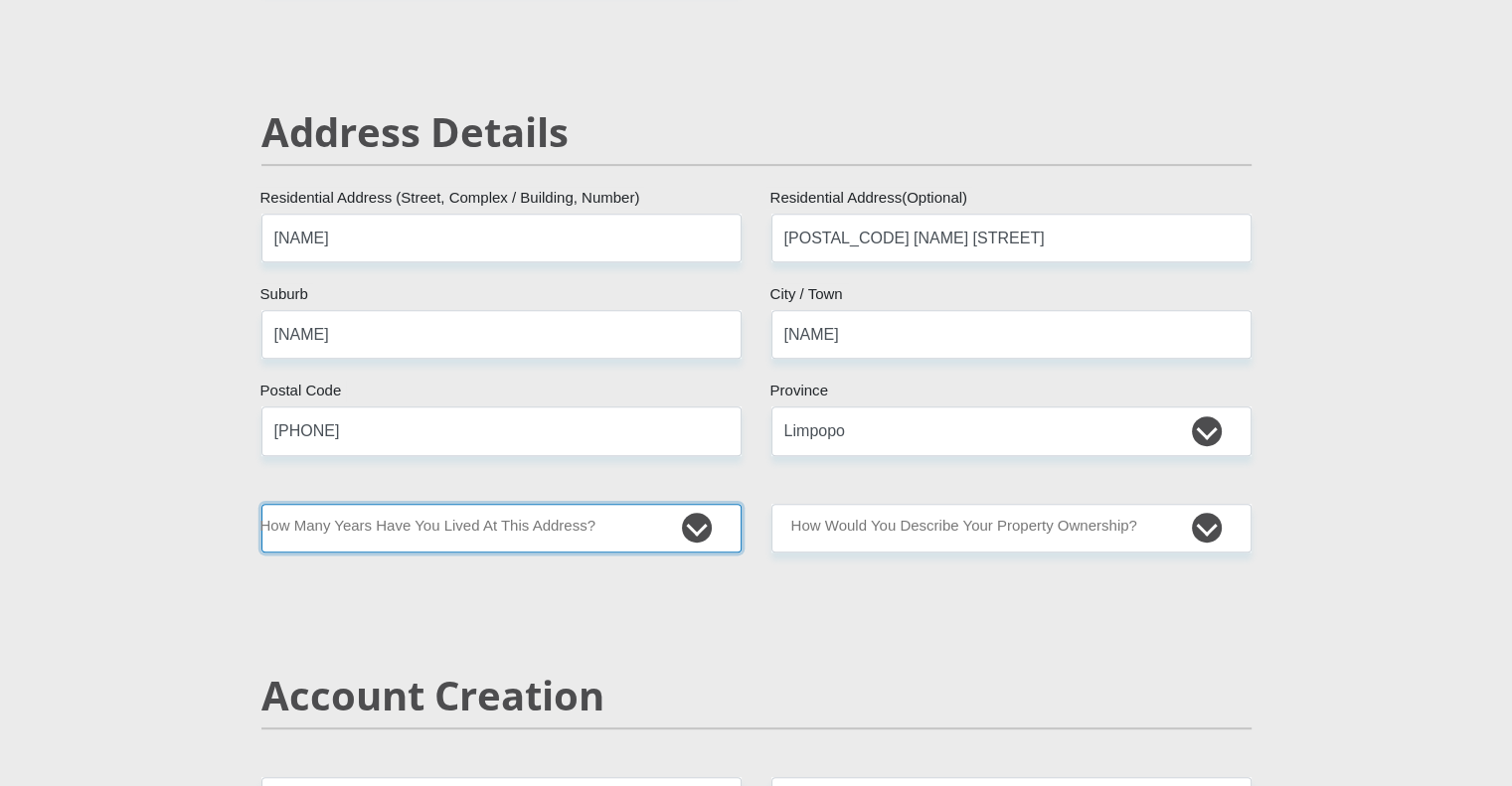 click on "less than 1 year
1-3 years
3-5 years
5+ years" at bounding box center [501, 528] 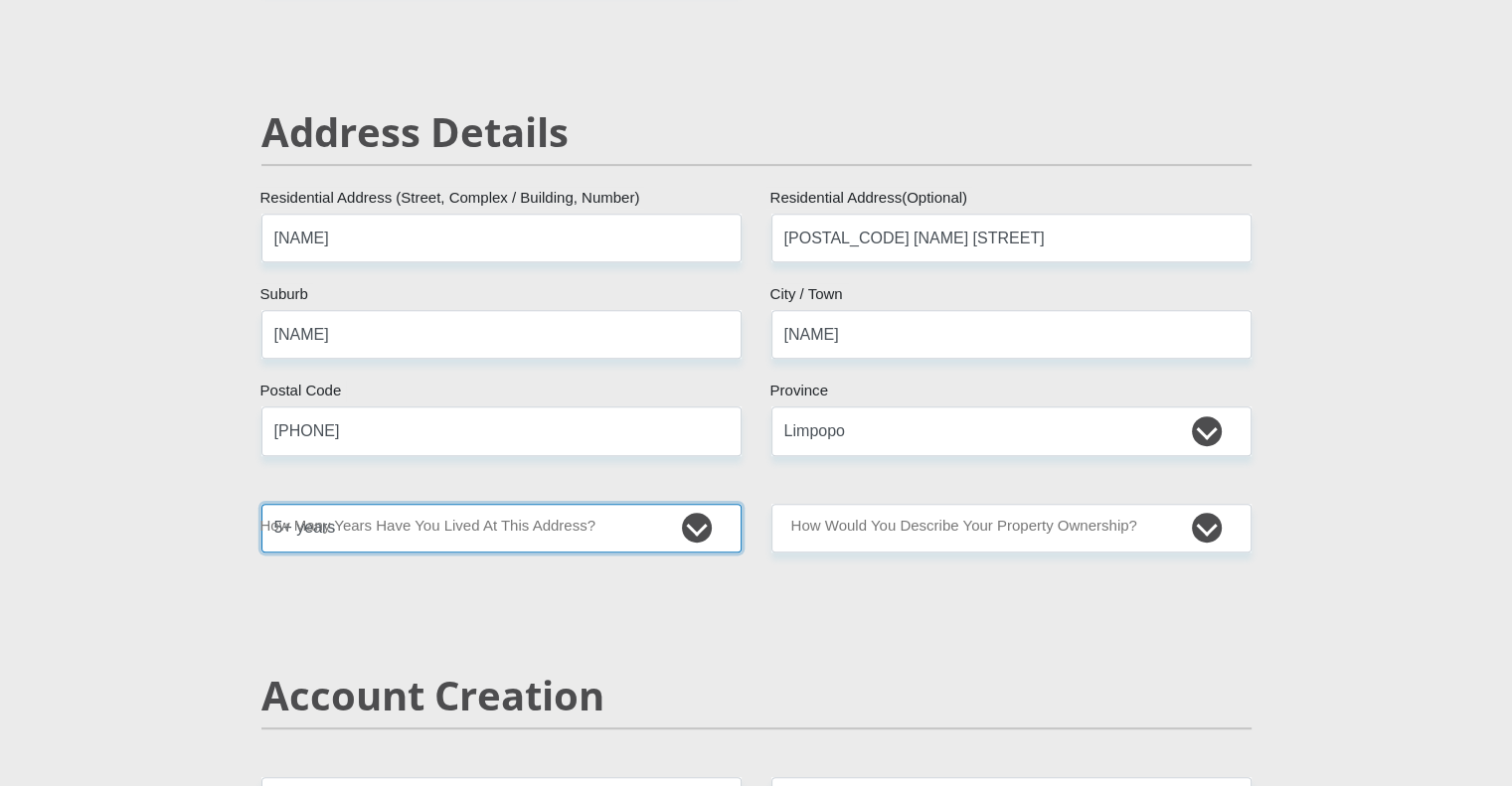 click on "less than 1 year
1-3 years
3-5 years
5+ years" at bounding box center (501, 528) 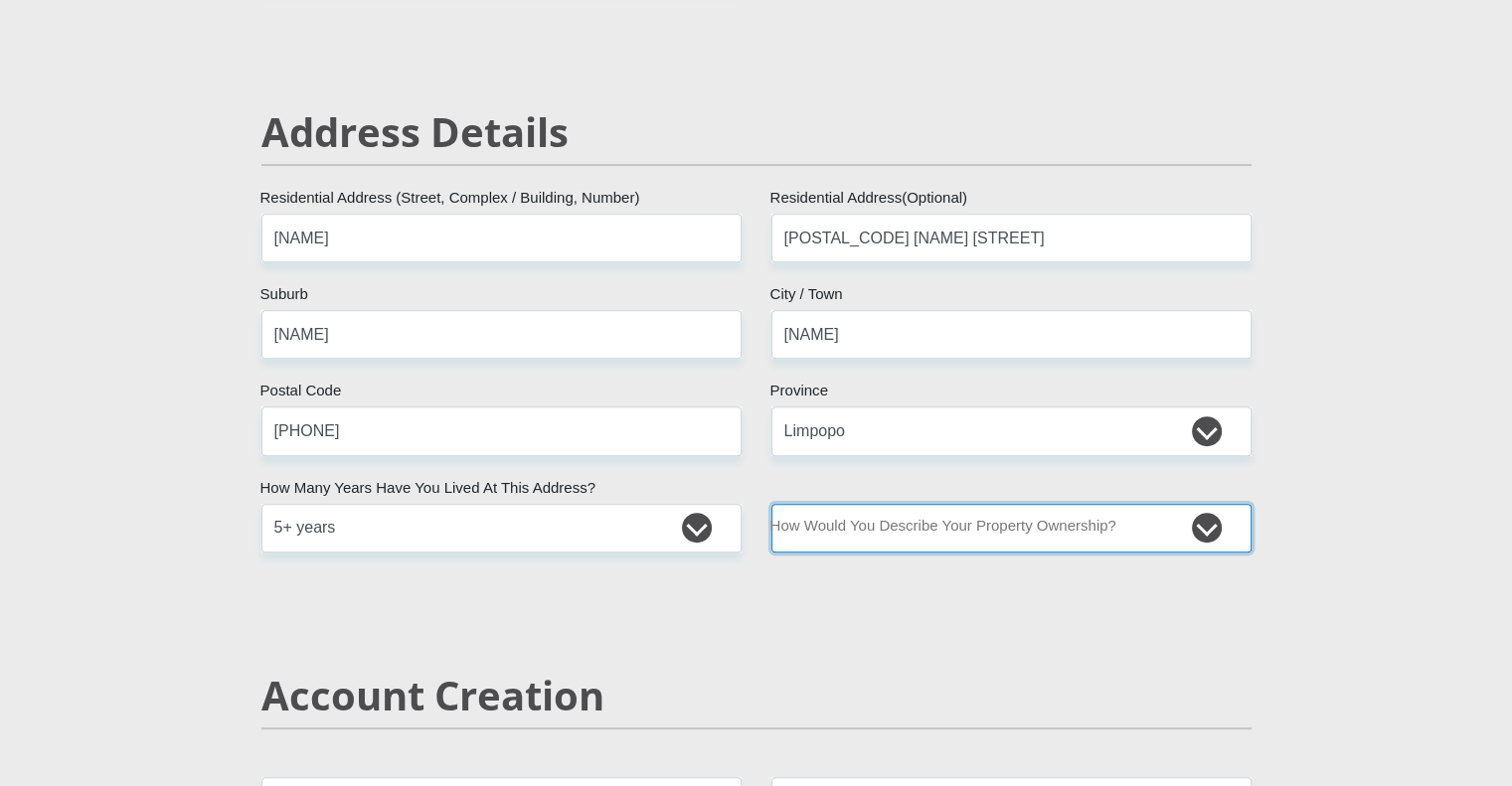 click on "Owned
Rented
Family Owned
Company Dwelling" at bounding box center [1011, 528] 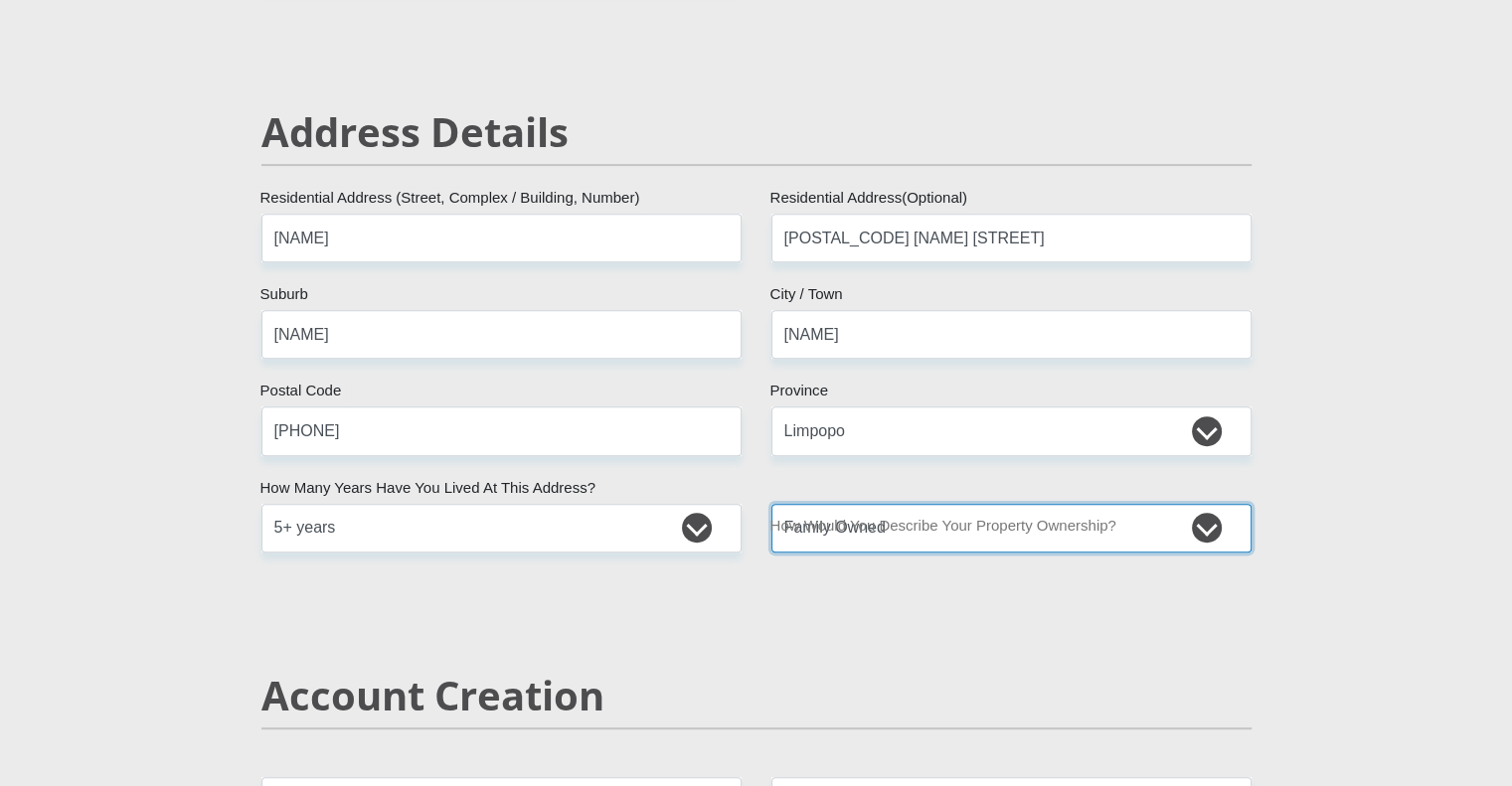 click on "Owned
Rented
Family Owned
Company Dwelling" at bounding box center (1011, 528) 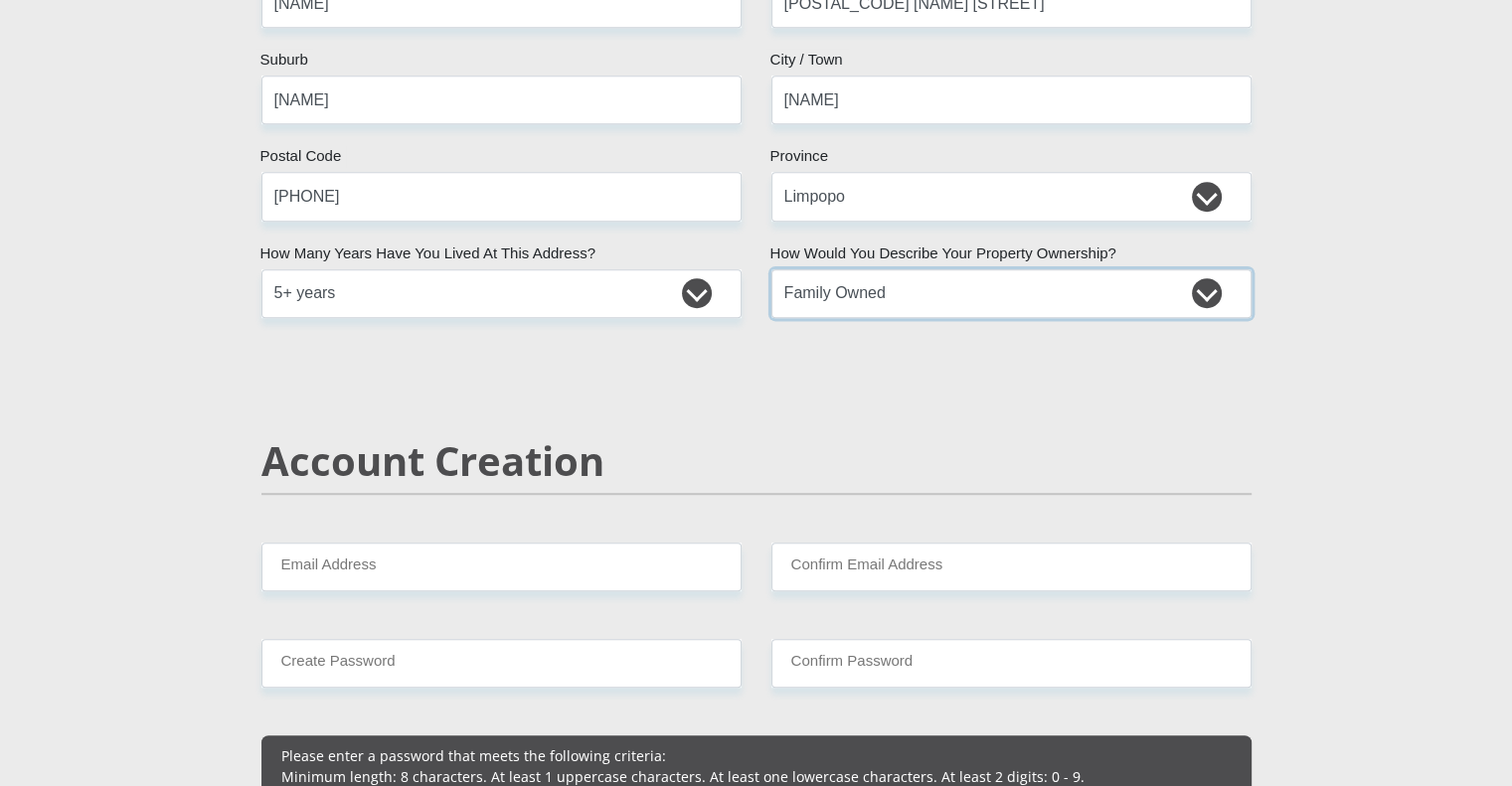 scroll, scrollTop: 1018, scrollLeft: 0, axis: vertical 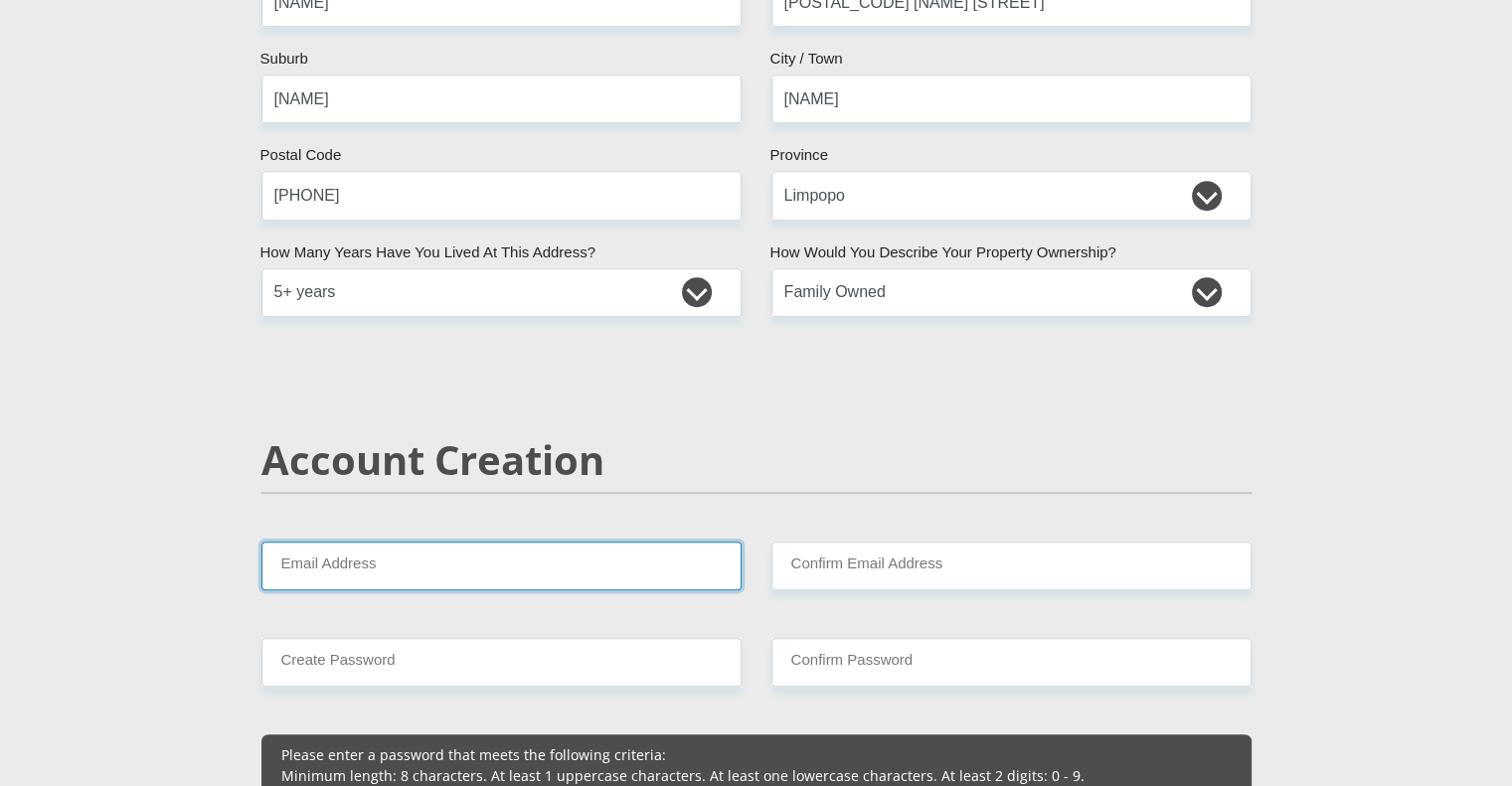 click on "Email Address" at bounding box center (501, 565) 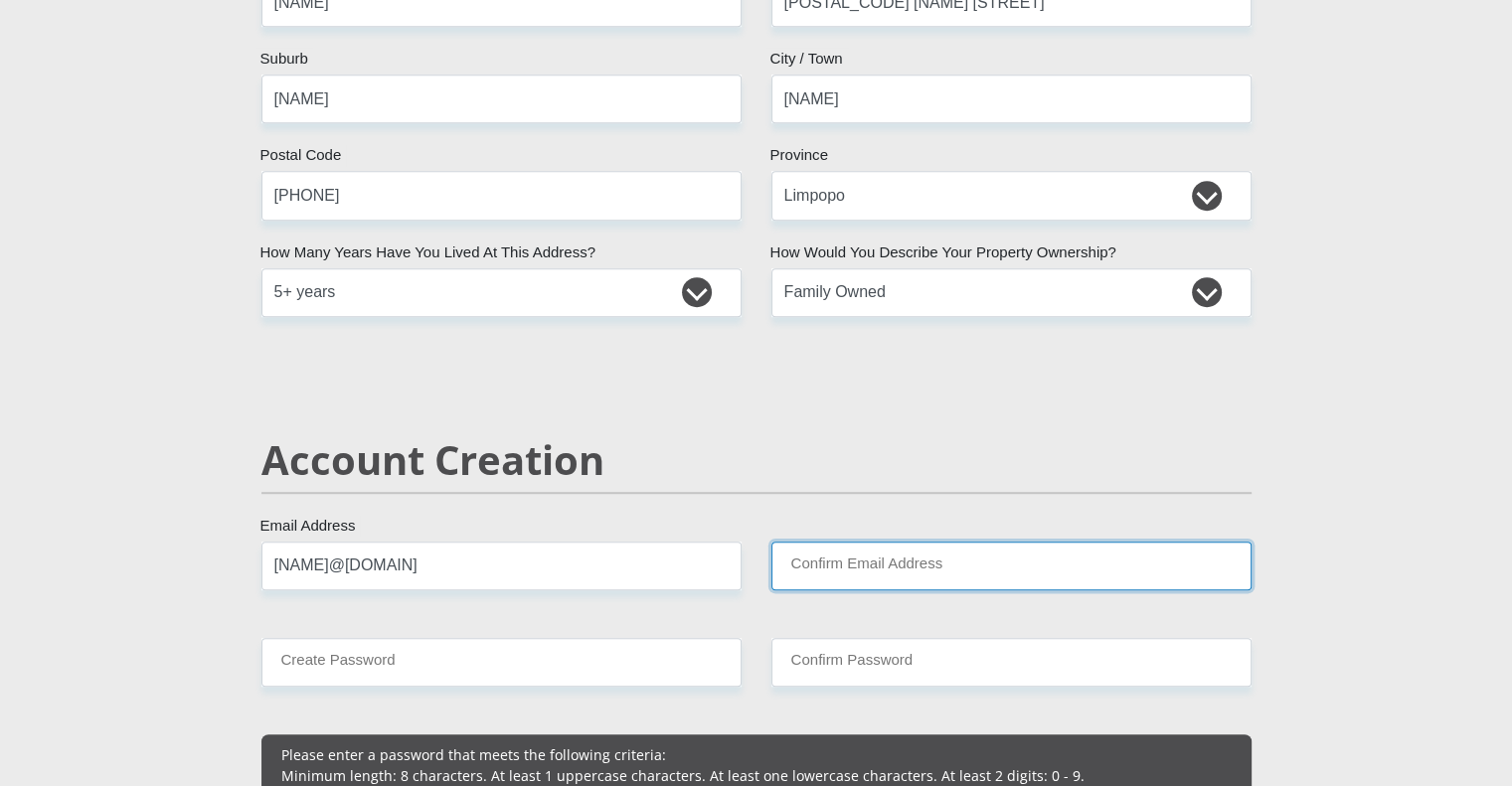click on "Confirm Email Address" at bounding box center [1011, 565] 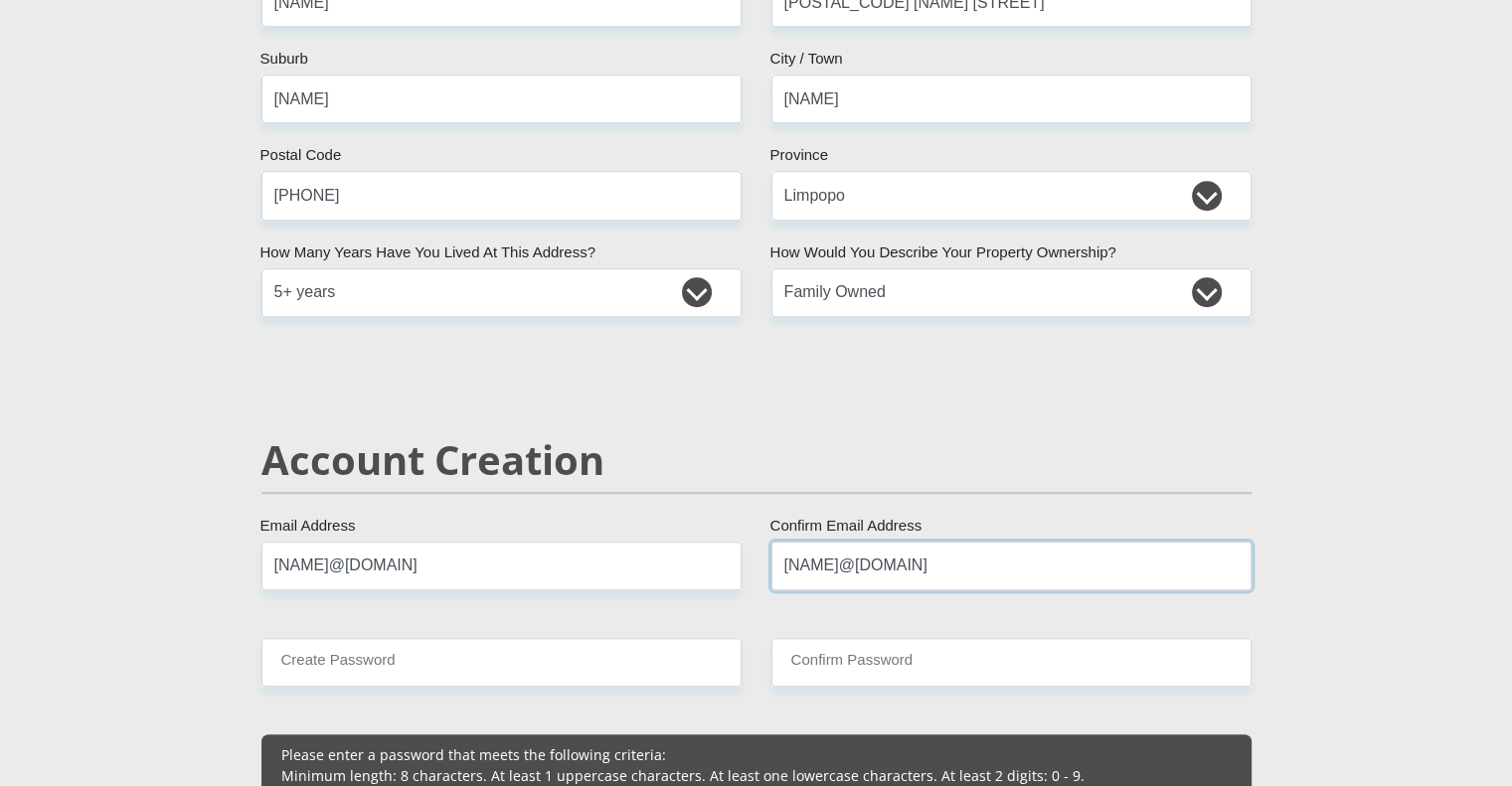 type on "[NAME]@[DOMAIN]" 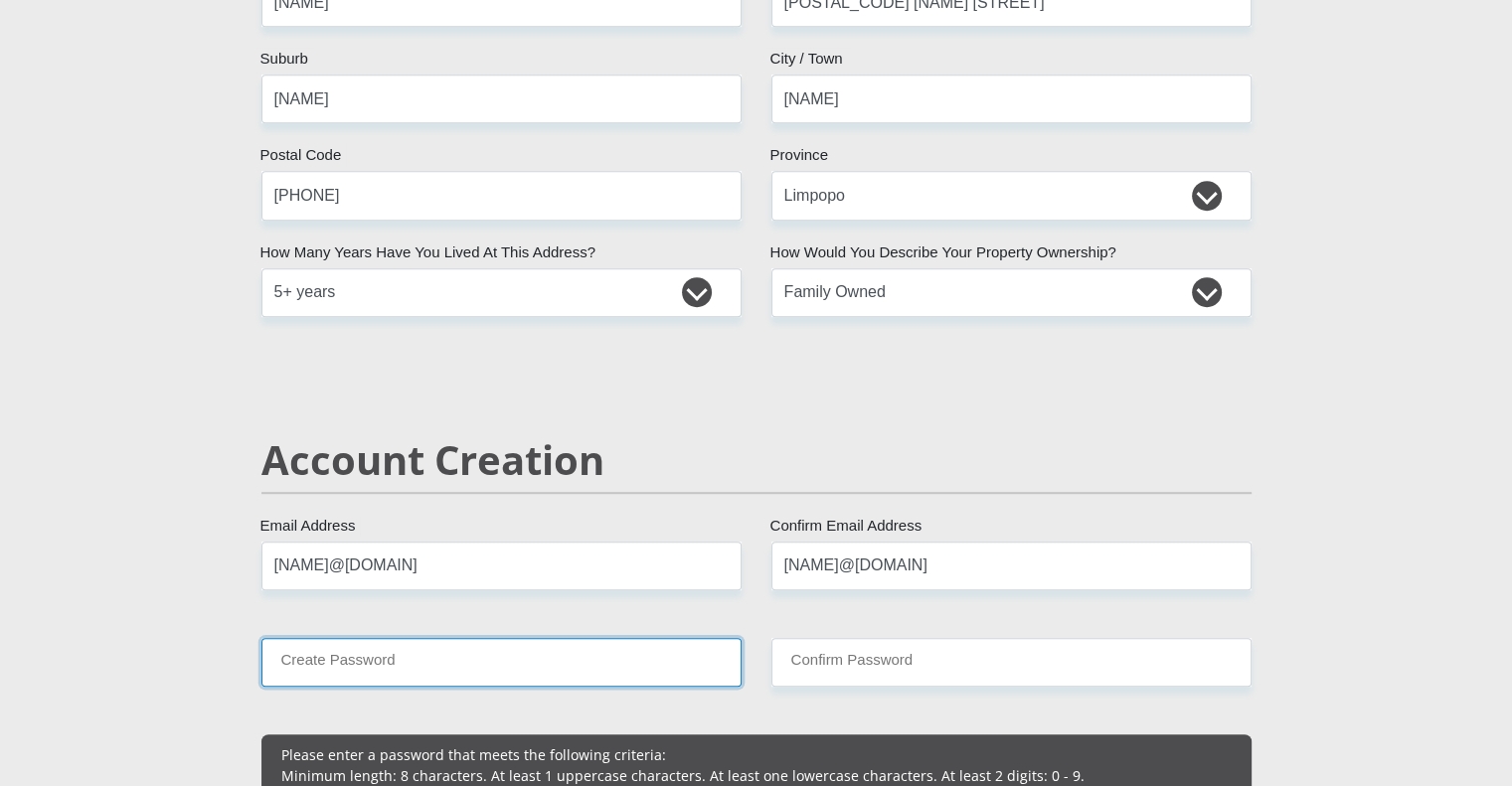 click on "Create Password" at bounding box center [501, 662] 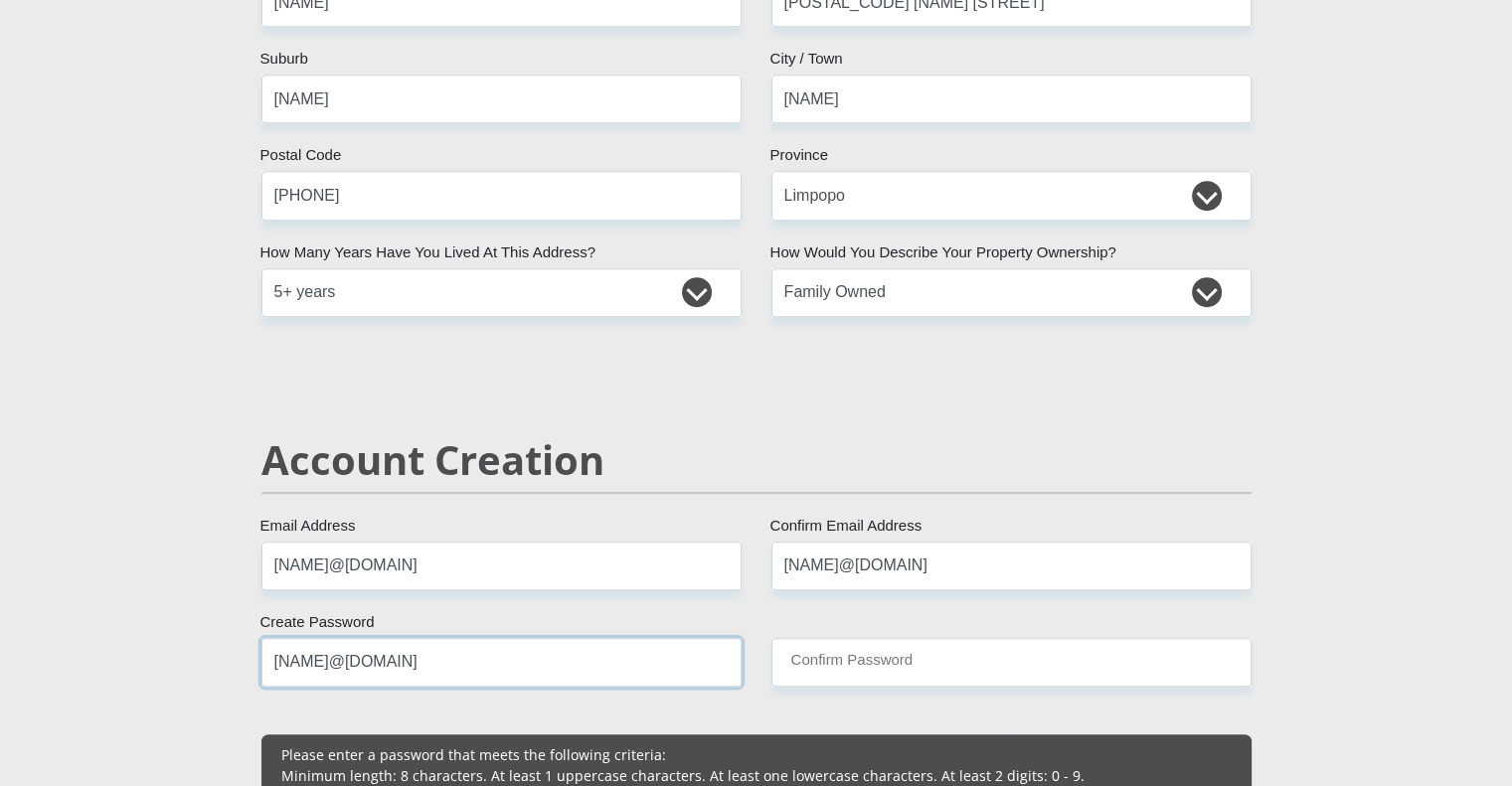 type on "[NAME]@[DOMAIN]" 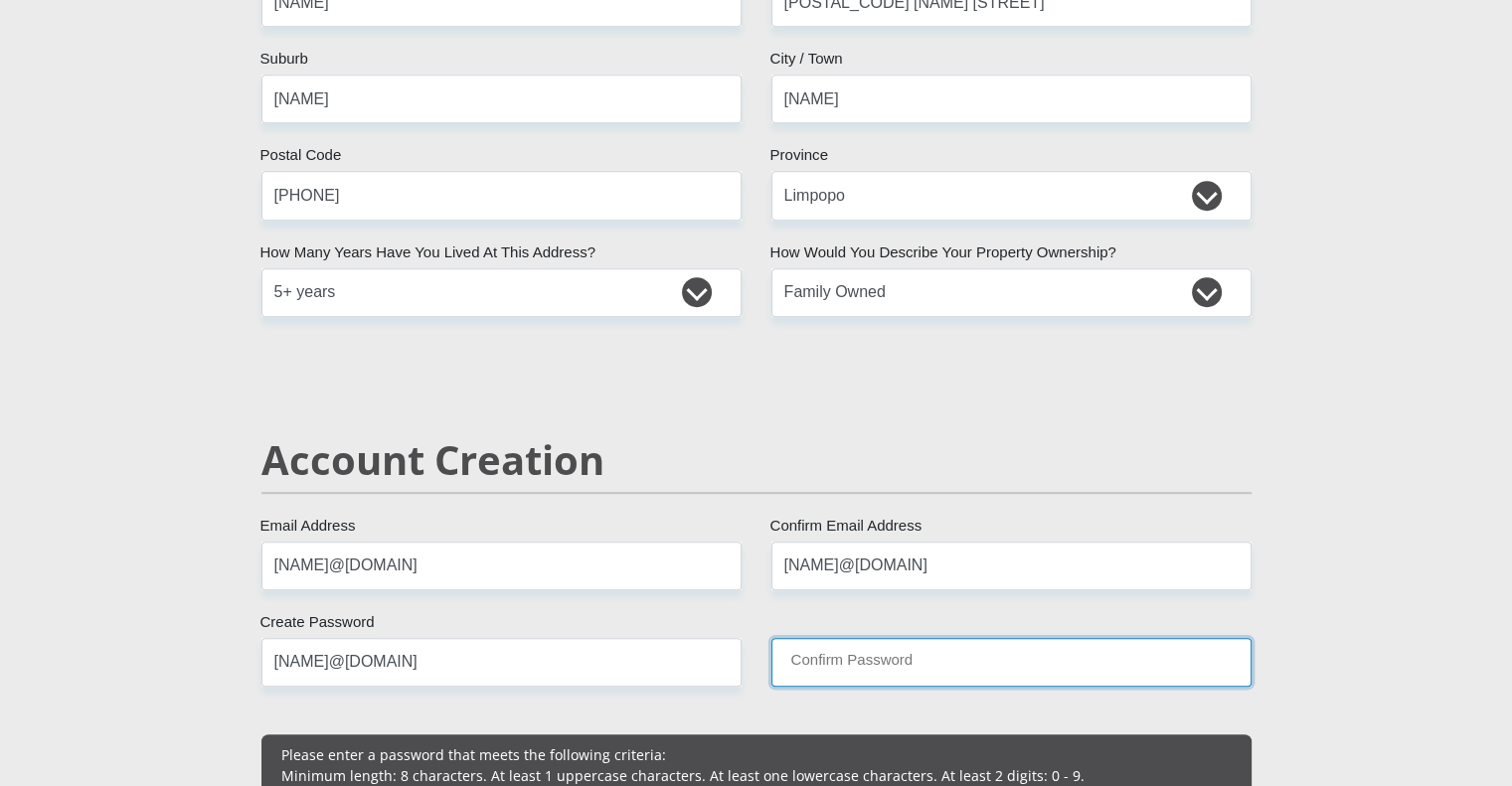 click on "Confirm Password" at bounding box center (1011, 662) 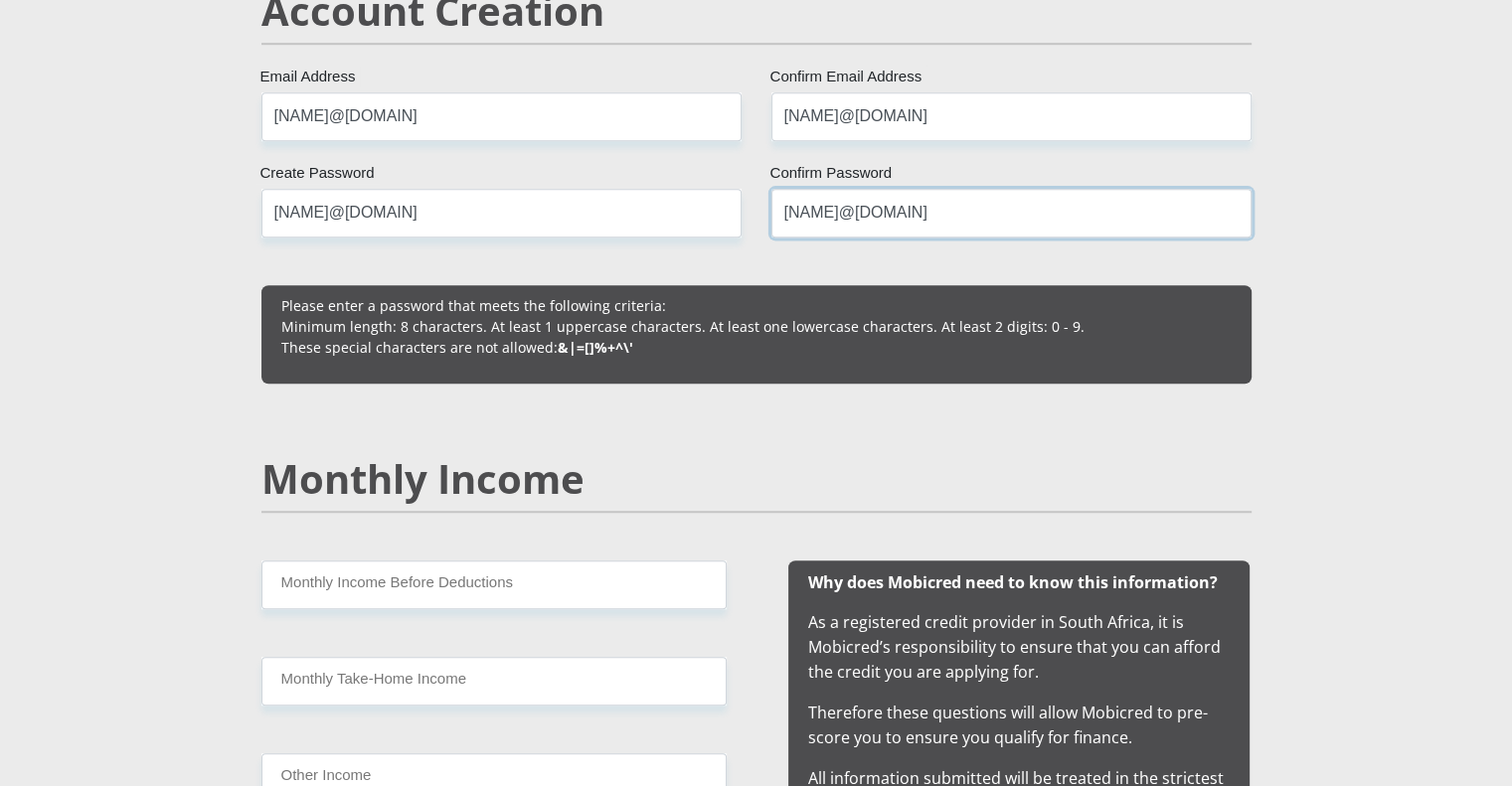 scroll, scrollTop: 1500, scrollLeft: 0, axis: vertical 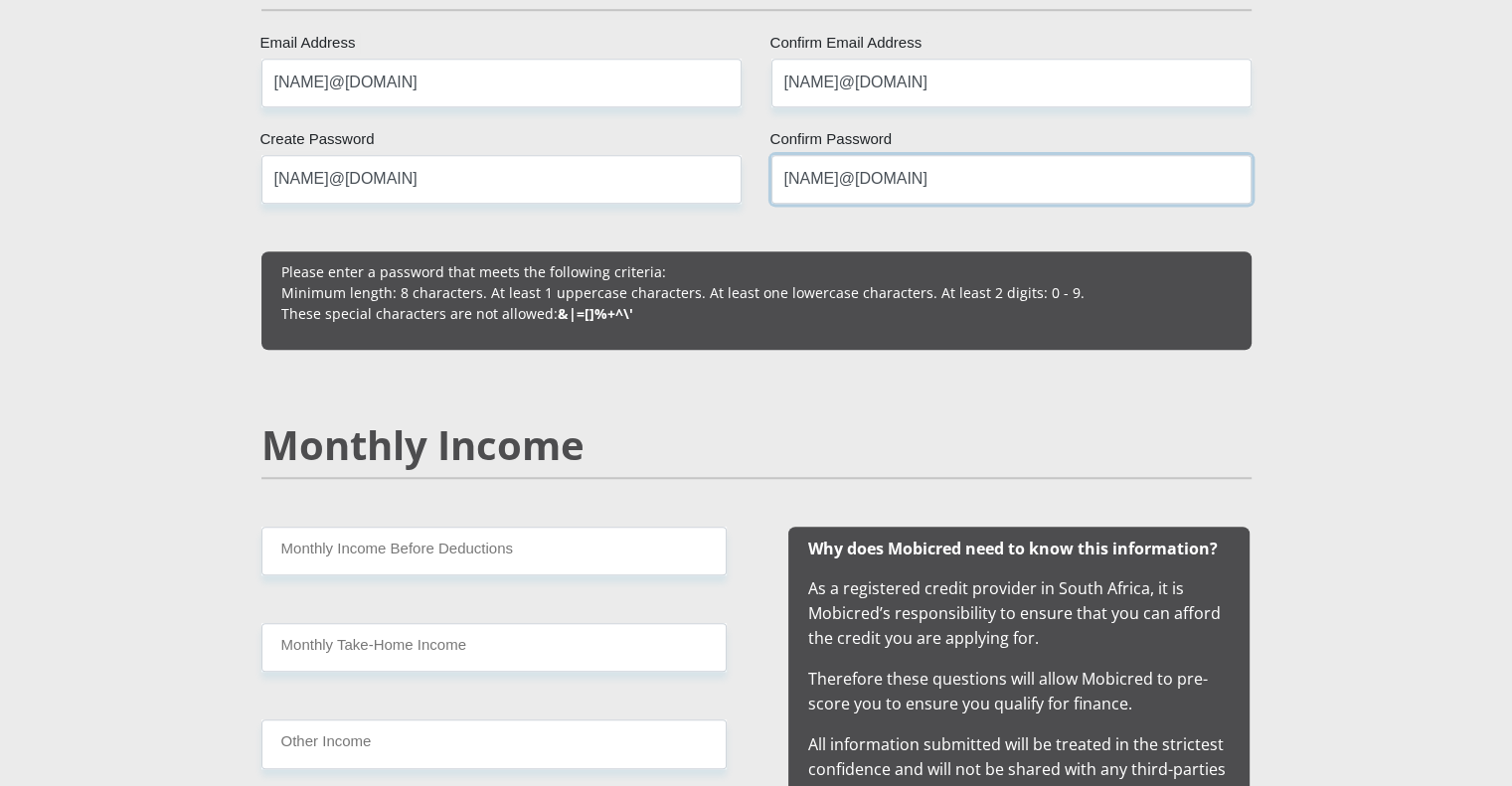 type on "[NAME]@[DOMAIN]" 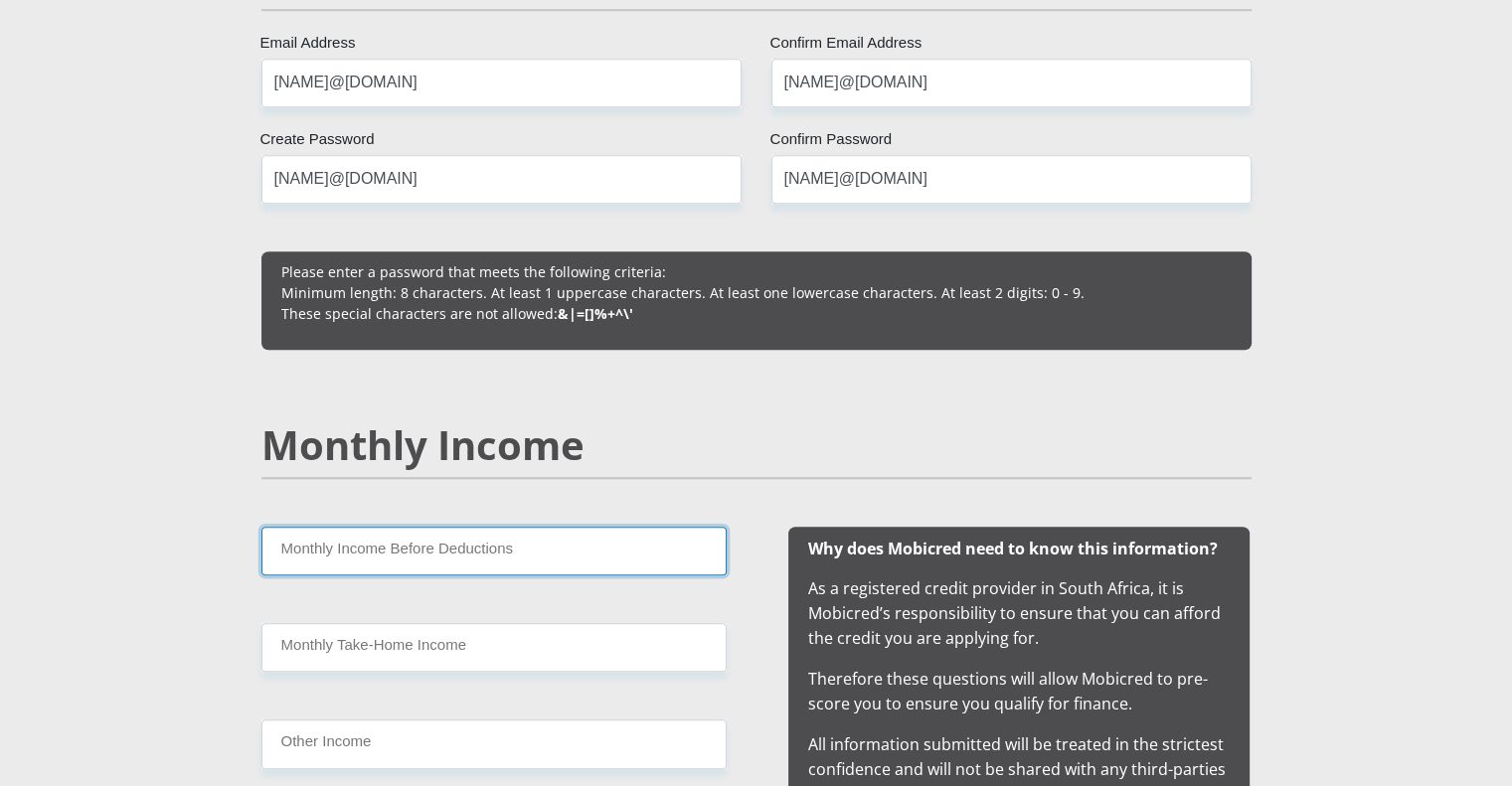 click on "Monthly Income Before Deductions" at bounding box center (494, 550) 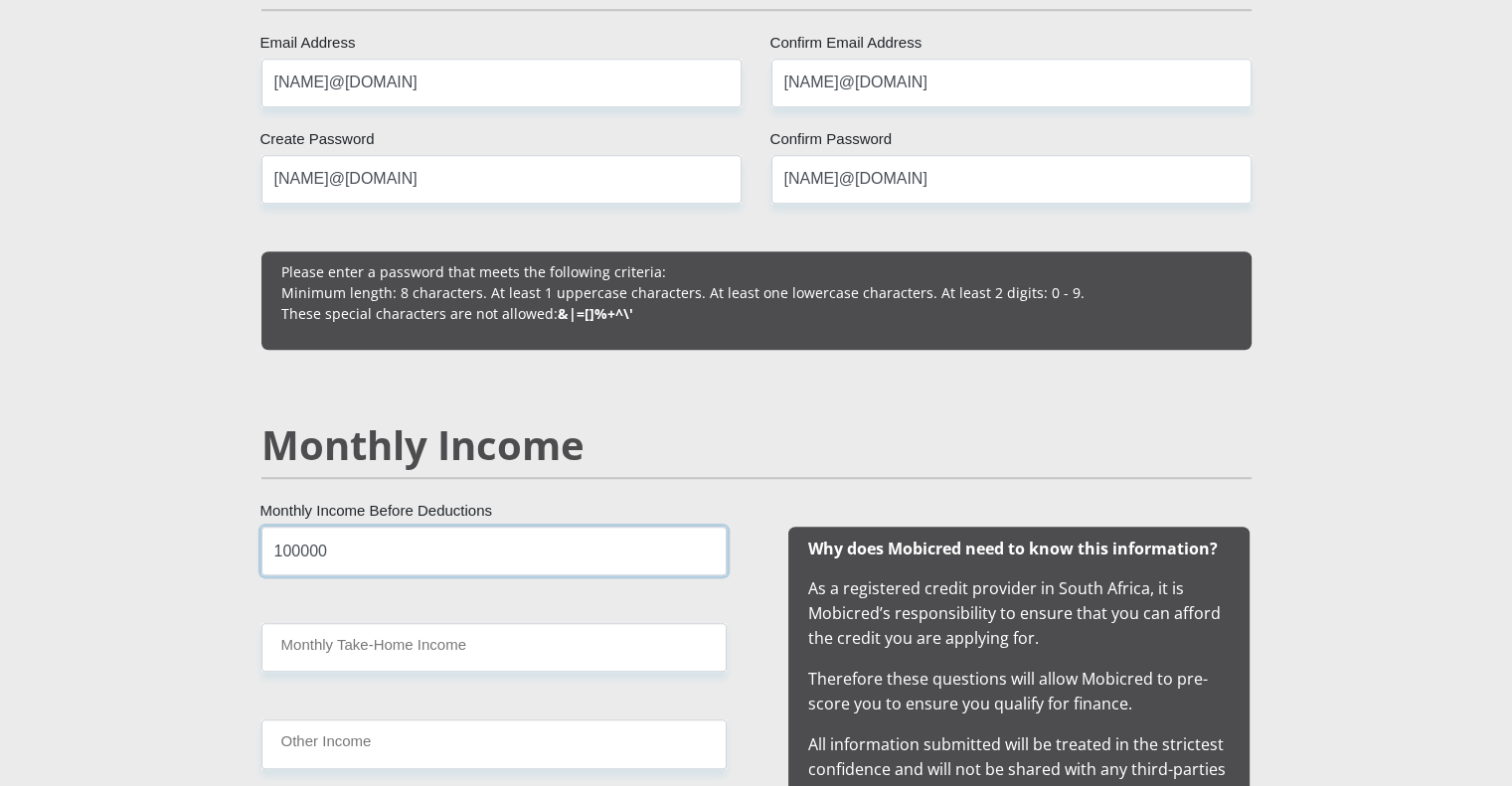 type on "100000" 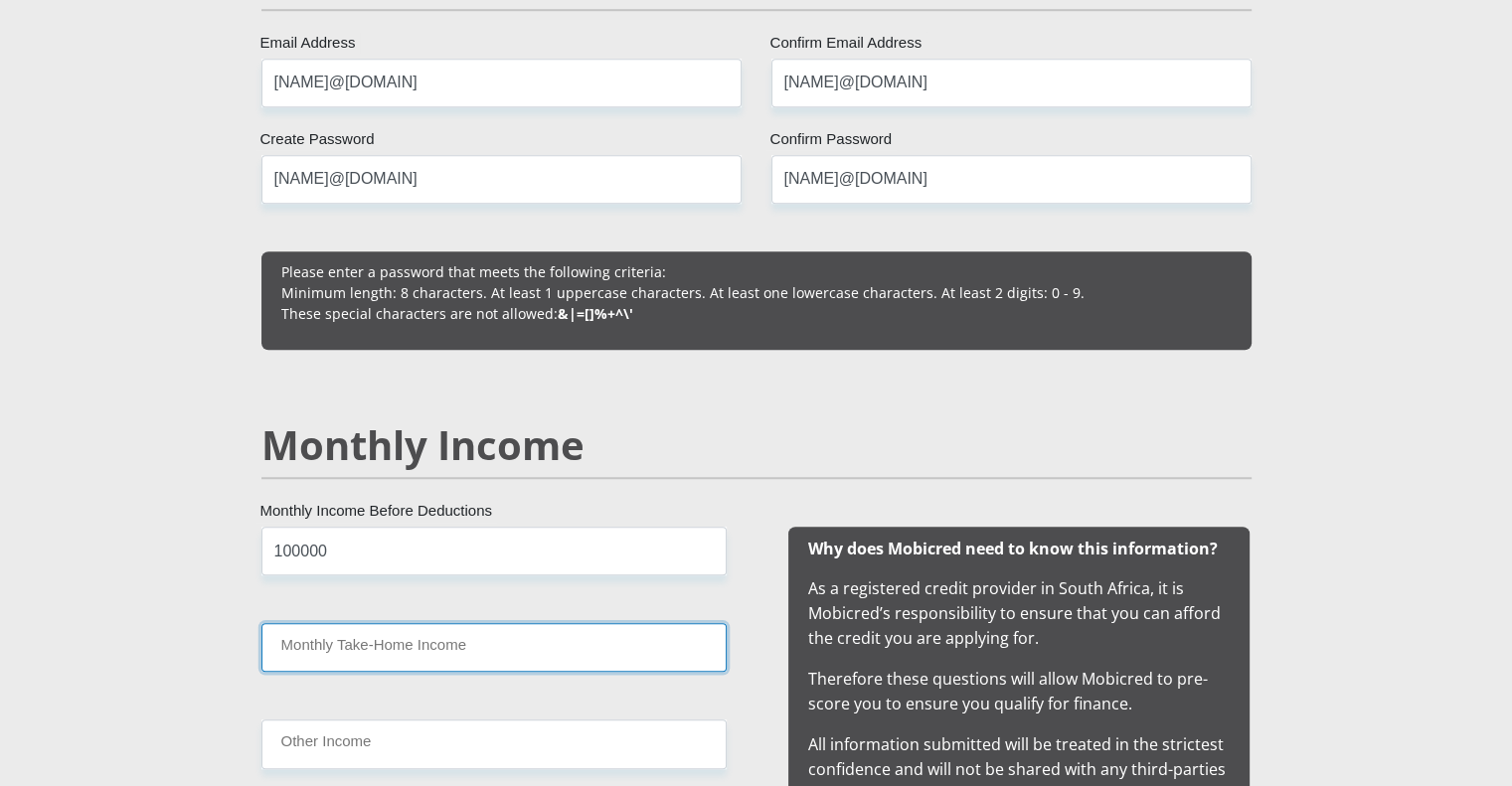 click on "Monthly Take-Home Income" at bounding box center (494, 647) 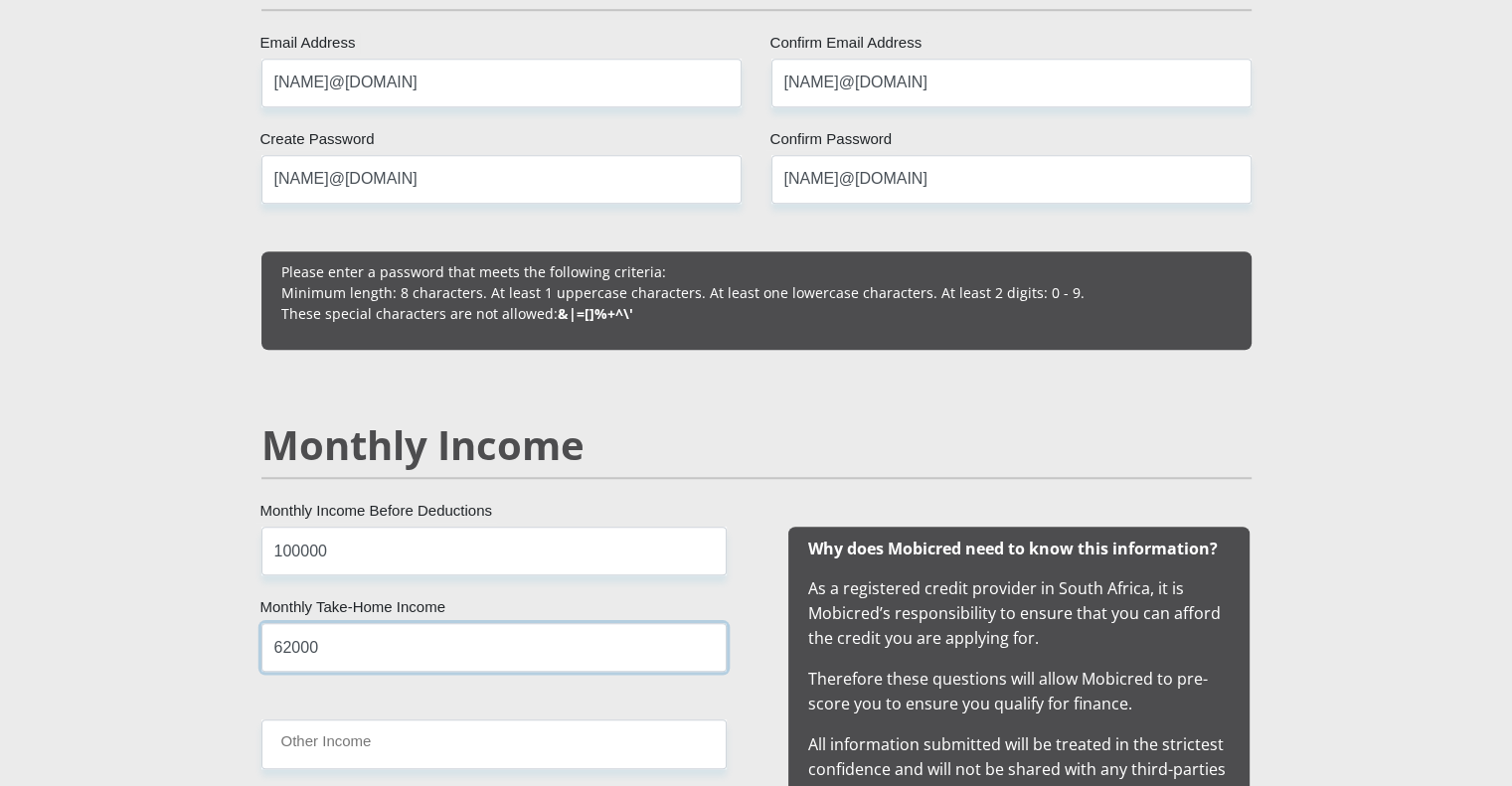 type on "62000" 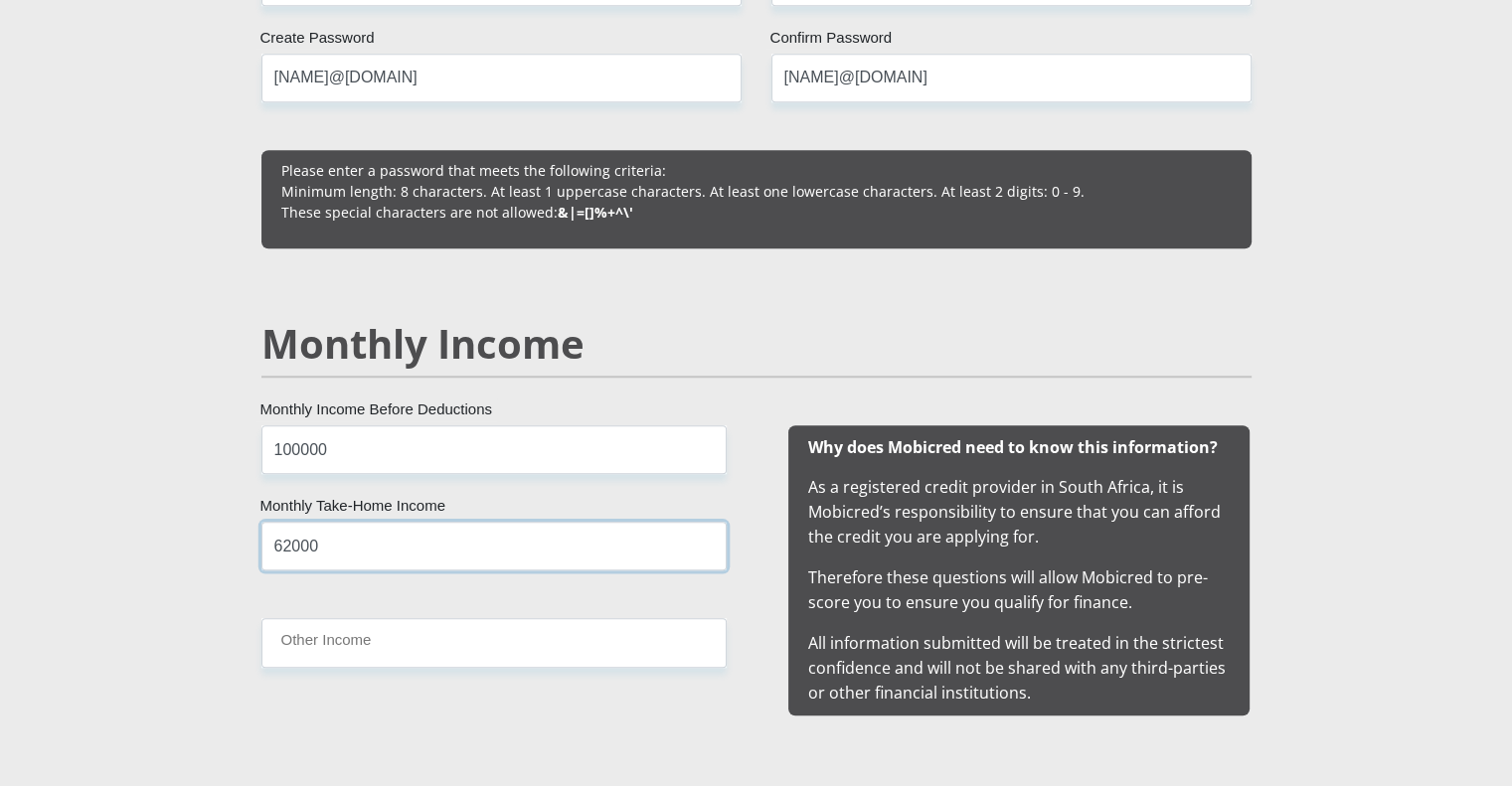 scroll, scrollTop: 1612, scrollLeft: 0, axis: vertical 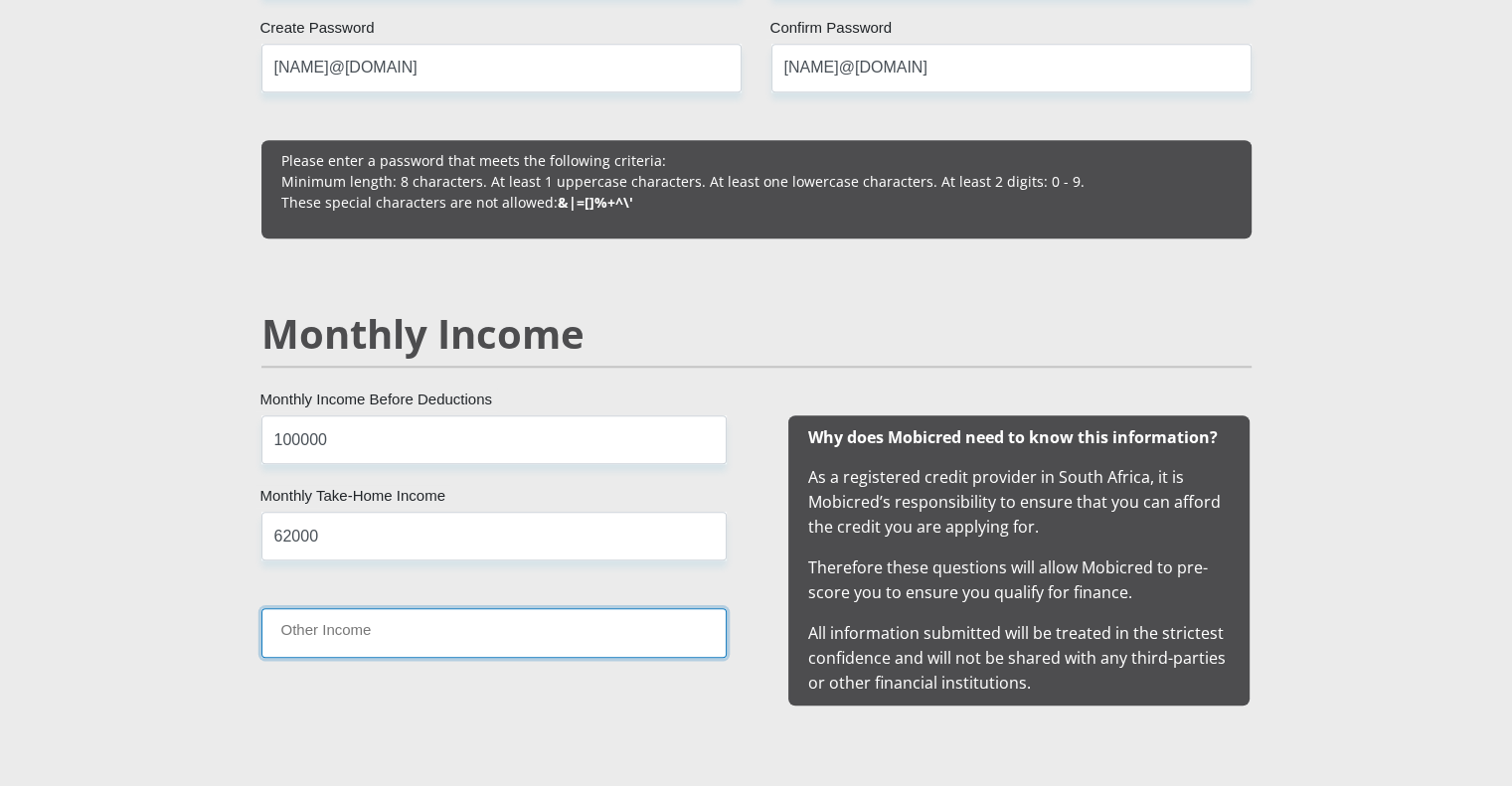 click on "Other Income" at bounding box center (494, 632) 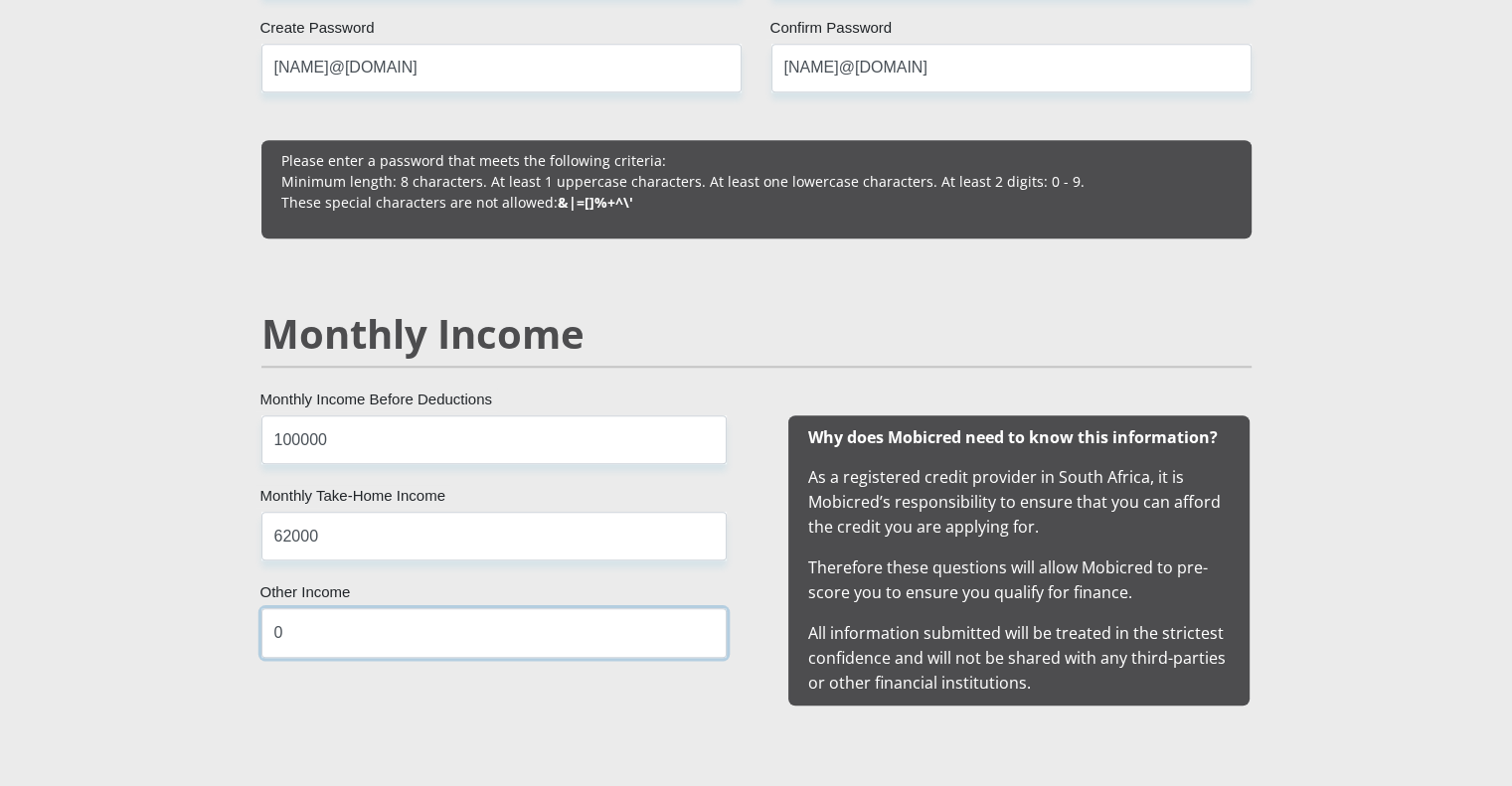 type on "0" 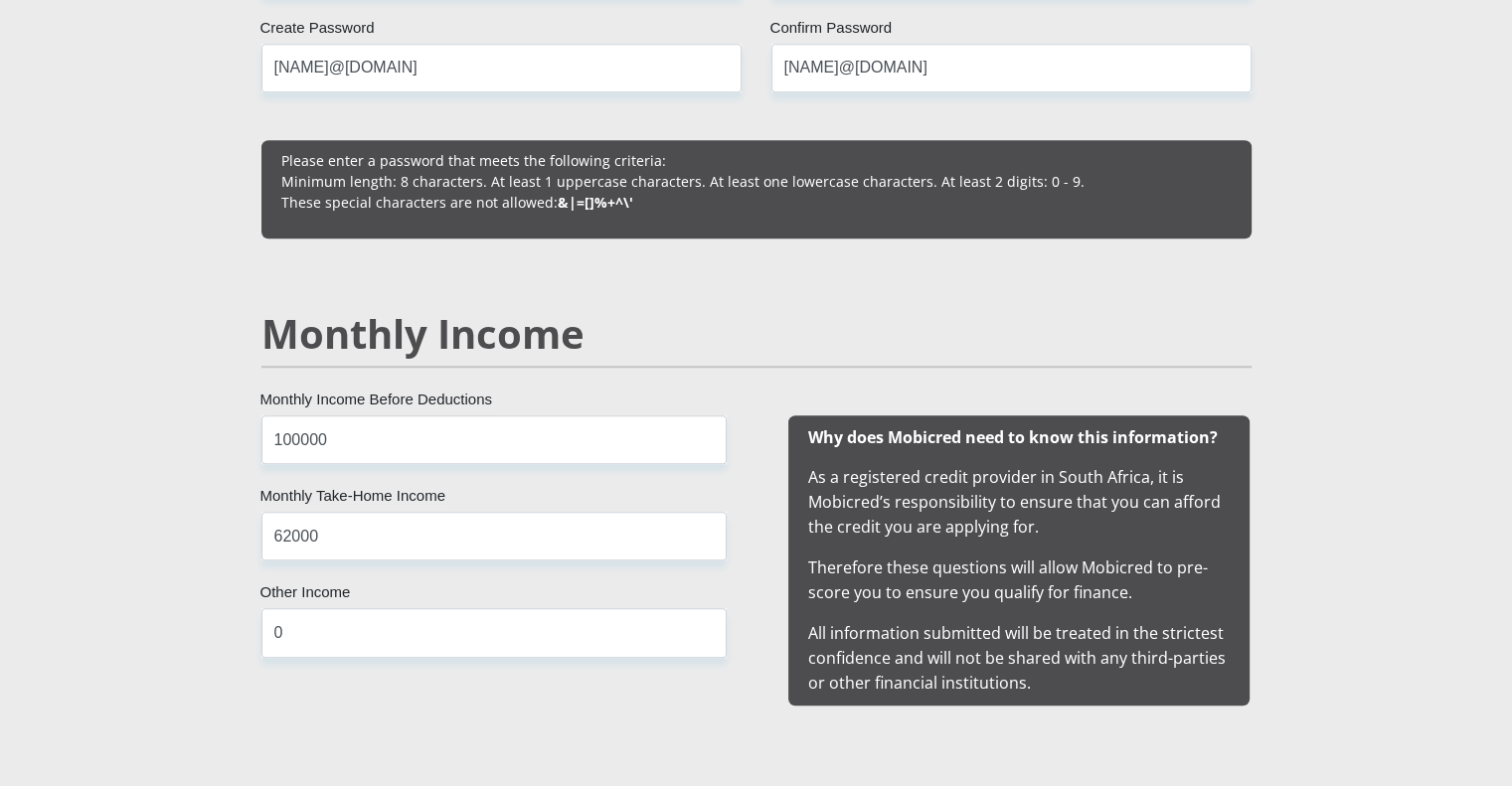 click on "[NAME]
[FIRST_NAME]
[LAST_NAME]
[SURNAME]
[PHONE]
South African ID Number
Please input valid ID number
South Africa
Afghanistan
Aland Islands
Albania
Algeria
America Samoa
American Virgin Islands
Andorra
Angola
Anguilla  Antarctica" at bounding box center [756, 1560] 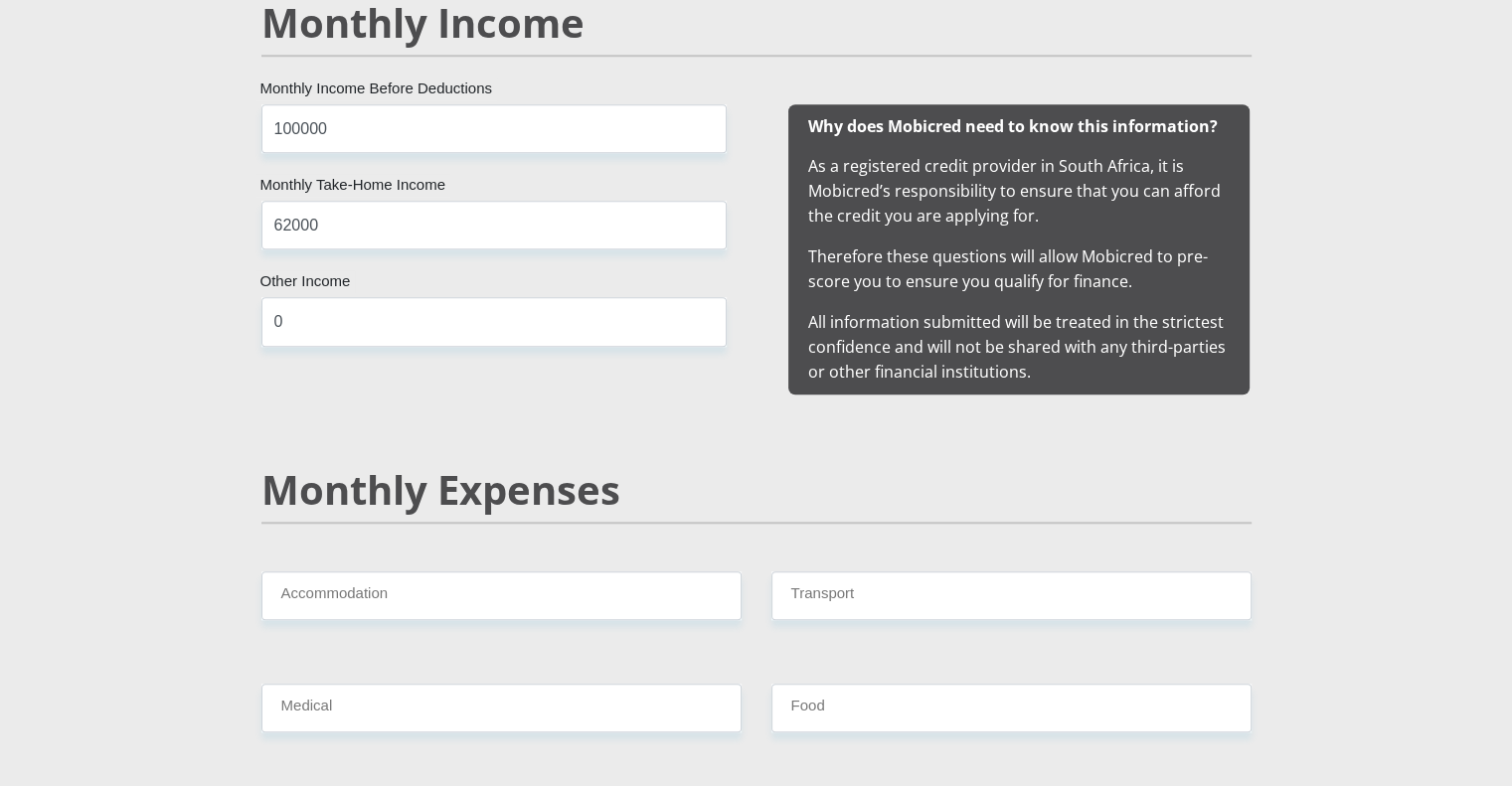 scroll, scrollTop: 1924, scrollLeft: 0, axis: vertical 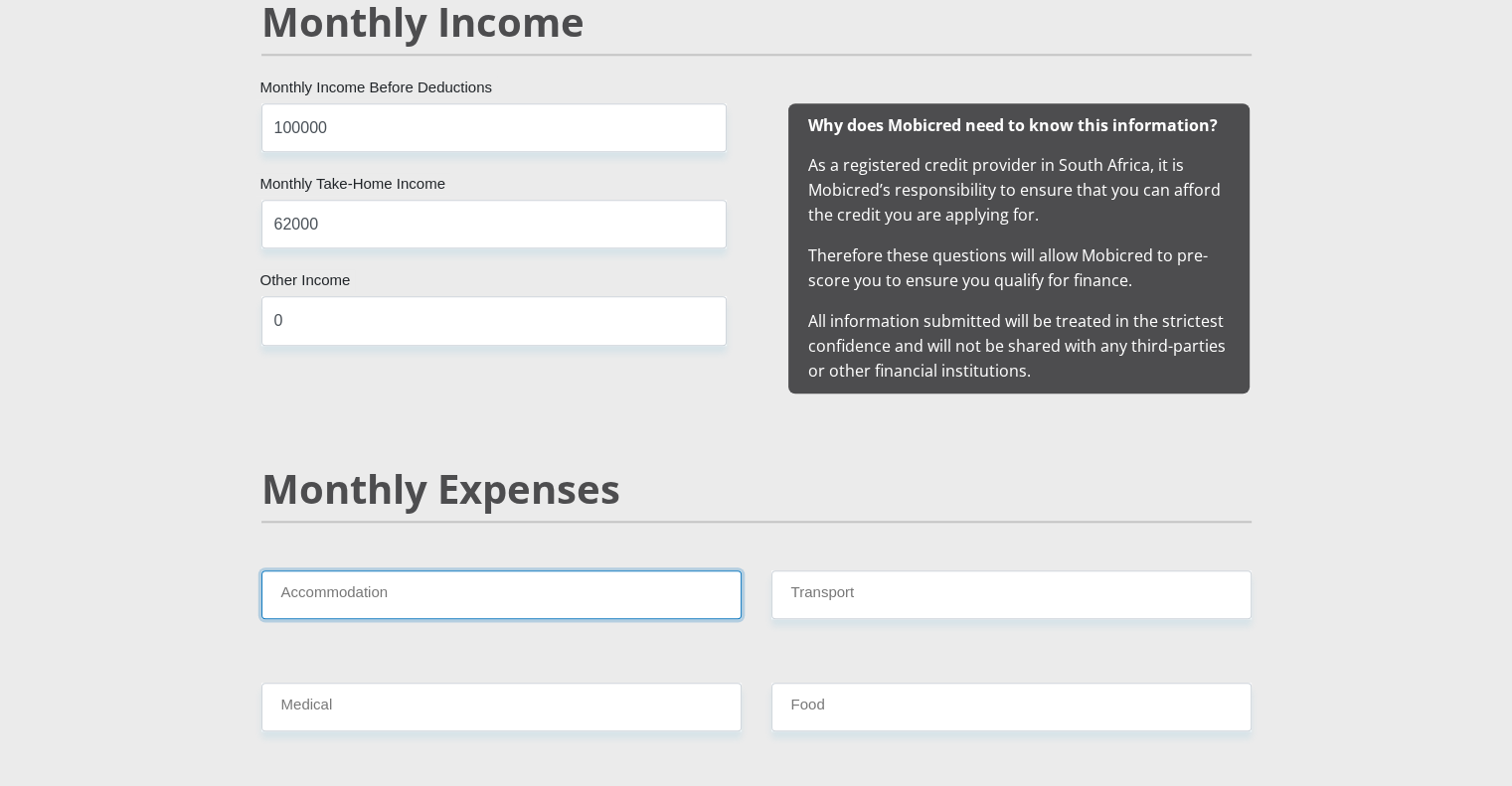 click on "Accommodation" at bounding box center [501, 594] 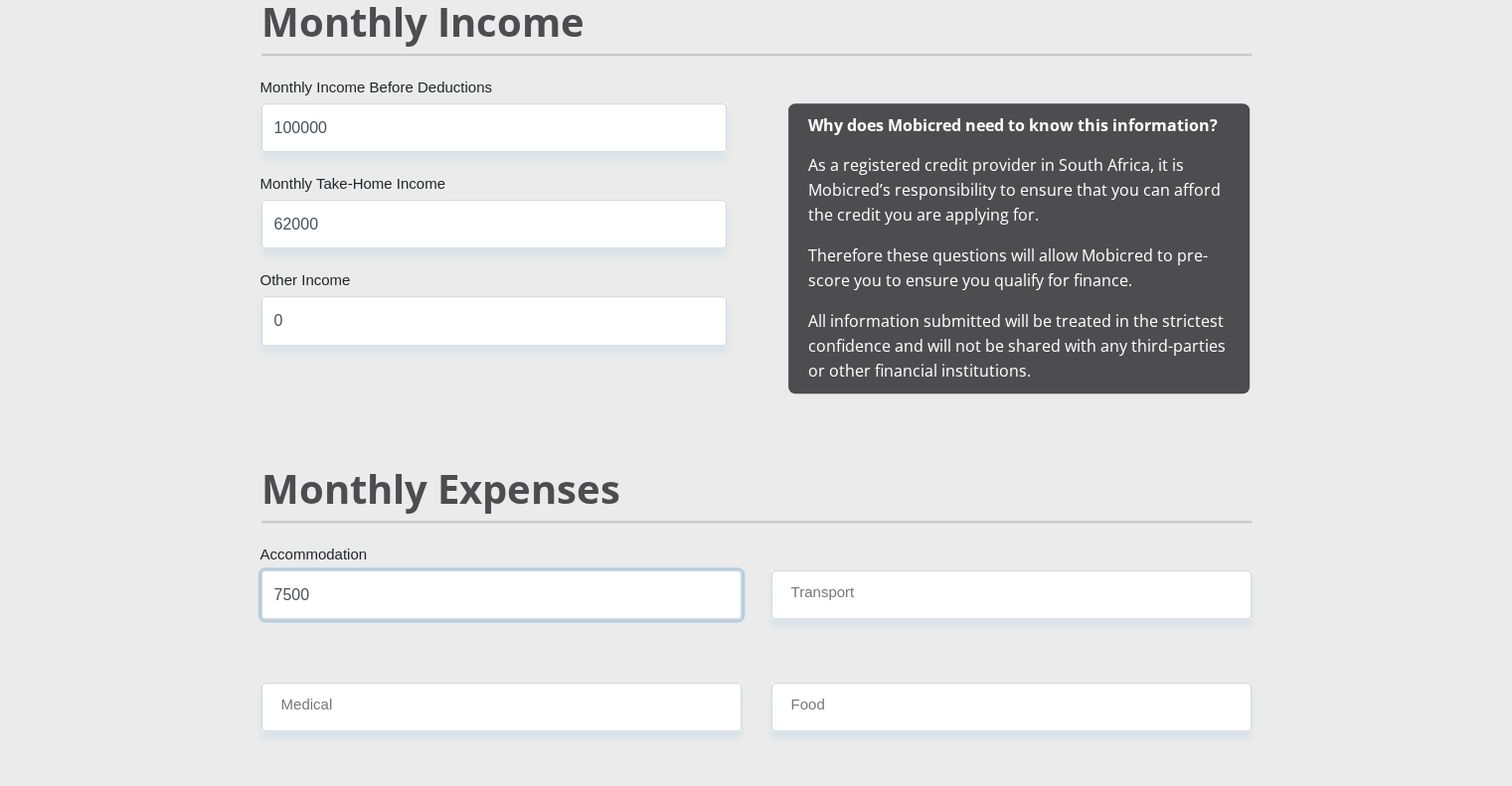 type on "7500" 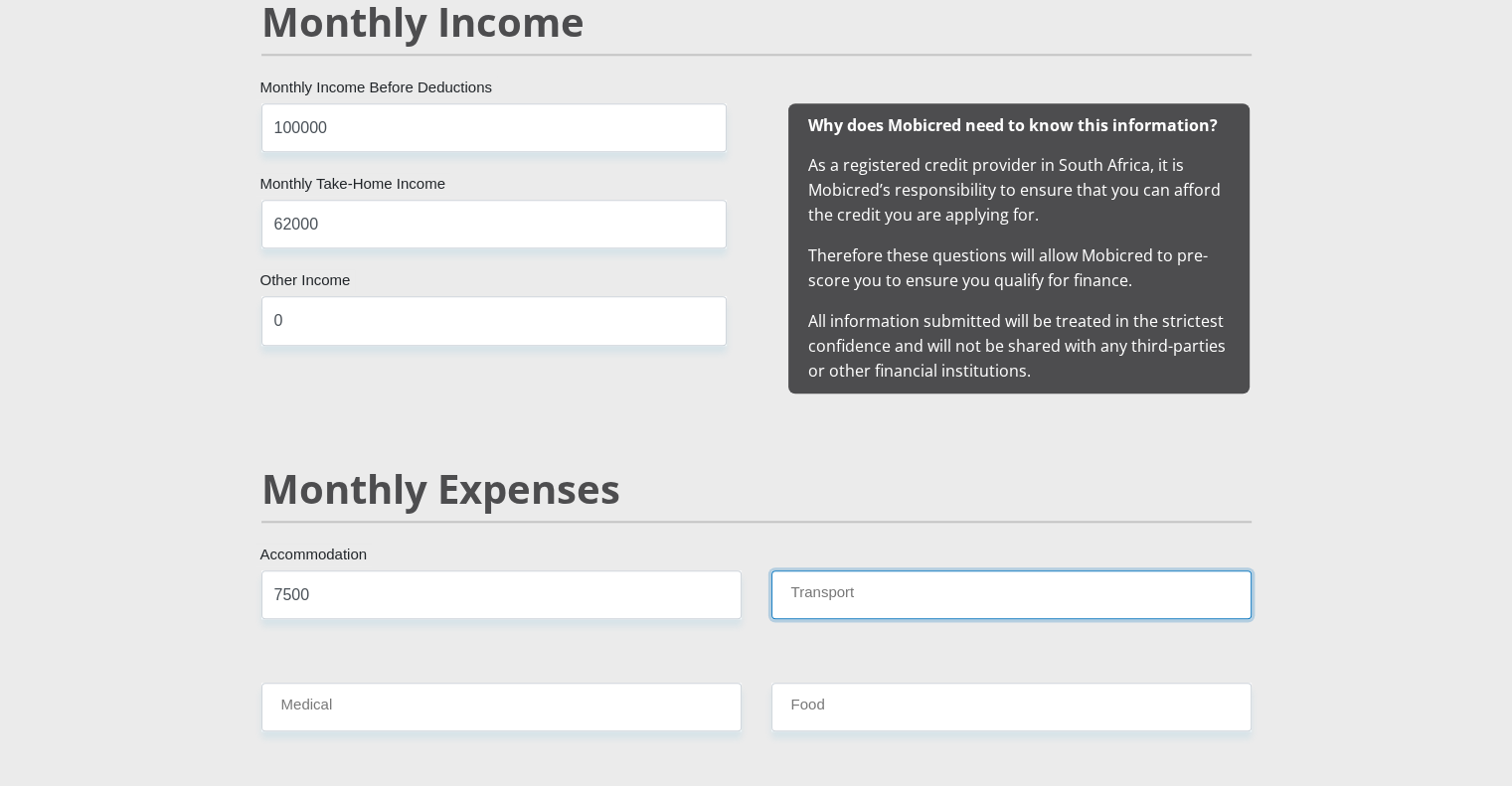 click on "Transport" at bounding box center (1011, 594) 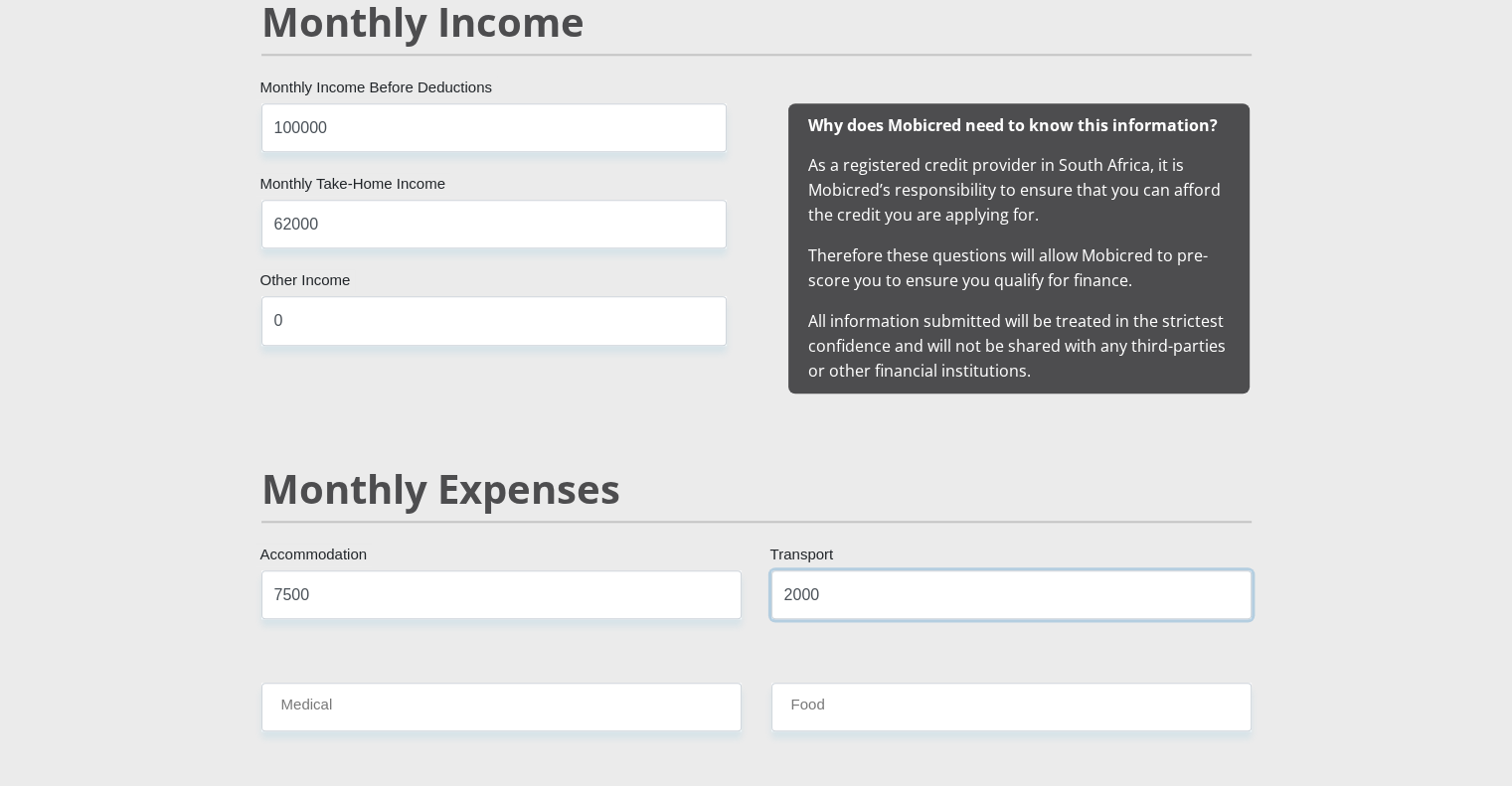 type on "2000" 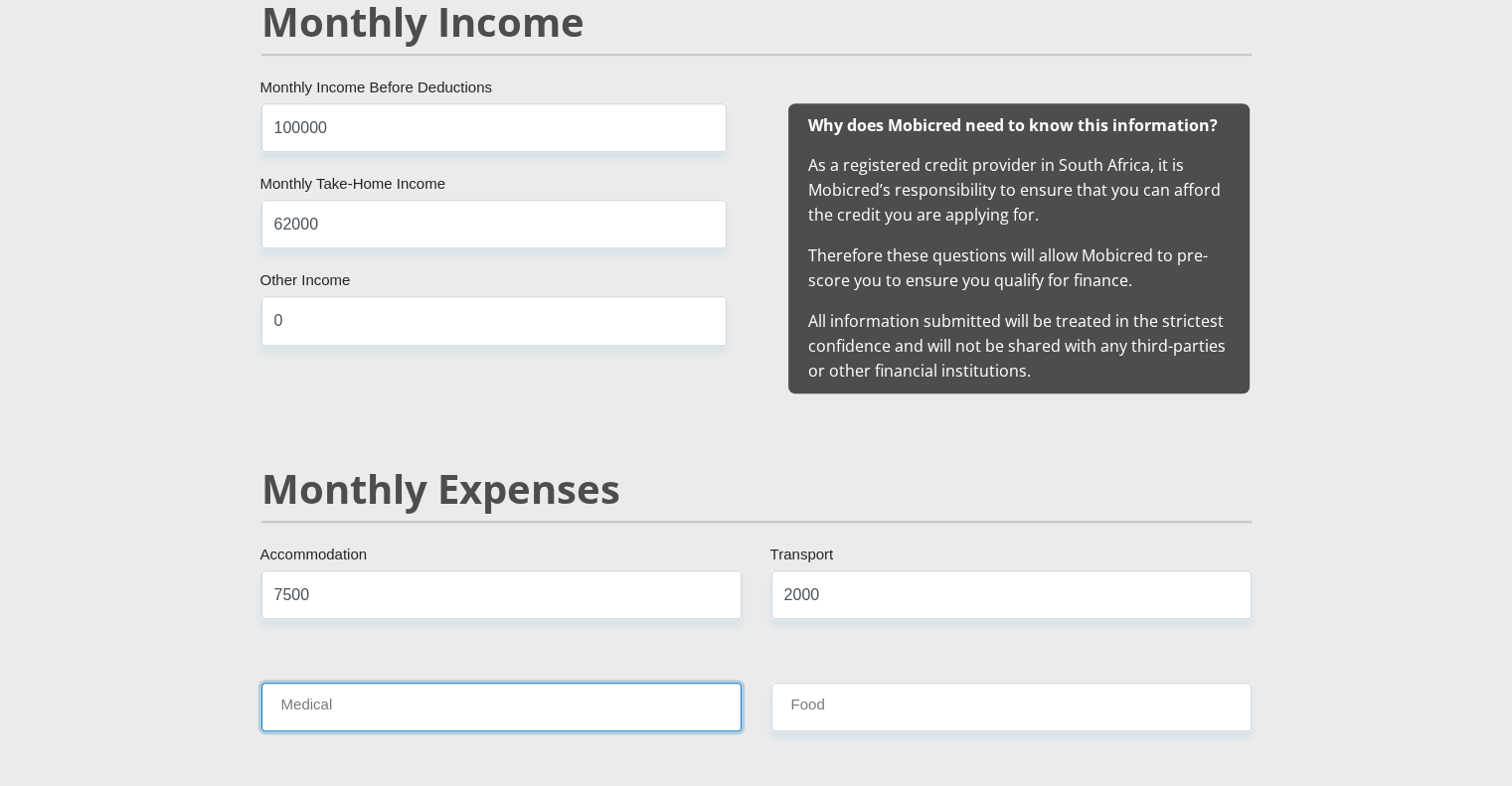 click on "Medical" at bounding box center (501, 707) 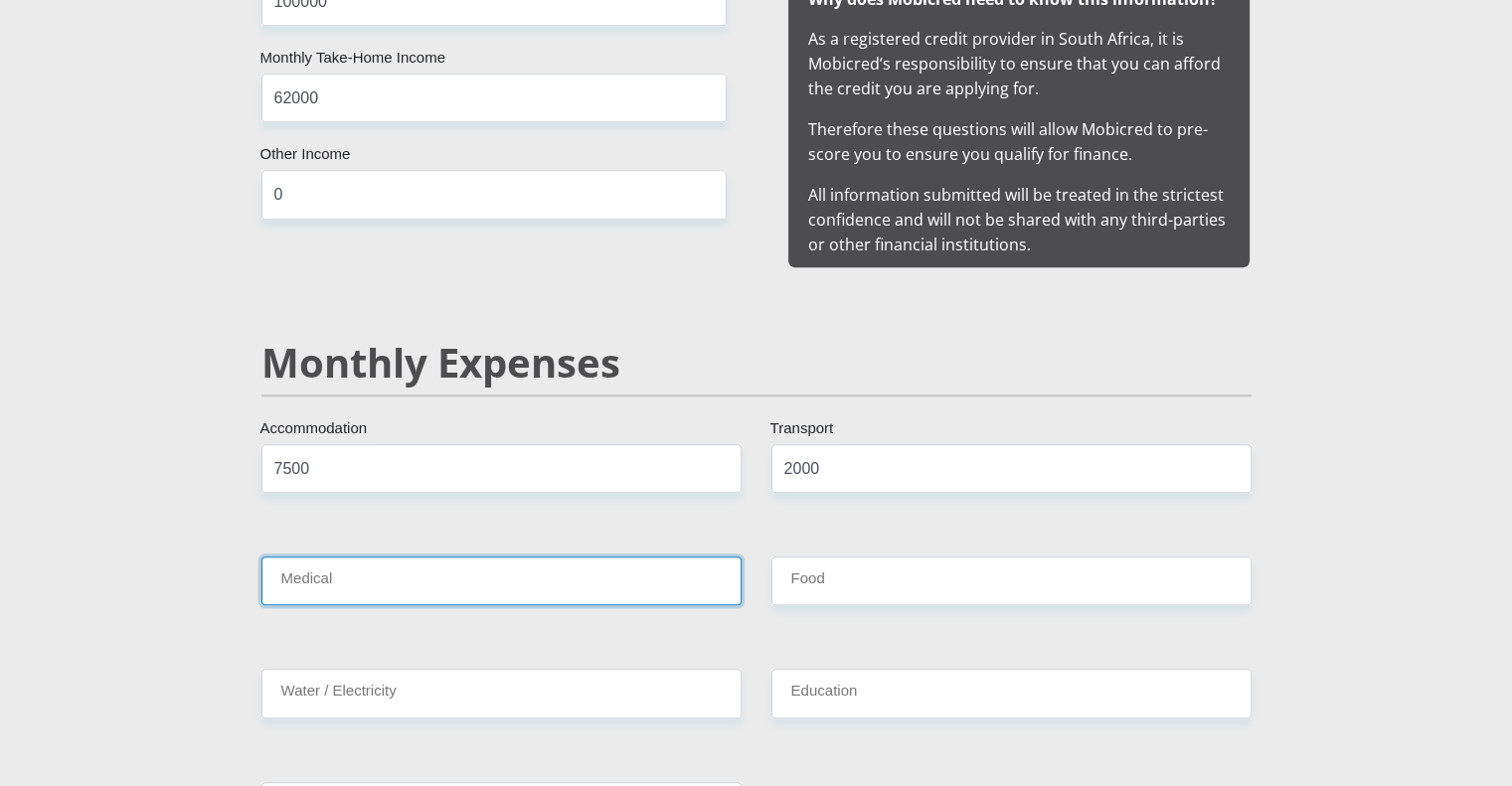 scroll, scrollTop: 2058, scrollLeft: 0, axis: vertical 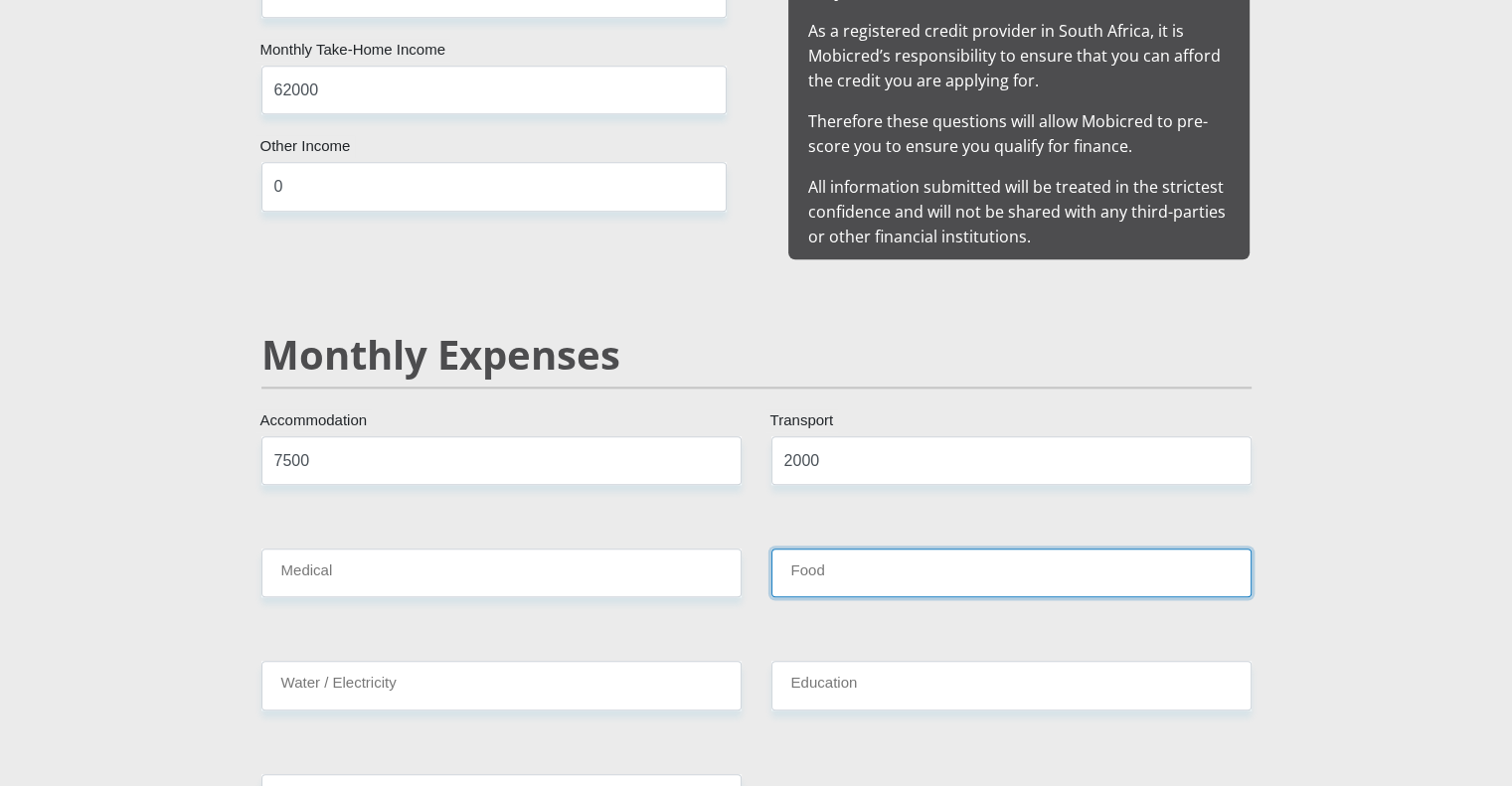 click on "Food" at bounding box center [1011, 572] 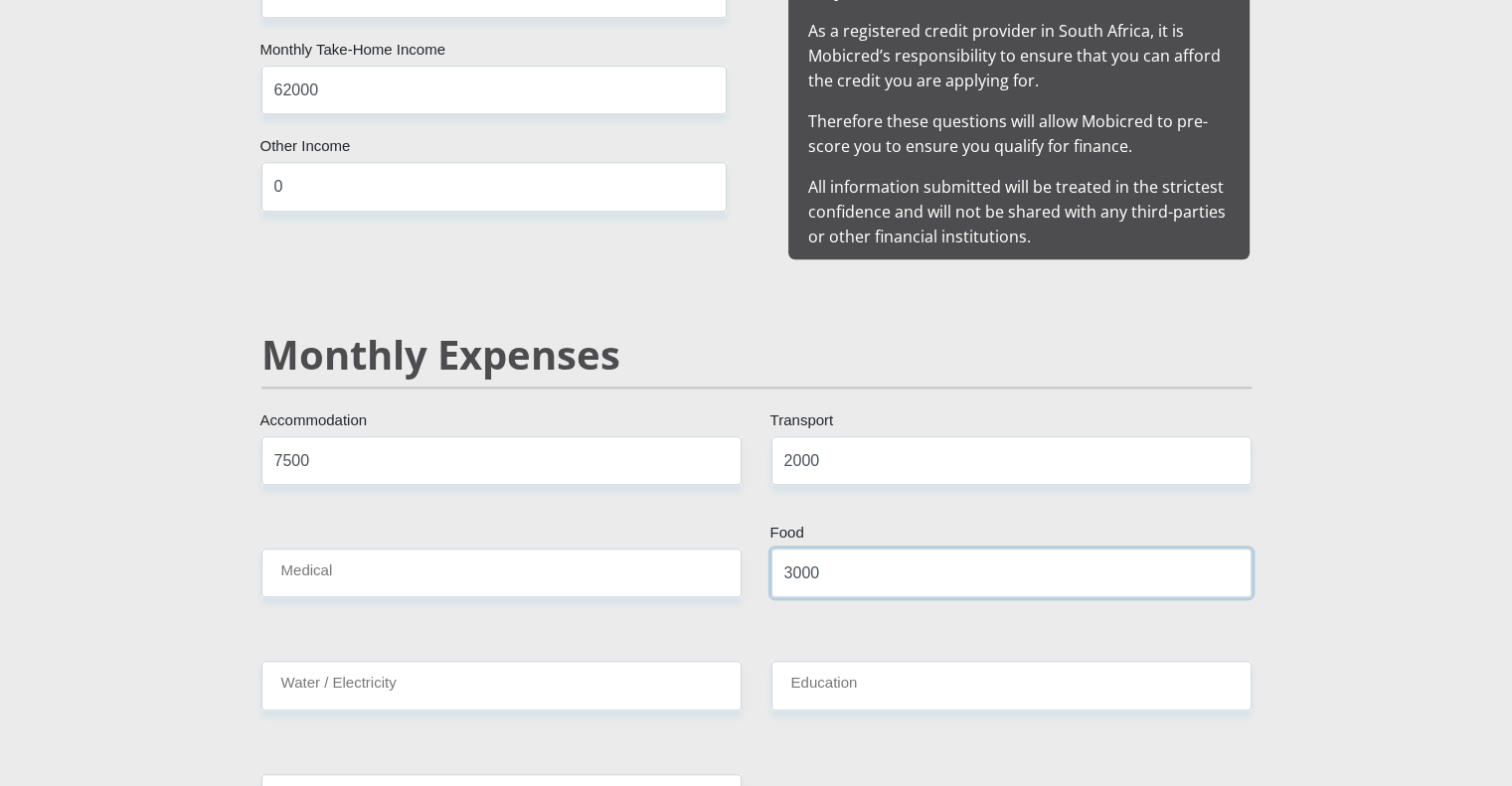 type on "3000" 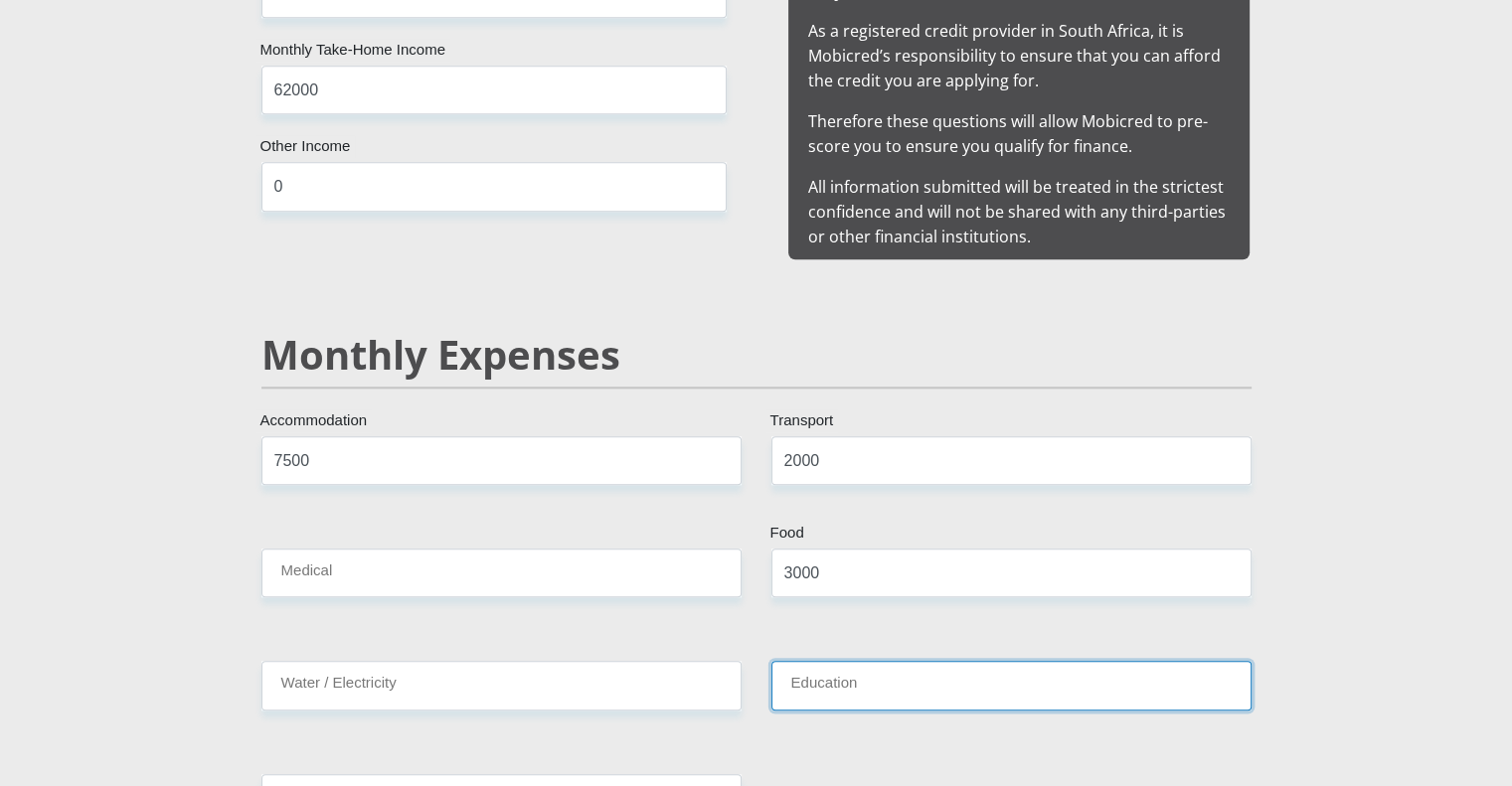 click on "Education" at bounding box center (1011, 685) 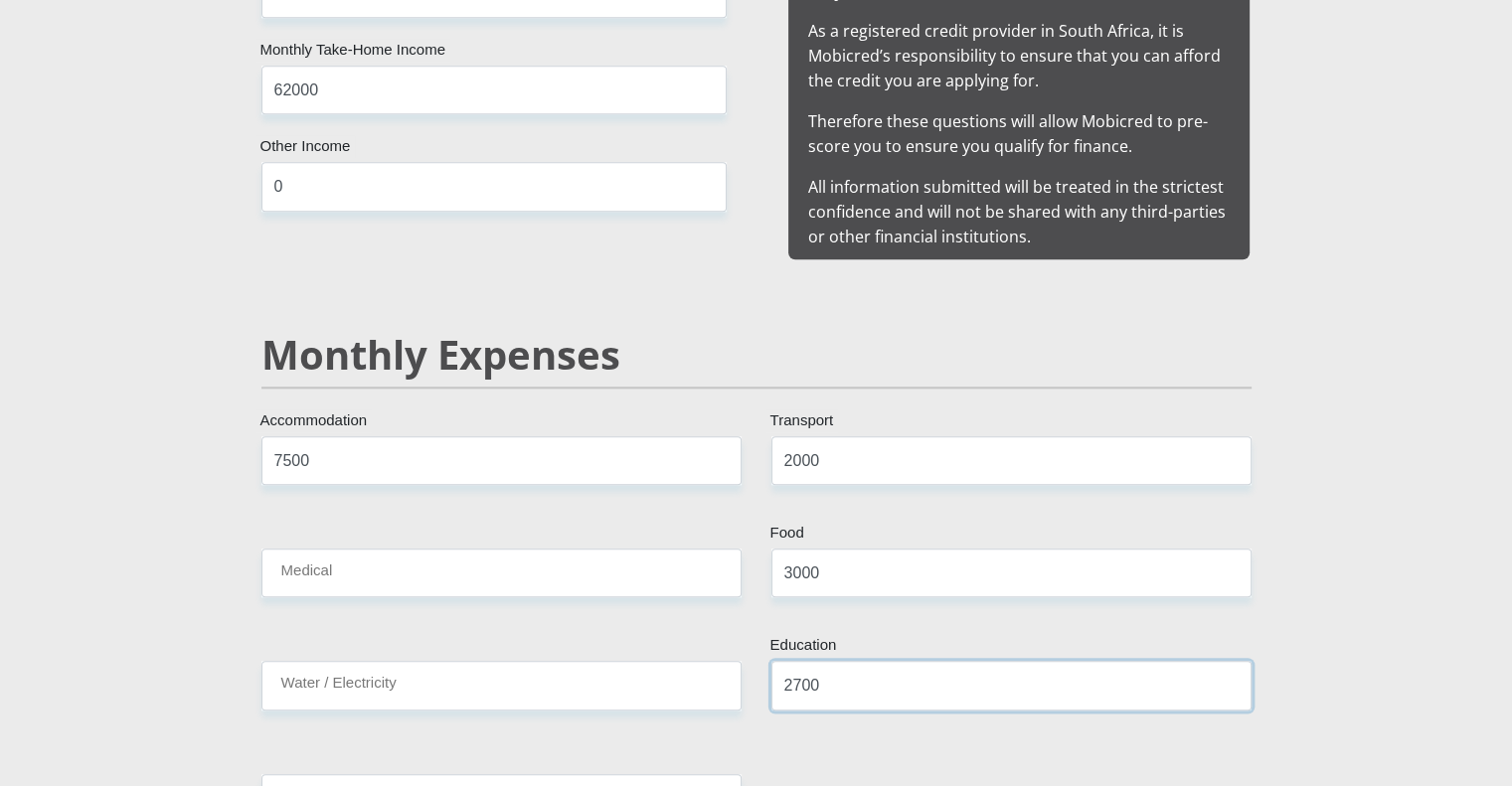 type on "2700" 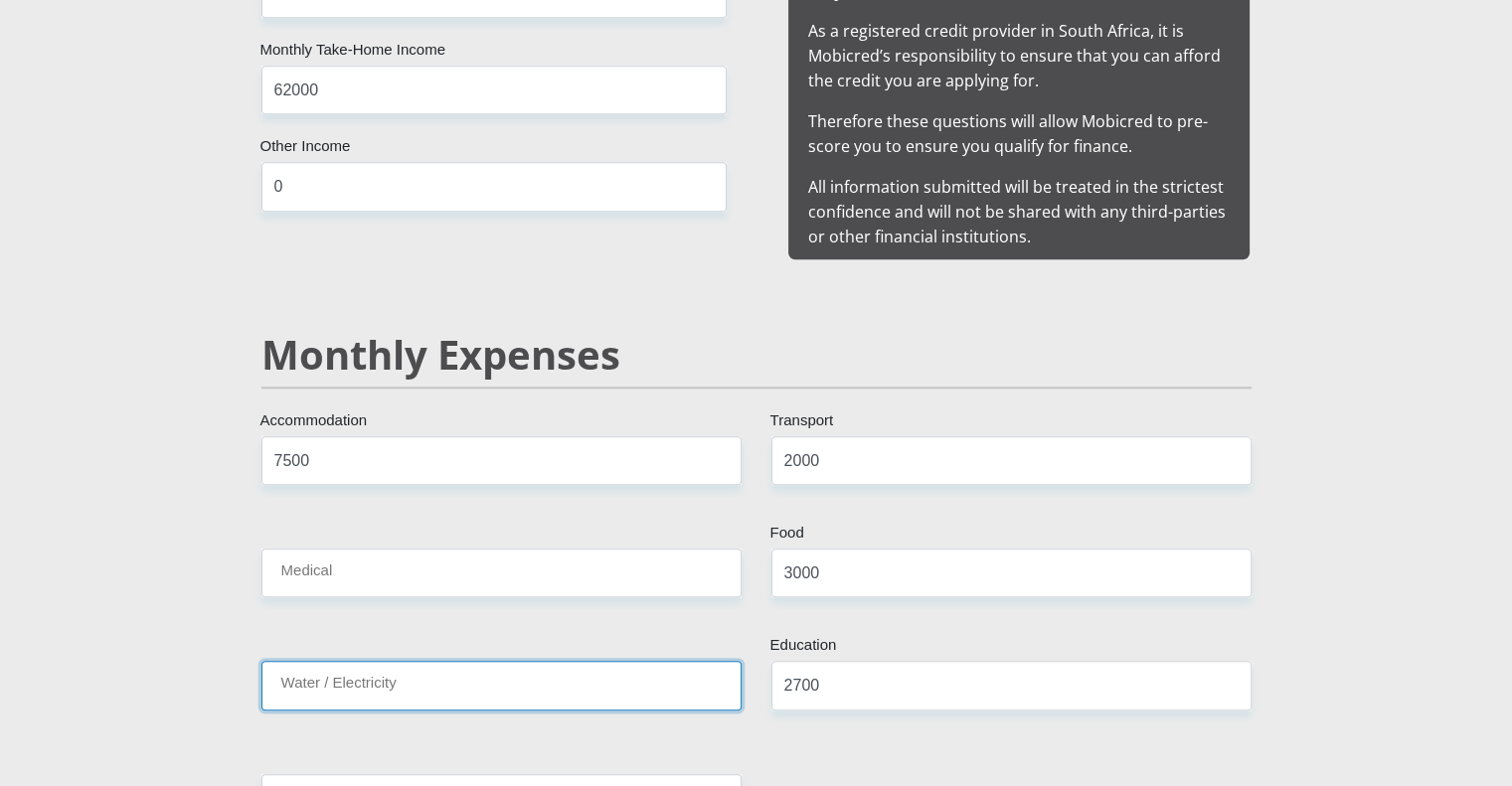 click on "Water / Electricity" at bounding box center (501, 685) 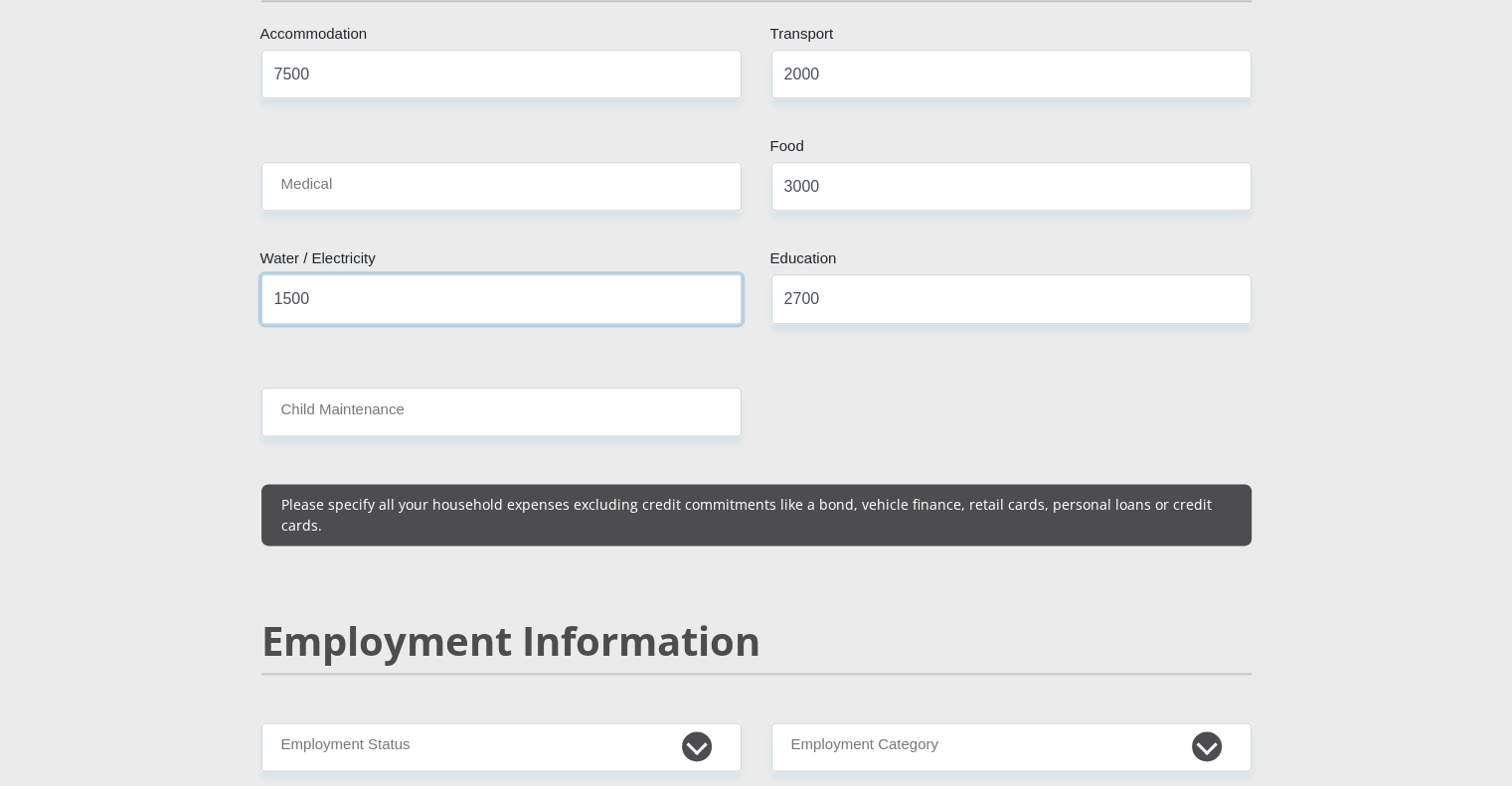 scroll, scrollTop: 2548, scrollLeft: 0, axis: vertical 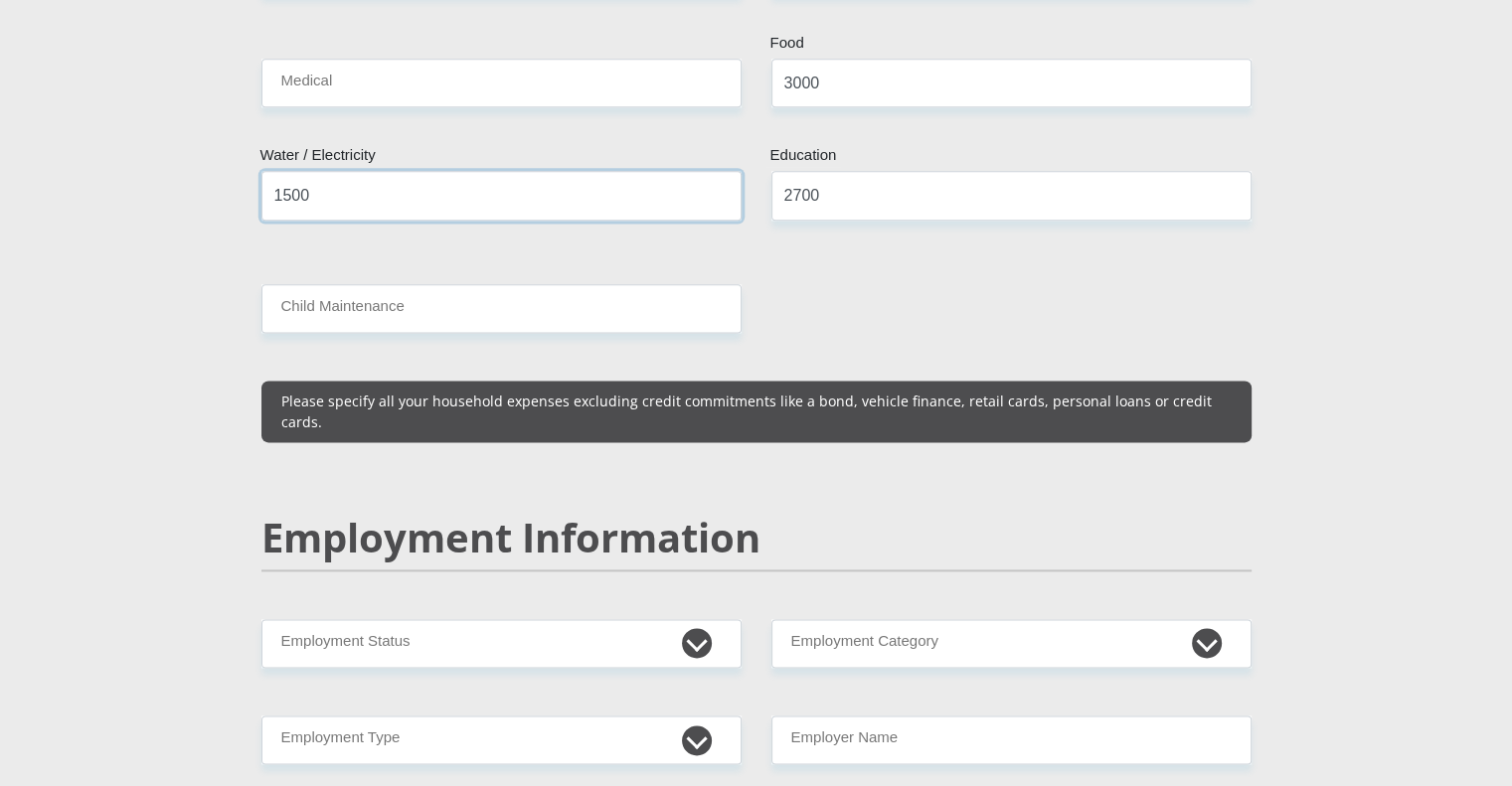 type on "1500" 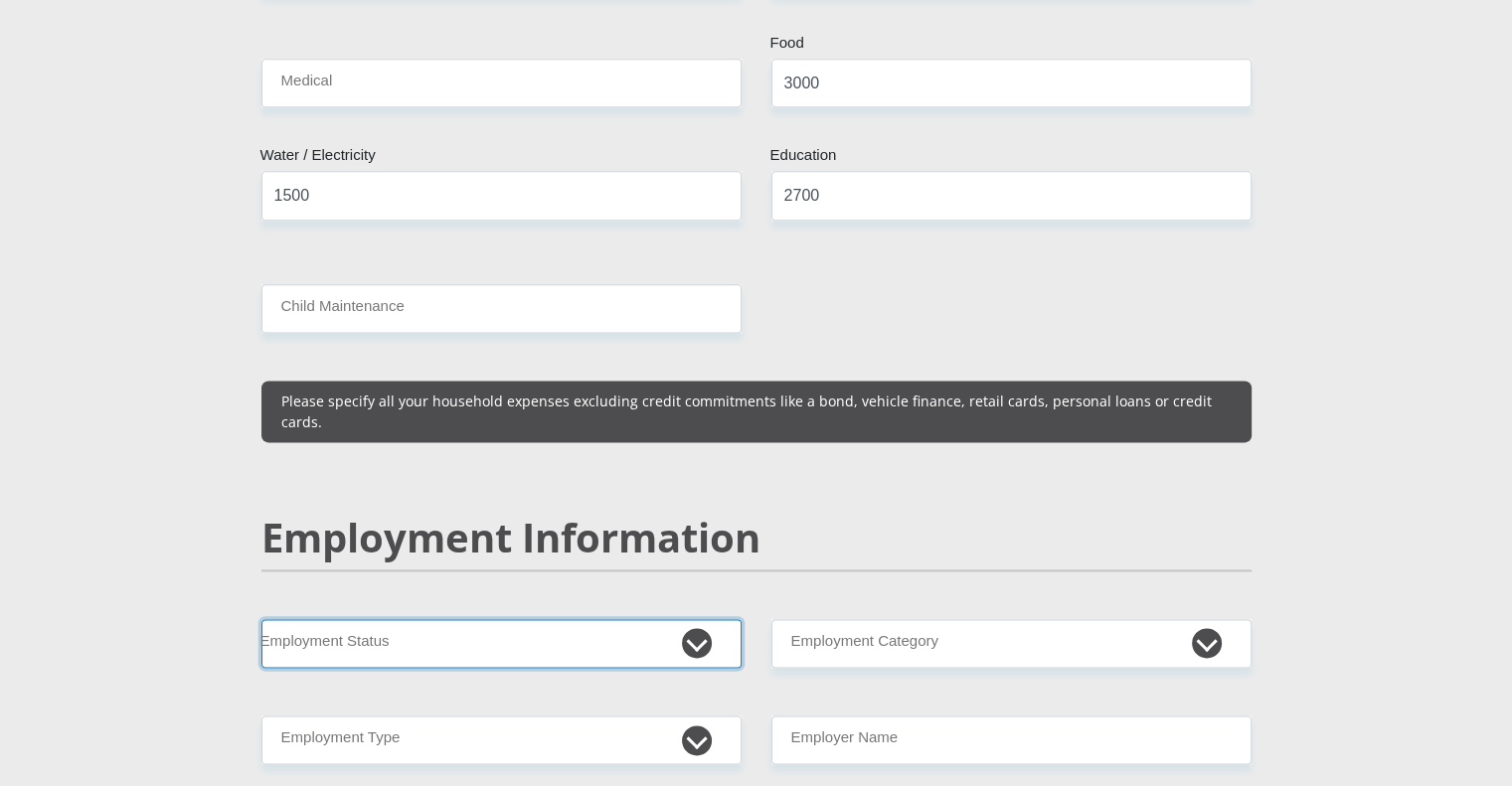 click on "Permanent/Full-time
Part-time/Casual
Contract Worker
Self-Employed
Housewife
Retired
Student
Medically Boarded
Disability
Unemployed" at bounding box center (501, 643) 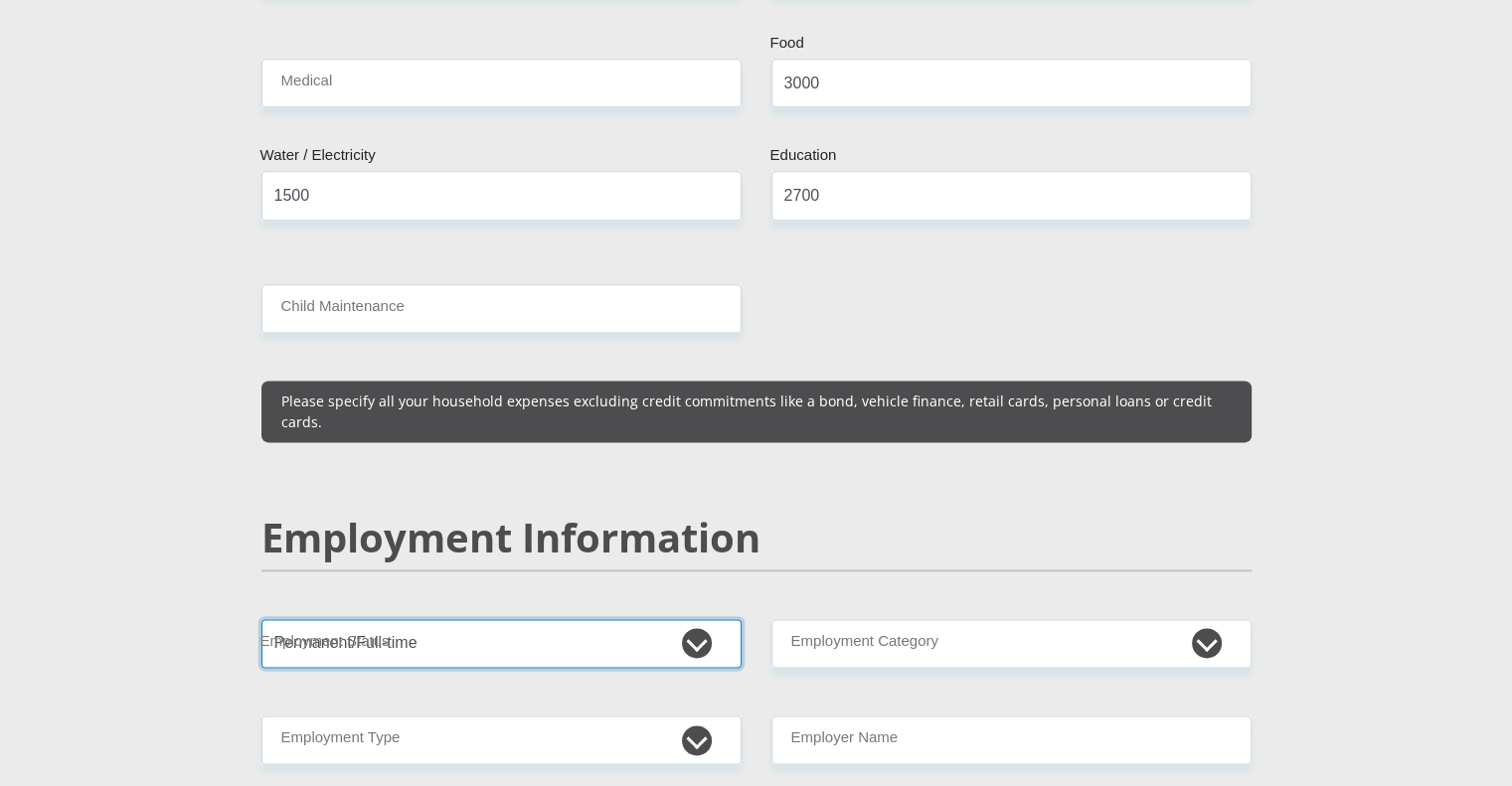 click on "Permanent/Full-time
Part-time/Casual
Contract Worker
Self-Employed
Housewife
Retired
Student
Medically Boarded
Disability
Unemployed" at bounding box center [501, 643] 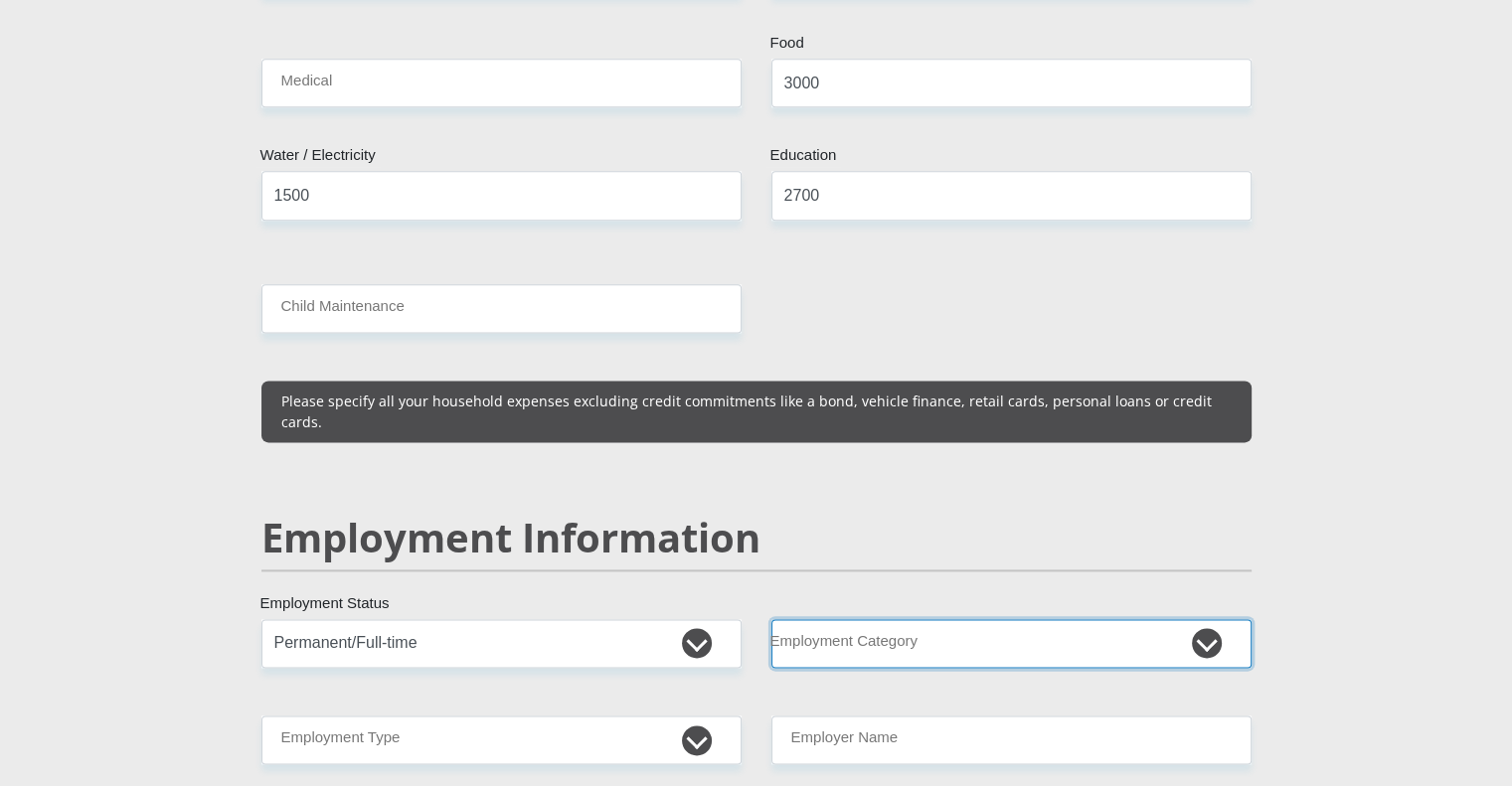 click on "AGRICULTURE
ALCOHOL & TOBACCO
CONSTRUCTION MATERIALS
METALLURGY
EQUIPMENT FOR RENEWABLE ENERGY
SPECIALIZED CONTRACTORS
CAR
GAMING (INCL. INTERNET
OTHER WHOLESALE
UNLICENSED PHARMACEUTICALS
CURRENCY EXCHANGE HOUSES
OTHER FINANCIAL INSTITUTIONS & INSURANCE
REAL ESTATE AGENTS
OIL & GAS
OTHER MATERIALS (E.G. IRON ORE)
PRECIOUS STONES & PRECIOUS METALS
POLITICAL ORGANIZATIONS
RELIGIOUS ORGANIZATIONS(NOT SECTS)
ACTI. HAVING BUSINESS DEAL WITH PUBLIC ADMINISTRATION
LAUNDROMATS" at bounding box center [1011, 643] 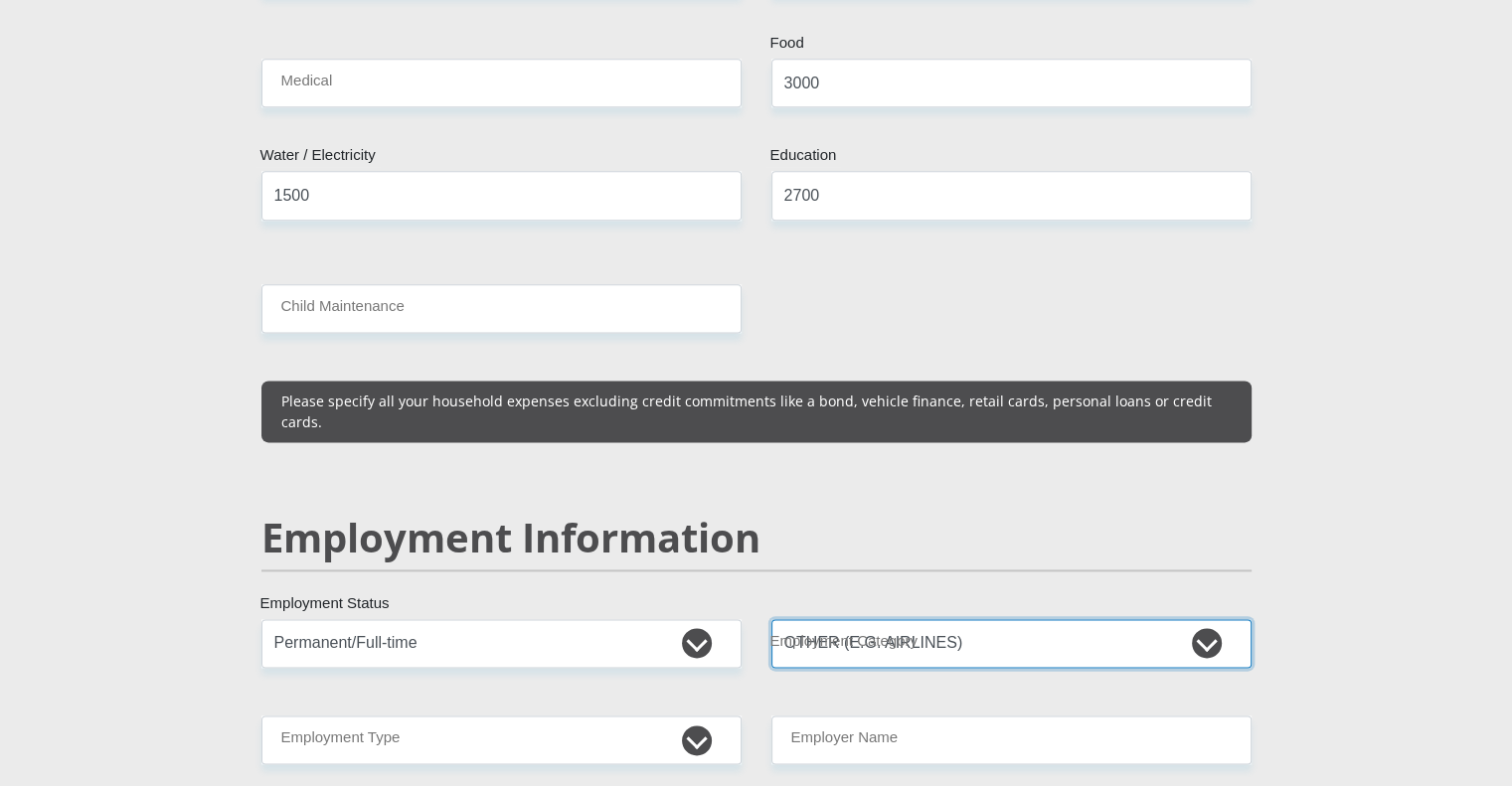 click on "AGRICULTURE
ALCOHOL & TOBACCO
CONSTRUCTION MATERIALS
METALLURGY
EQUIPMENT FOR RENEWABLE ENERGY
SPECIALIZED CONTRACTORS
CAR
GAMING (INCL. INTERNET
OTHER WHOLESALE
UNLICENSED PHARMACEUTICALS
CURRENCY EXCHANGE HOUSES
OTHER FINANCIAL INSTITUTIONS & INSURANCE
REAL ESTATE AGENTS
OIL & GAS
OTHER MATERIALS (E.G. IRON ORE)
PRECIOUS STONES & PRECIOUS METALS
POLITICAL ORGANIZATIONS
RELIGIOUS ORGANIZATIONS(NOT SECTS)
ACTI. HAVING BUSINESS DEAL WITH PUBLIC ADMINISTRATION
LAUNDROMATS" at bounding box center [1011, 643] 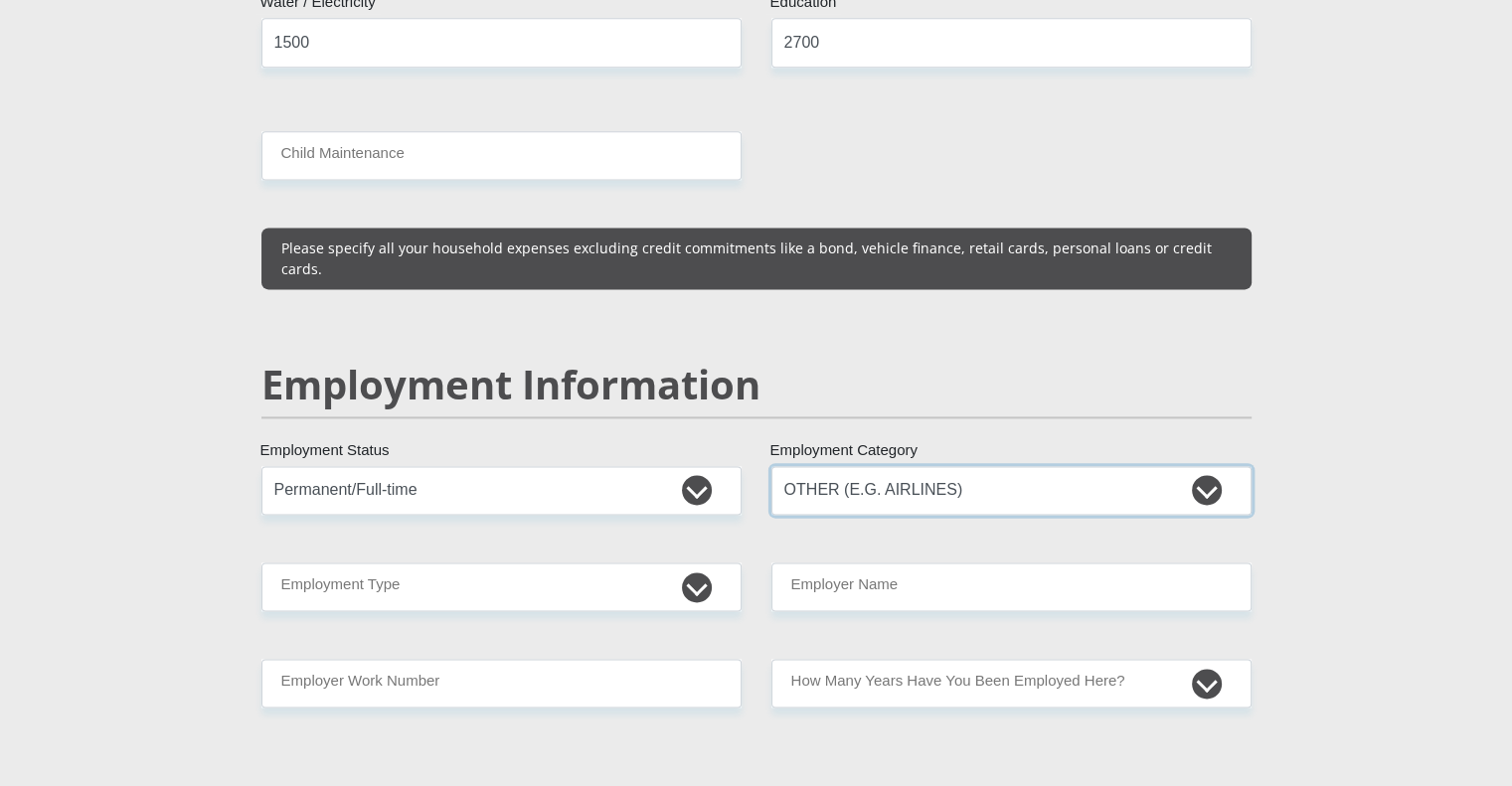 scroll, scrollTop: 2703, scrollLeft: 0, axis: vertical 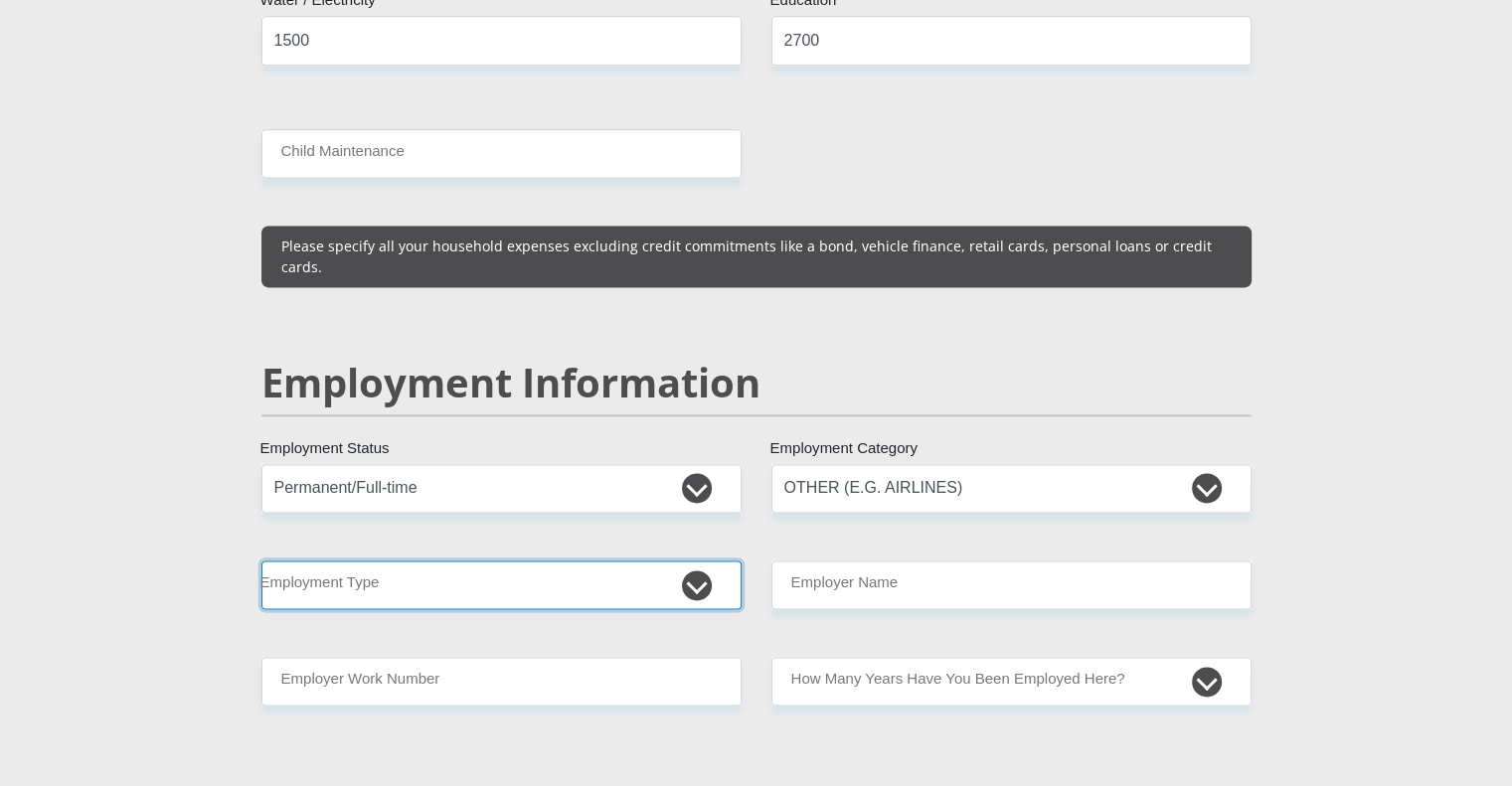 click on "College/Lecturer
Craft Seller
Creative
Driver
Executive
Farmer
Forces - Non Commissioned
Forces - Officer
Hawker
Housewife
Labourer
Licenced Professional
Manager
Miner
Non Licenced Professional
Office Staff/Clerk
Outside Worker
Pensioner
Permanent Teacher
Production/Manufacturing
Sales
Self-Employed
Semi-Professional Worker
Service Industry  Social Worker  Student" at bounding box center (501, 584) 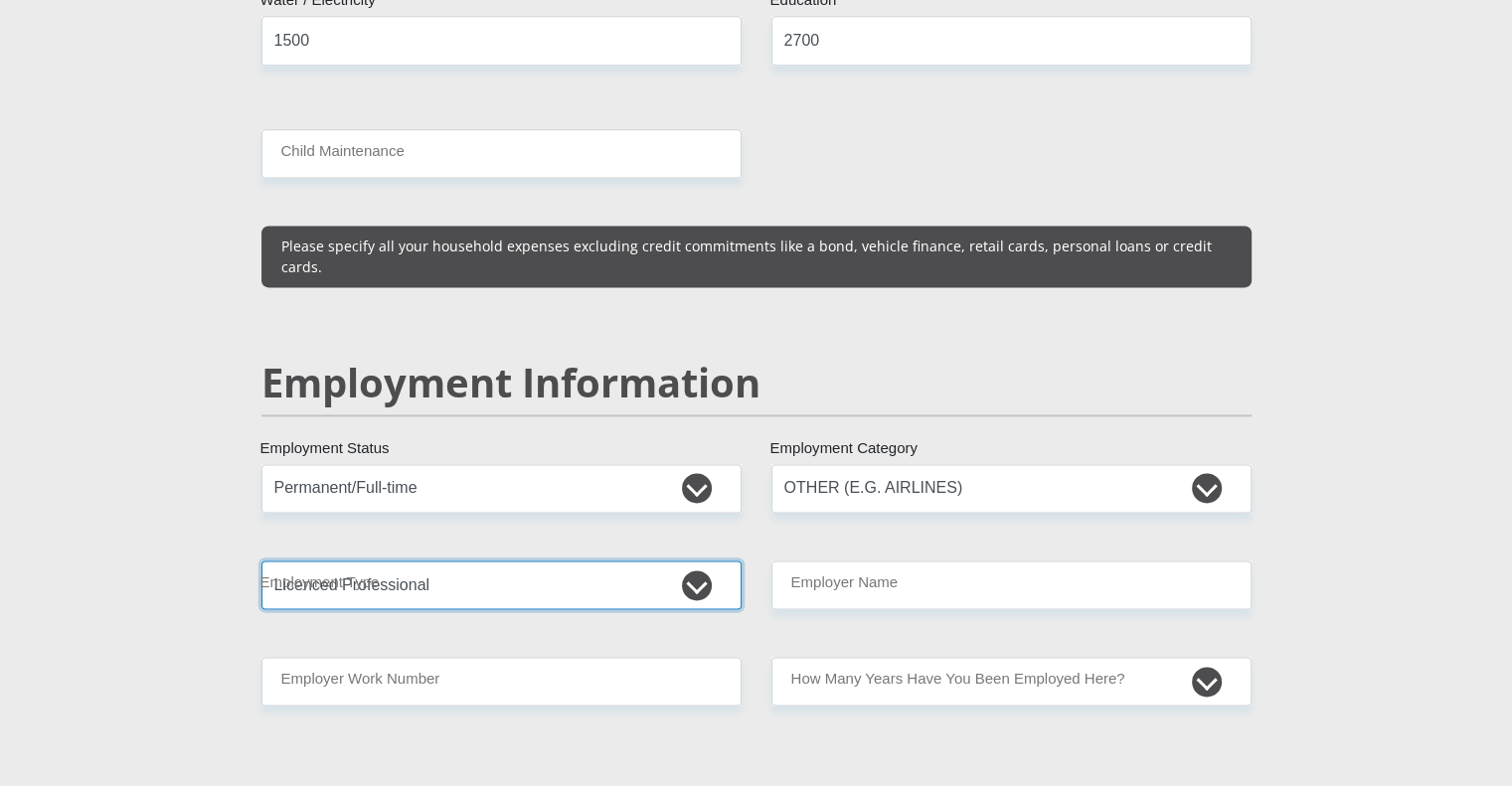 click on "College/Lecturer
Craft Seller
Creative
Driver
Executive
Farmer
Forces - Non Commissioned
Forces - Officer
Hawker
Housewife
Labourer
Licenced Professional
Manager
Miner
Non Licenced Professional
Office Staff/Clerk
Outside Worker
Pensioner
Permanent Teacher
Production/Manufacturing
Sales
Self-Employed
Semi-Professional Worker
Service Industry  Social Worker  Student" at bounding box center (501, 584) 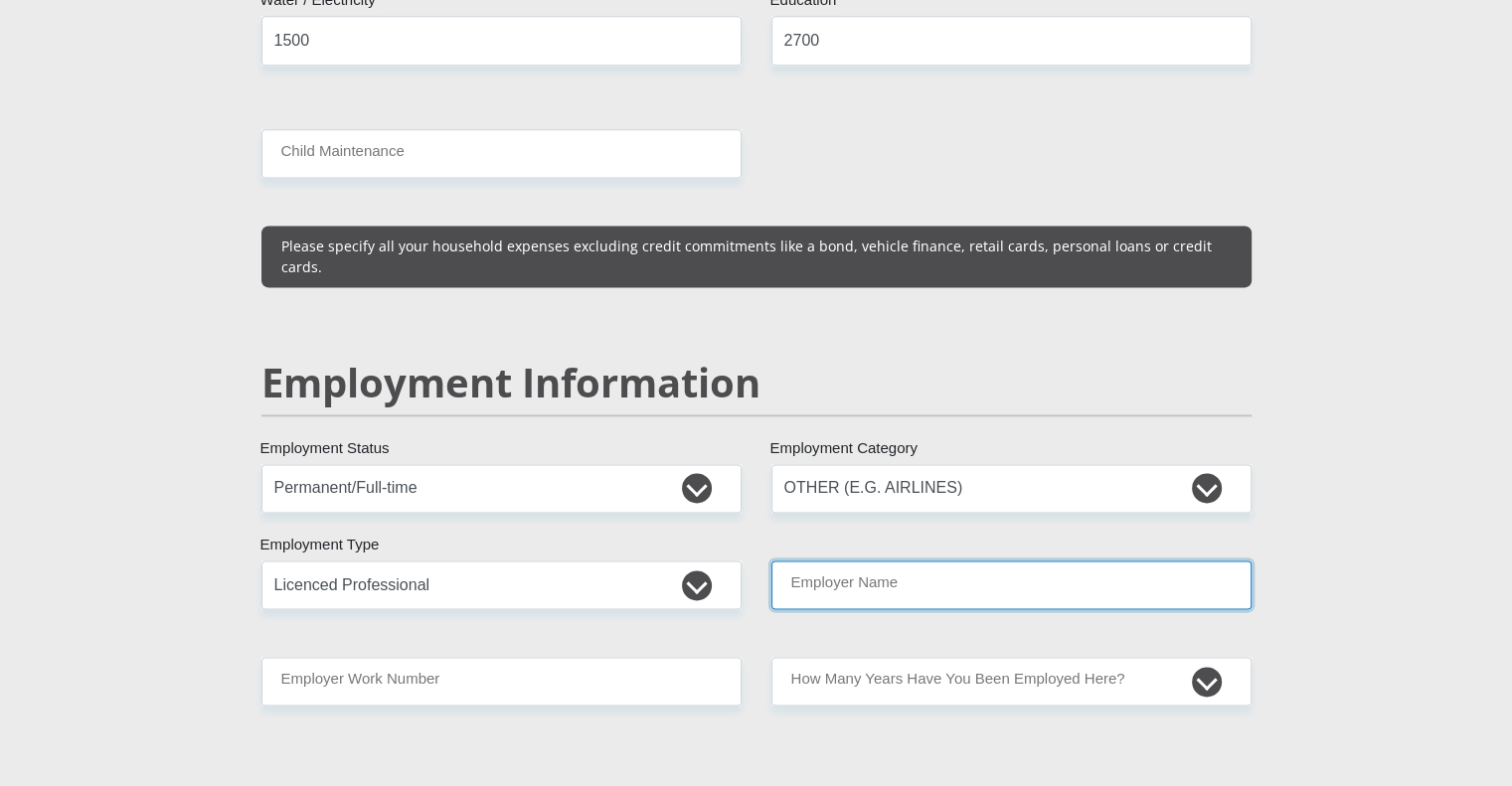 click on "Employer Name" at bounding box center (1011, 584) 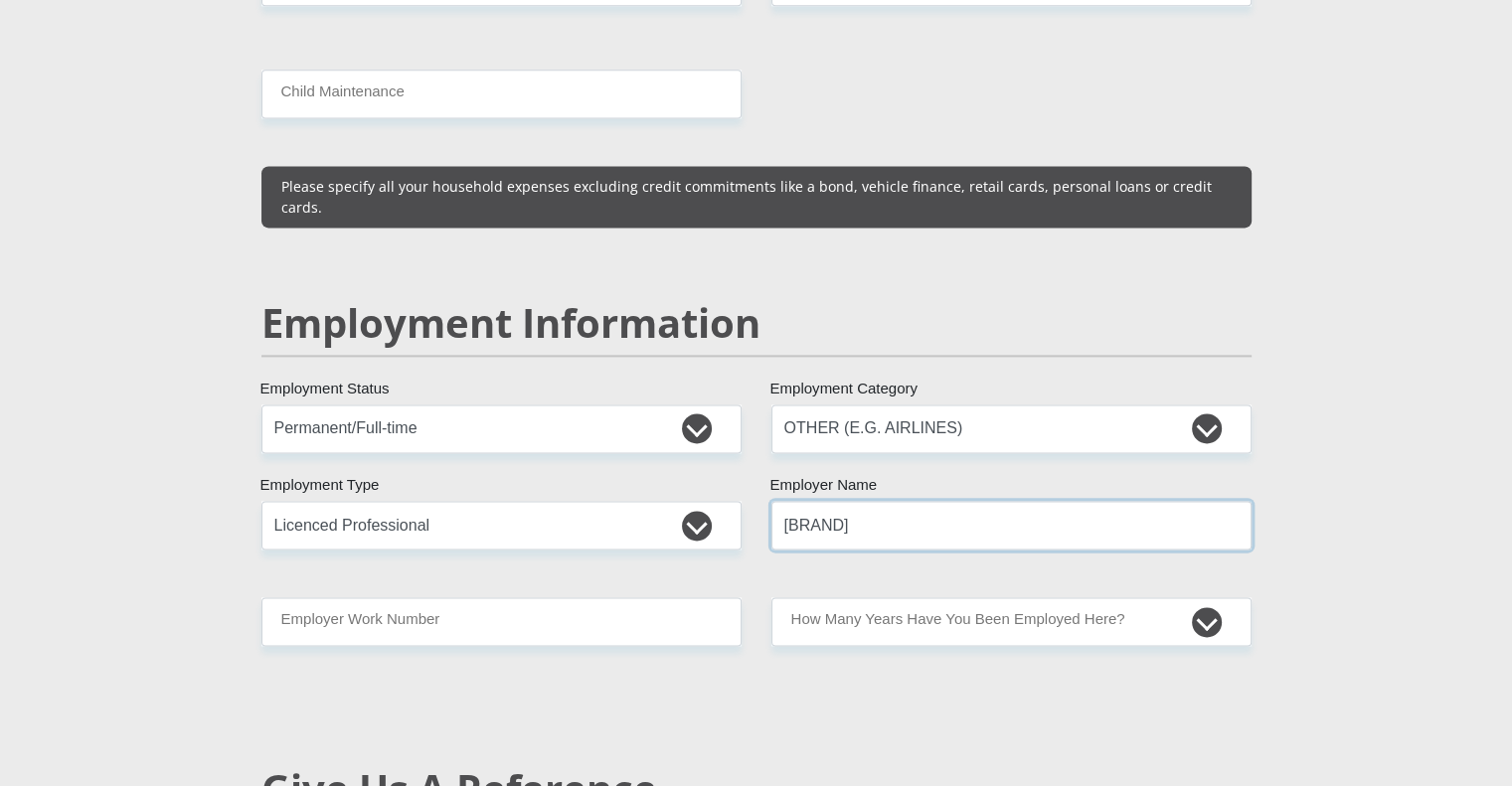 scroll, scrollTop: 2766, scrollLeft: 0, axis: vertical 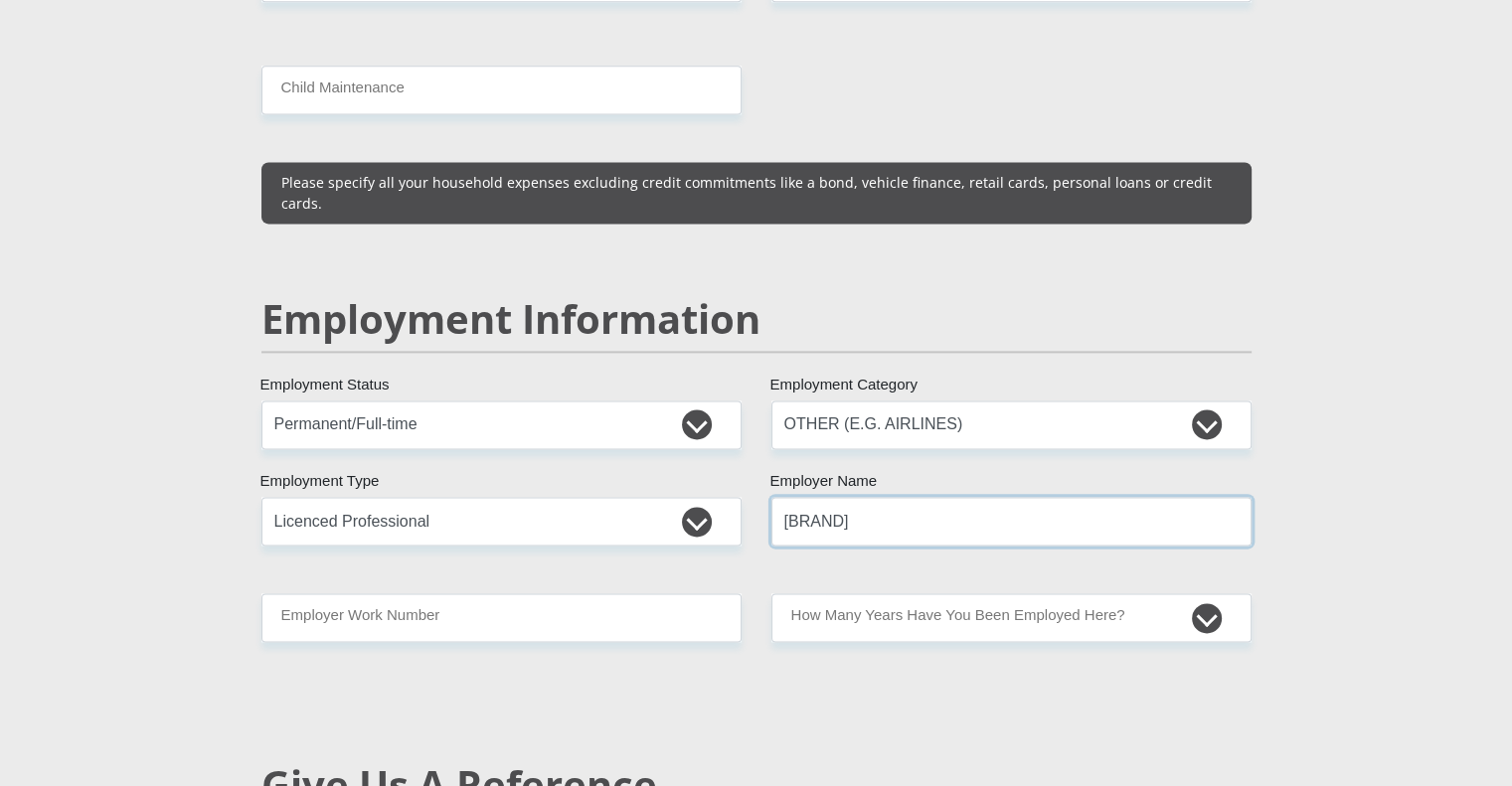 type on "[BRAND]" 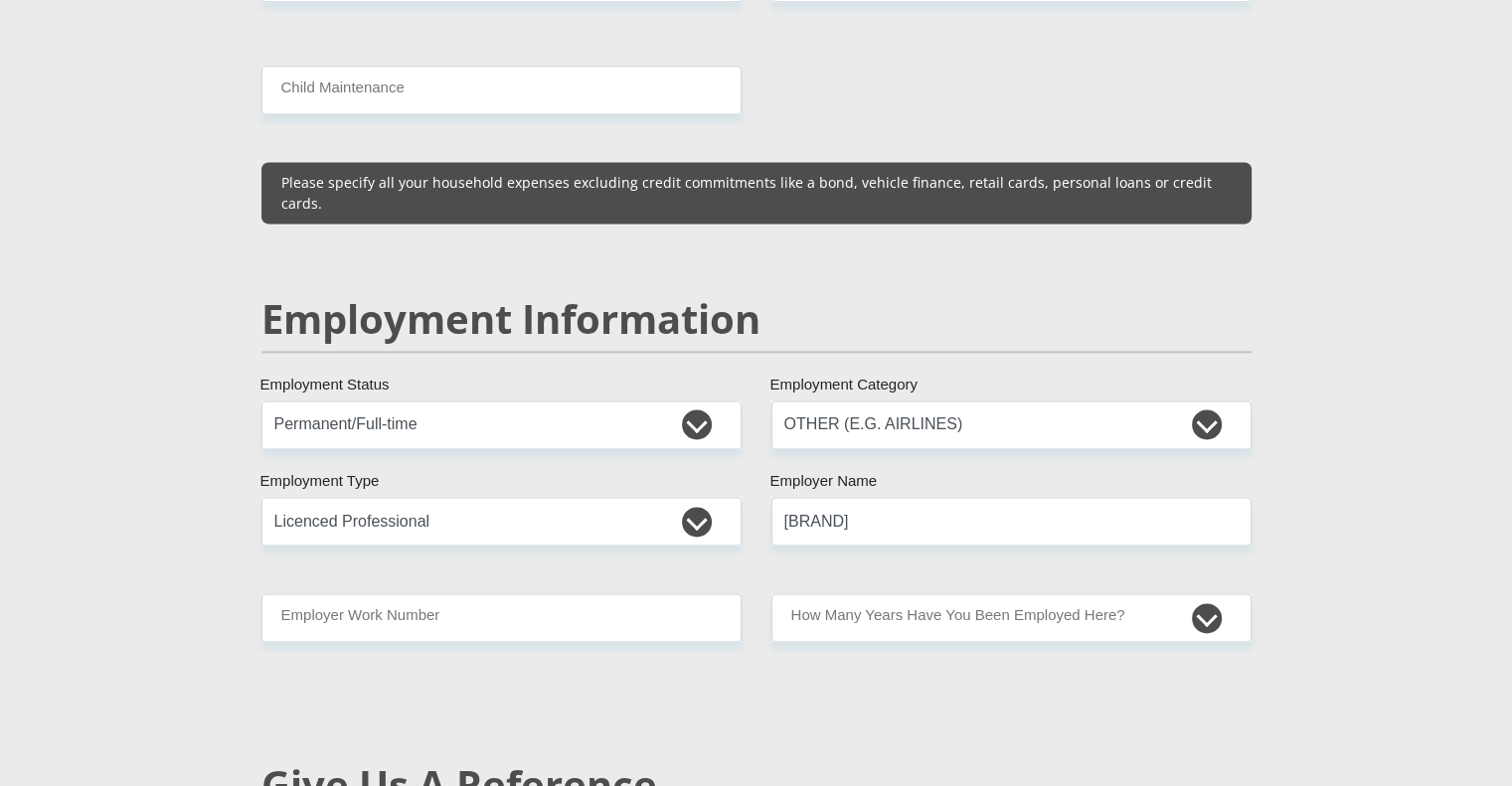 click on "[TITLE]
[TITLE]
[TITLE]
[TITLE]
[TITLE]
Title
[FIRST_NAME]
First Name
[LAST_NAME]
Surname
[PHONE]
South African ID Number
Please input valid ID number
South Africa
Afghanistan
Aland Islands
Albania
Algeria
America Samoa
American Virgin Islands
Andorra
Angola
Anguilla
Antarctica
Antigua and Barbuda
Argentina" at bounding box center (756, 392) 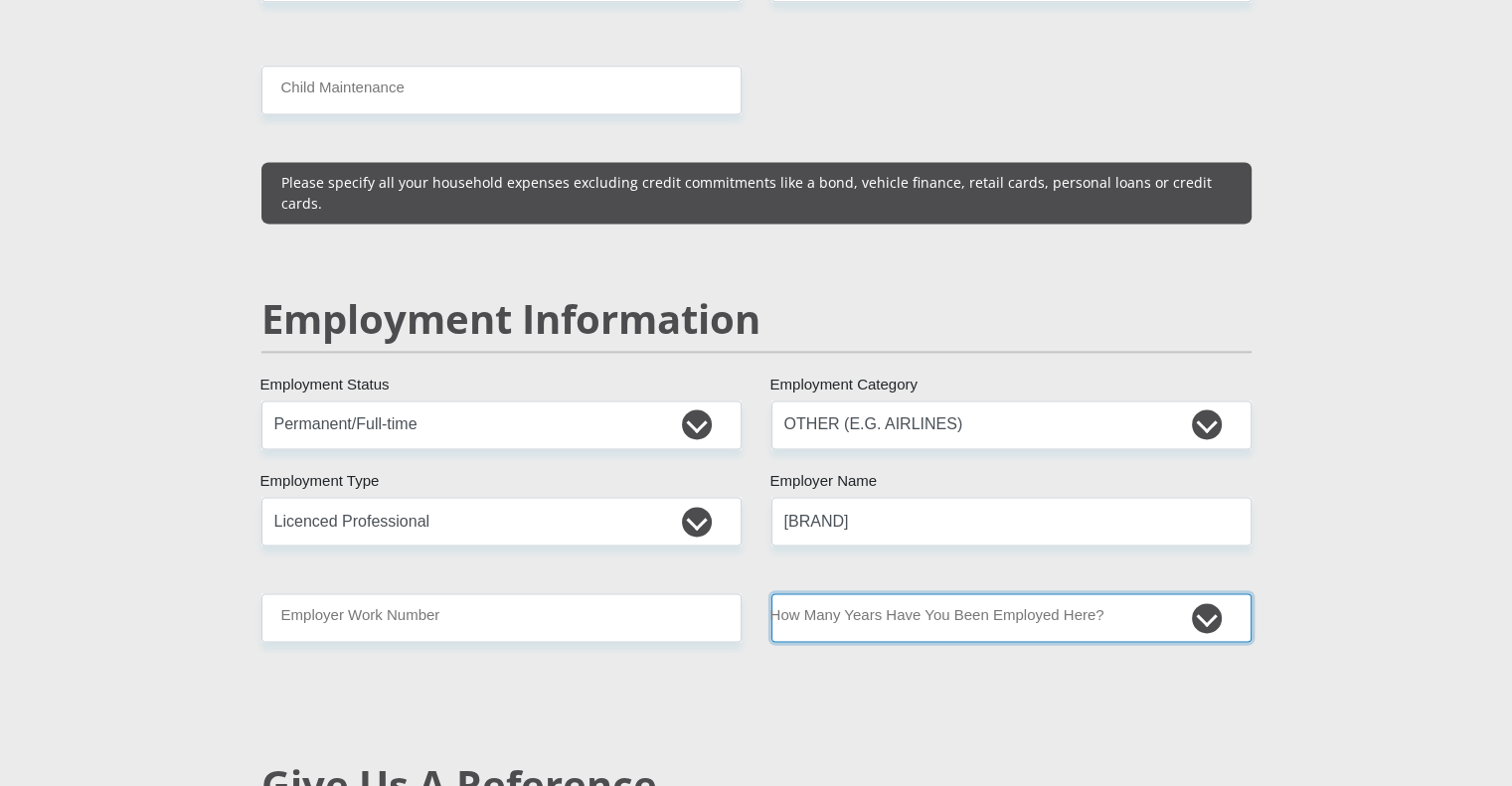 click on "less than 1 year
1-3 years
3-5 years
5+ years" at bounding box center (1011, 617) 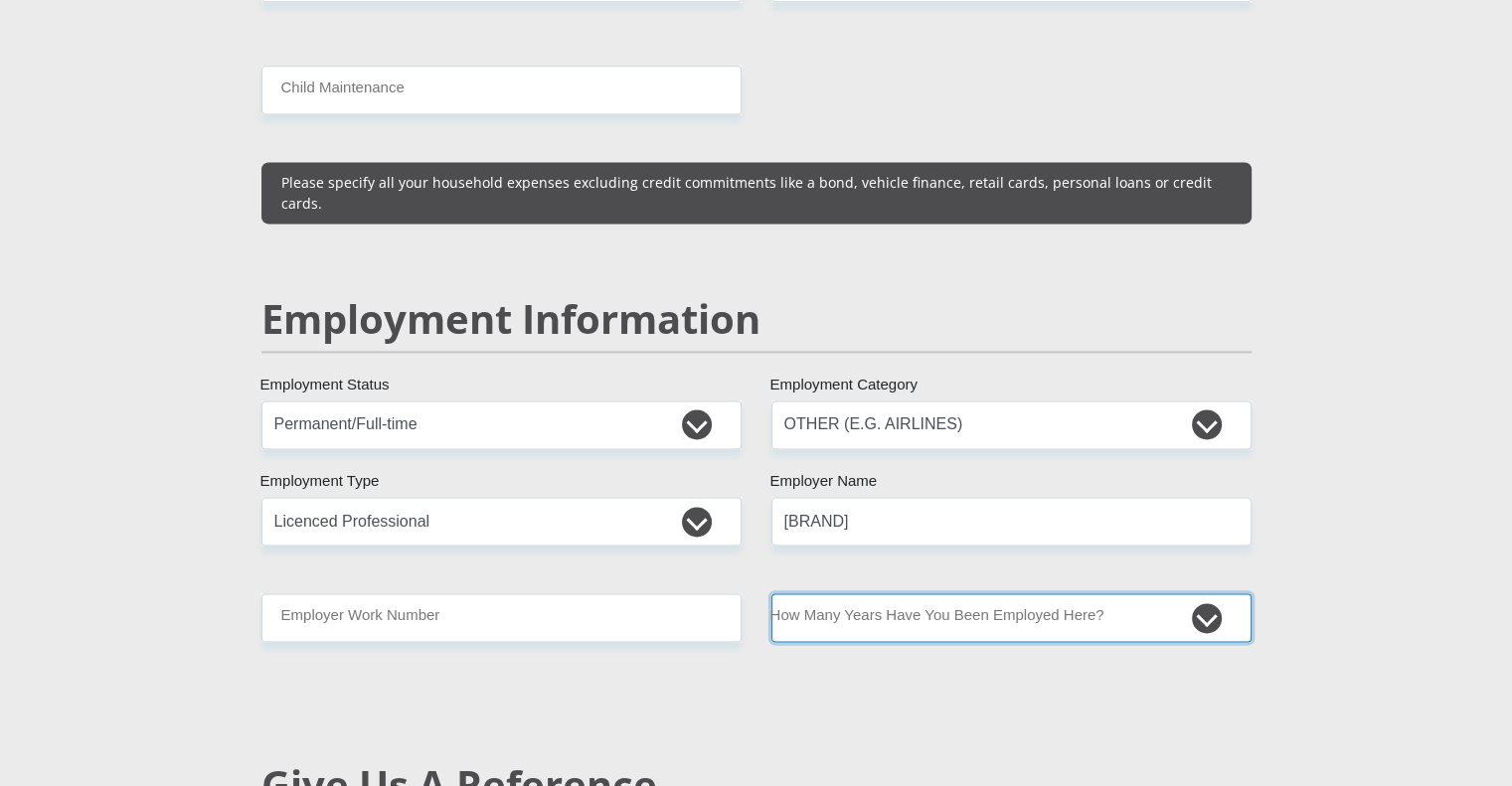select on "24" 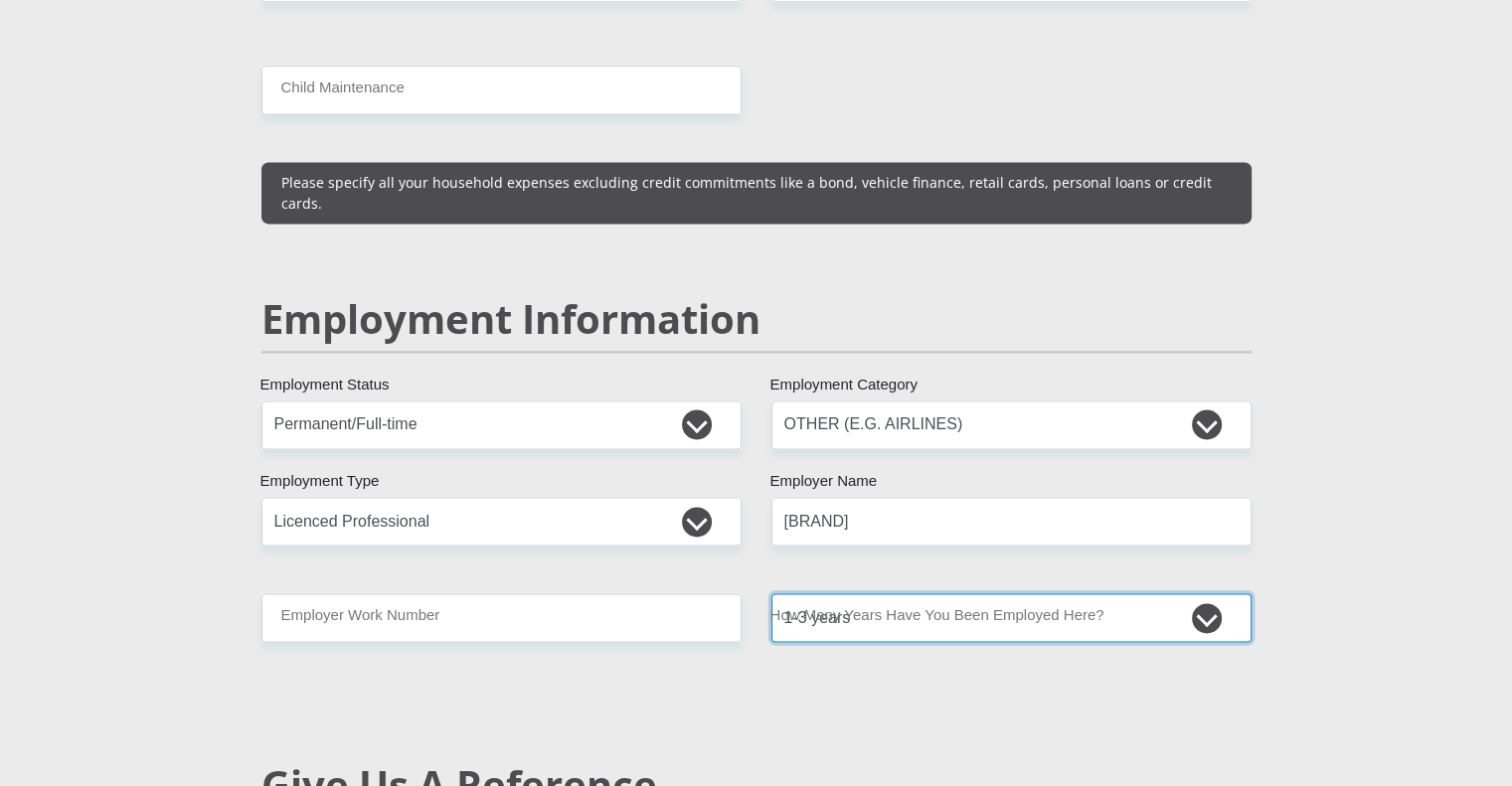 click on "less than 1 year
1-3 years
3-5 years
5+ years" at bounding box center (1011, 617) 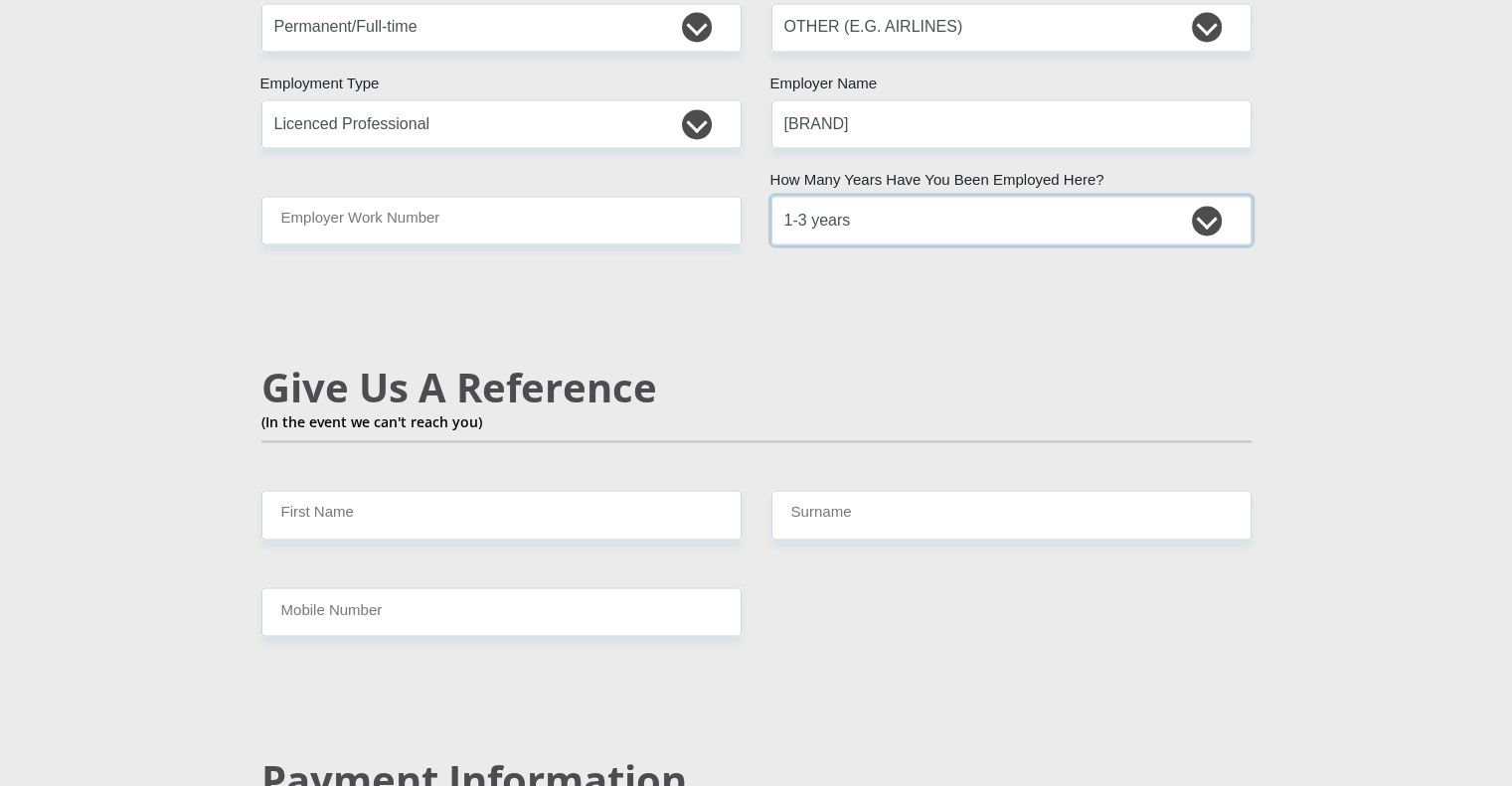 scroll, scrollTop: 3166, scrollLeft: 0, axis: vertical 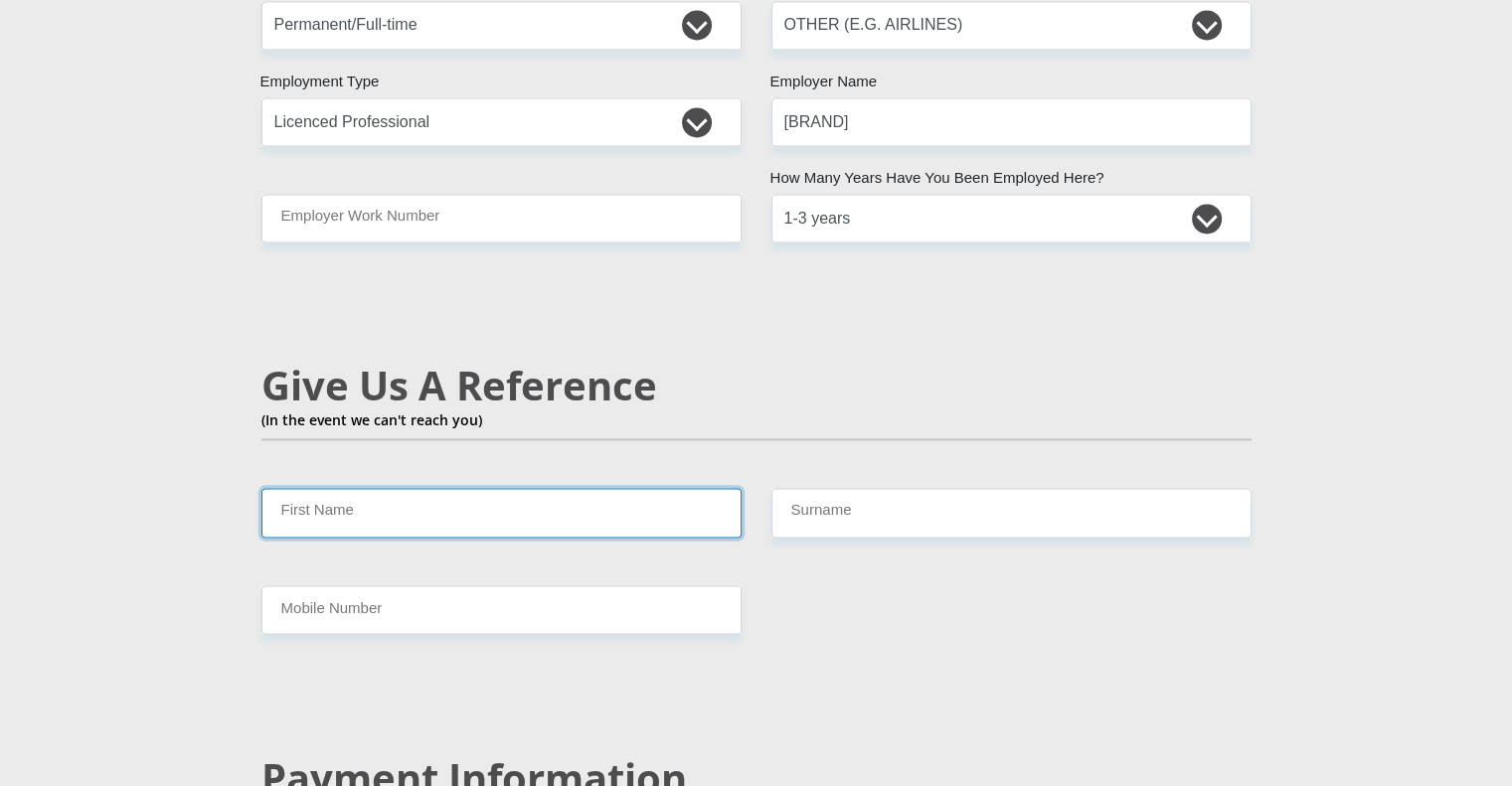 click on "First Name" at bounding box center [501, 512] 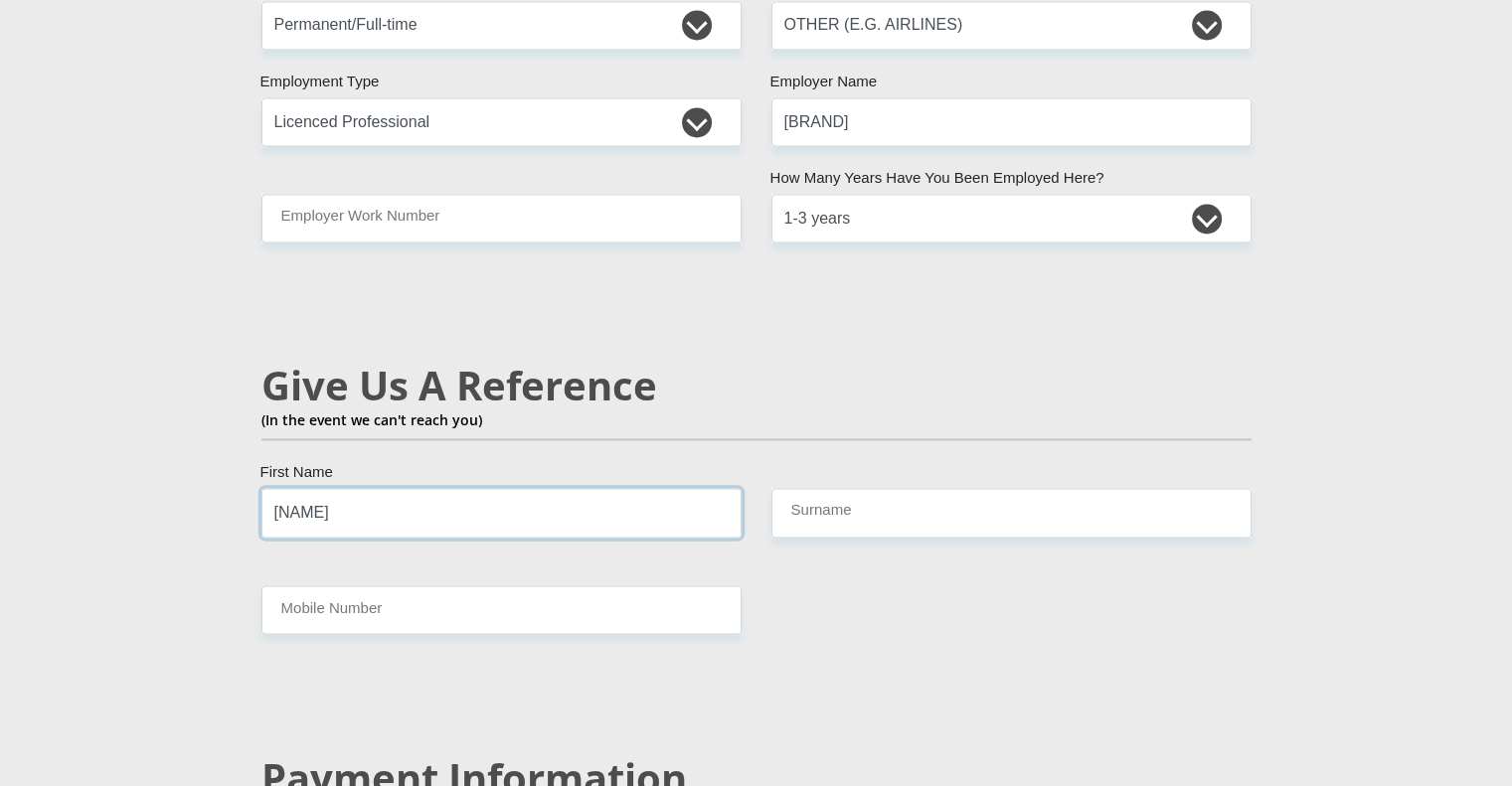 type on "[NAME]" 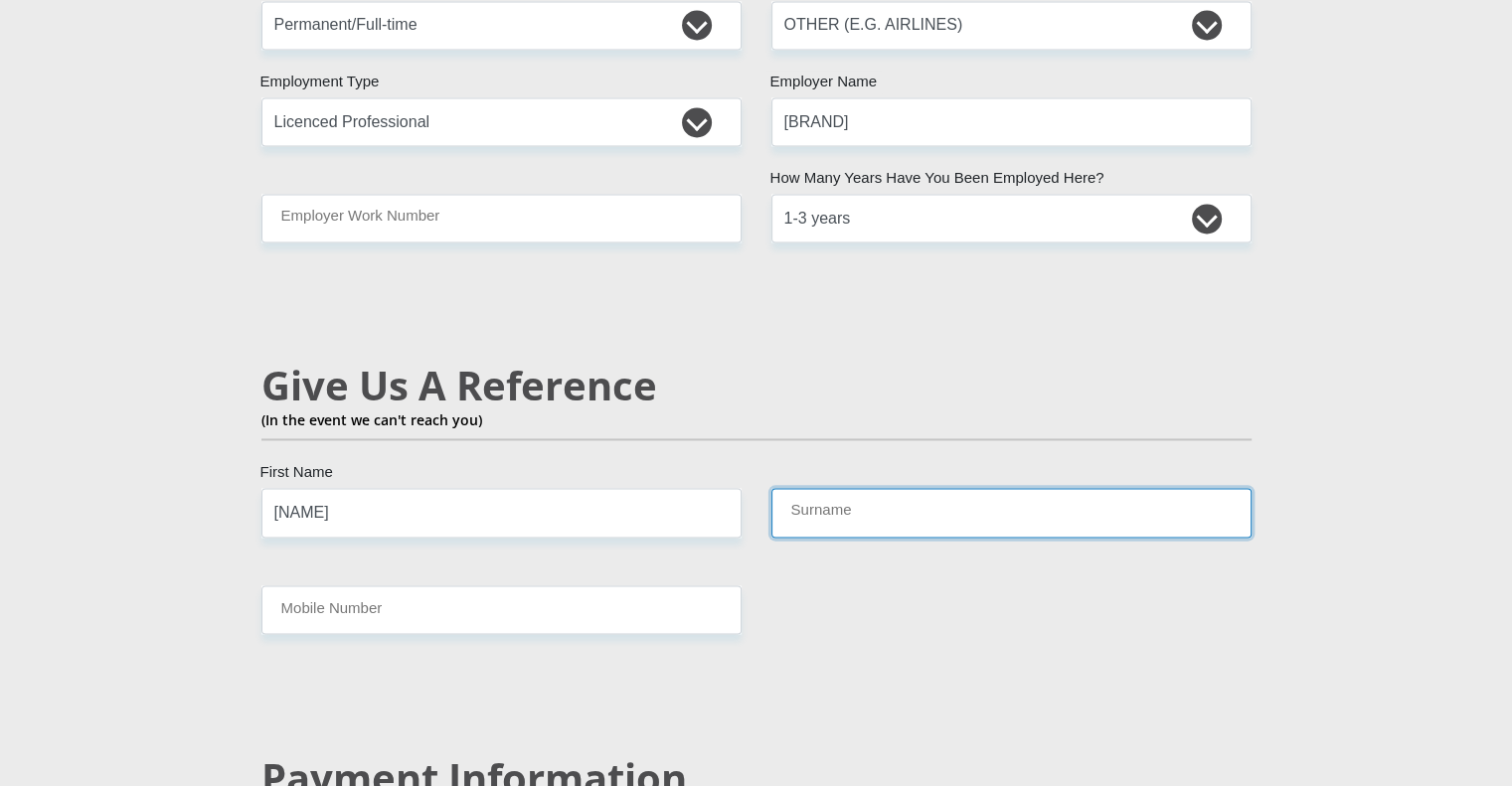 click on "Surname" at bounding box center (1011, 512) 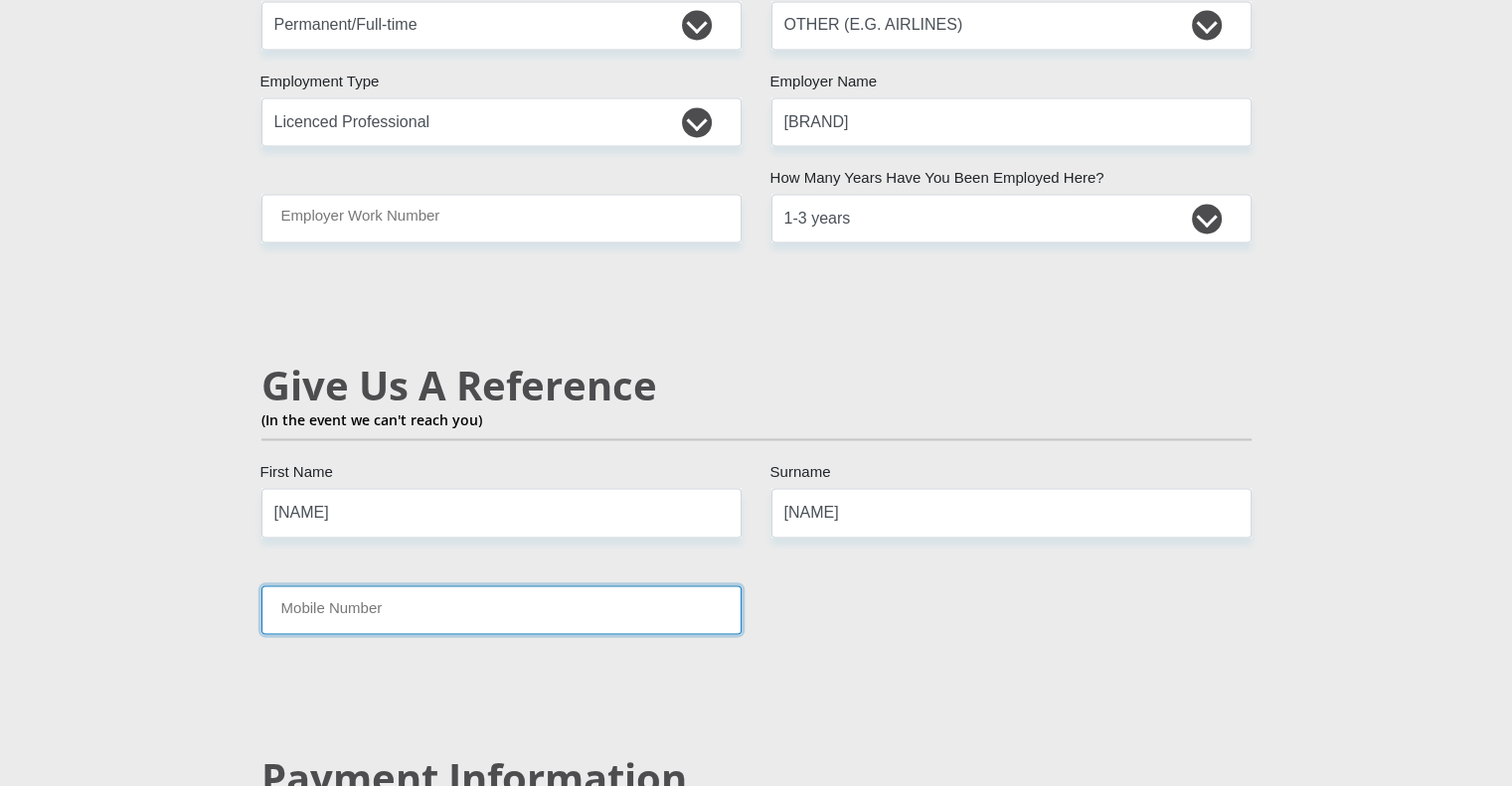 click on "Mobile Number" at bounding box center [501, 609] 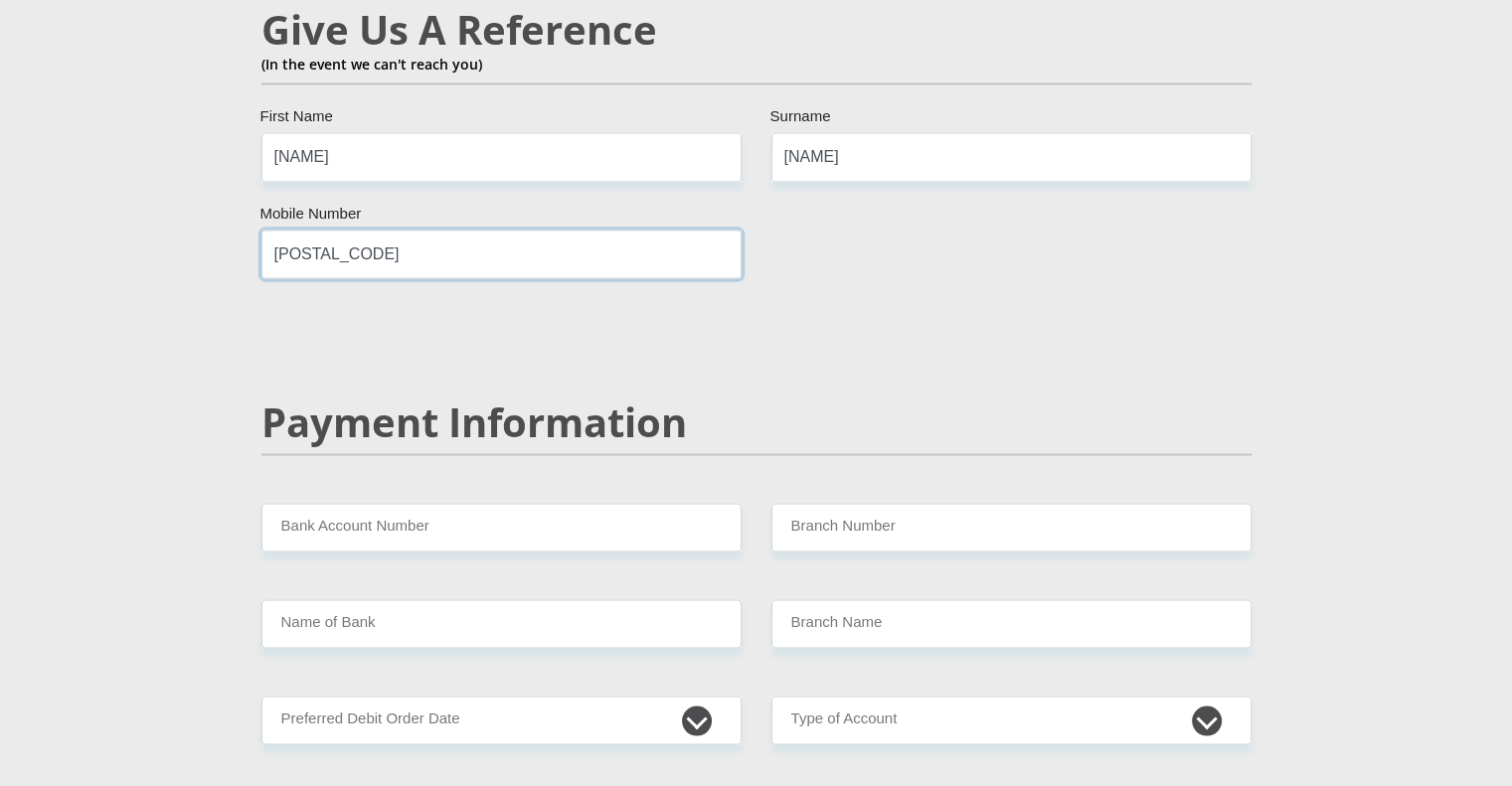 scroll, scrollTop: 3525, scrollLeft: 0, axis: vertical 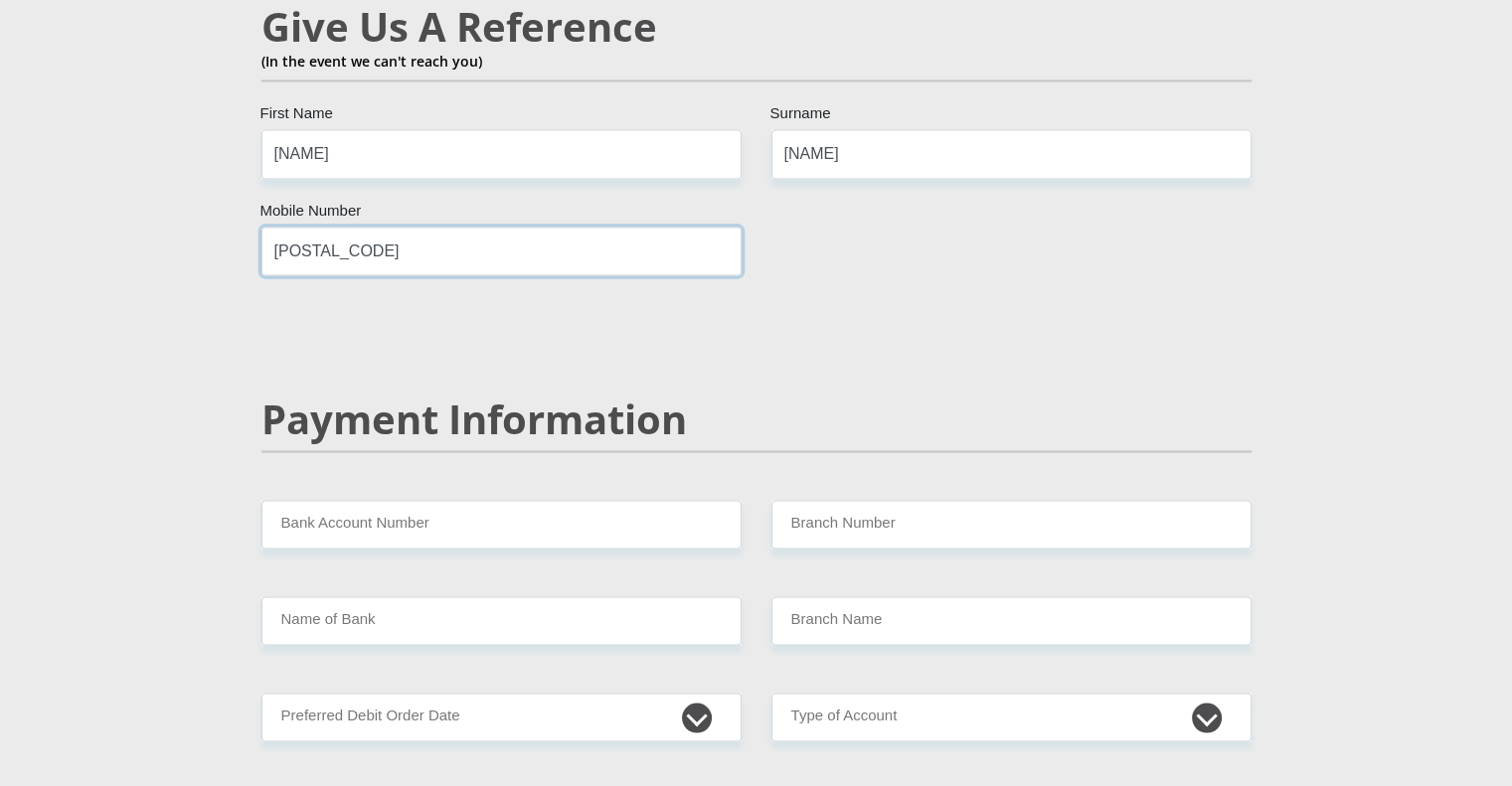type on "[POSTAL_CODE]" 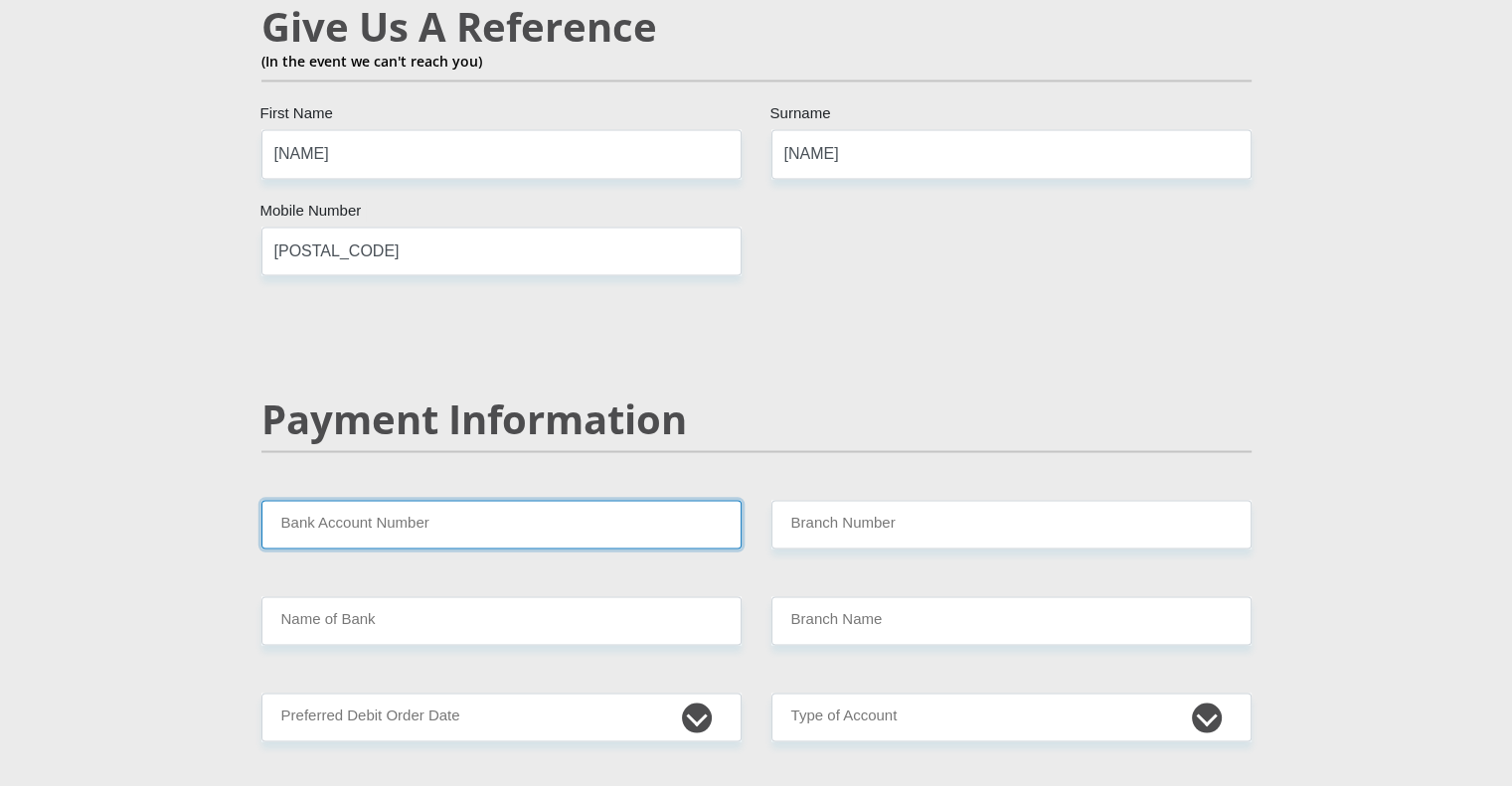 click on "Bank Account Number" at bounding box center (501, 524) 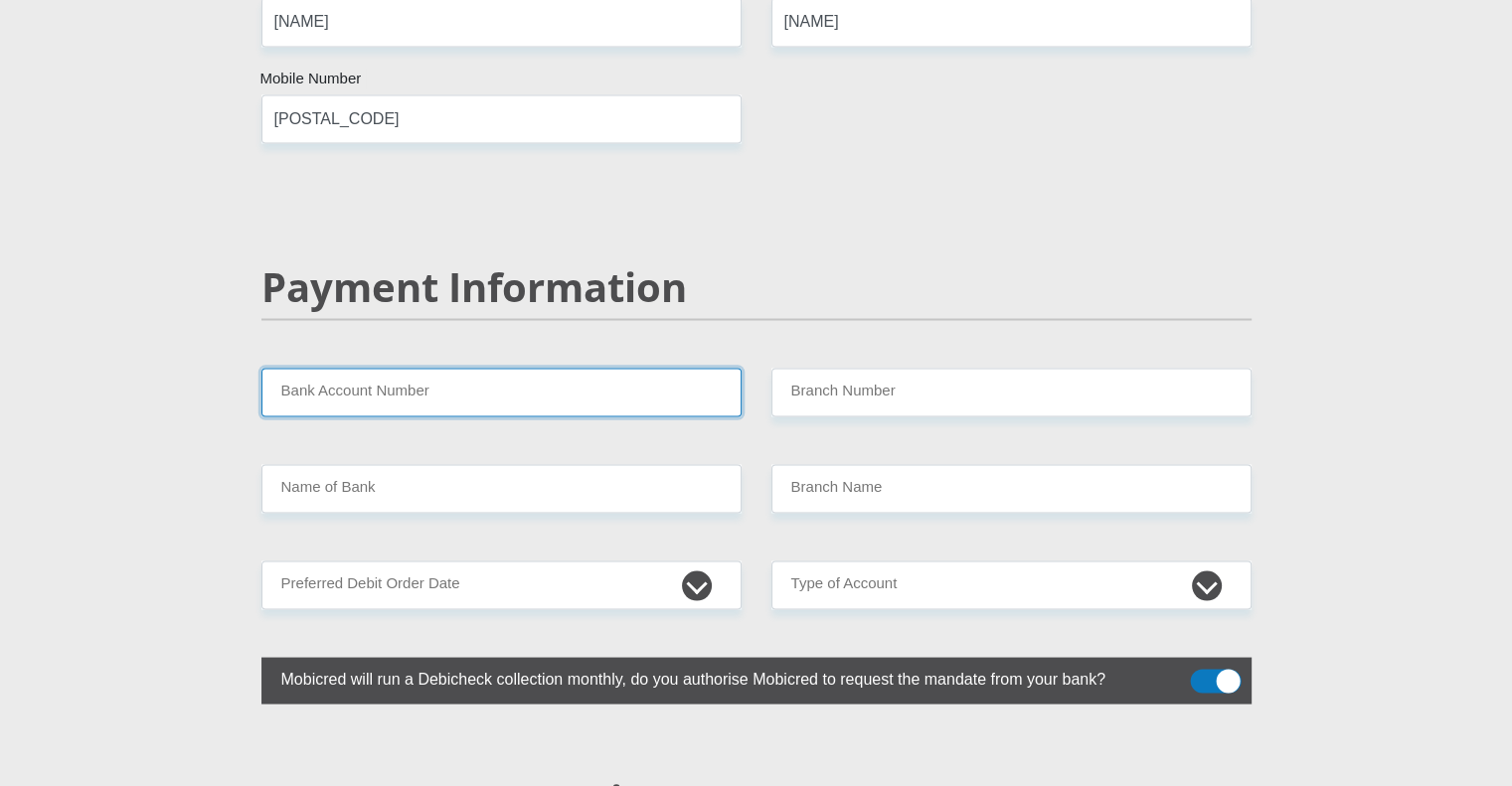 scroll, scrollTop: 3672, scrollLeft: 0, axis: vertical 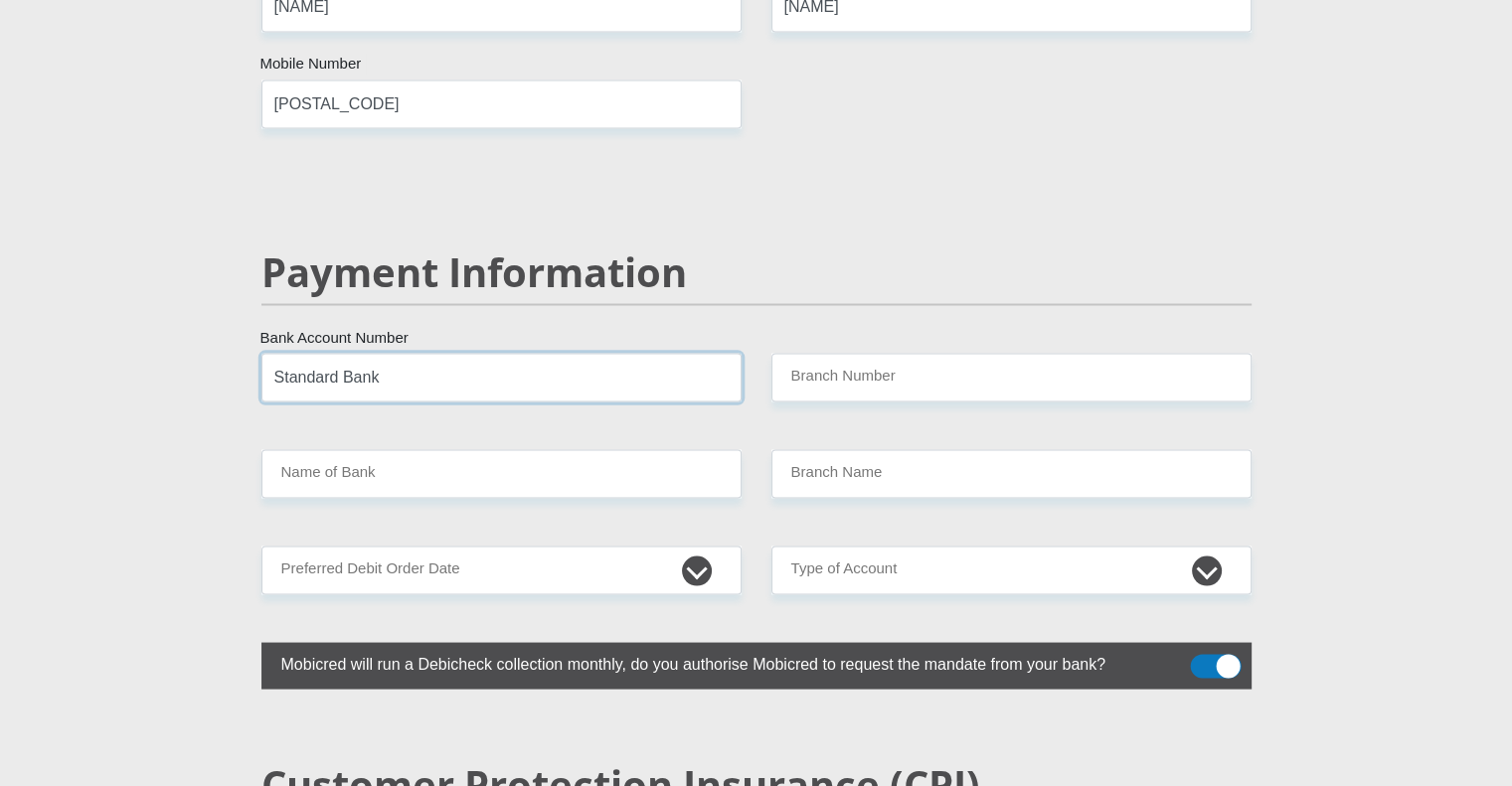 type on "Standard Bank" 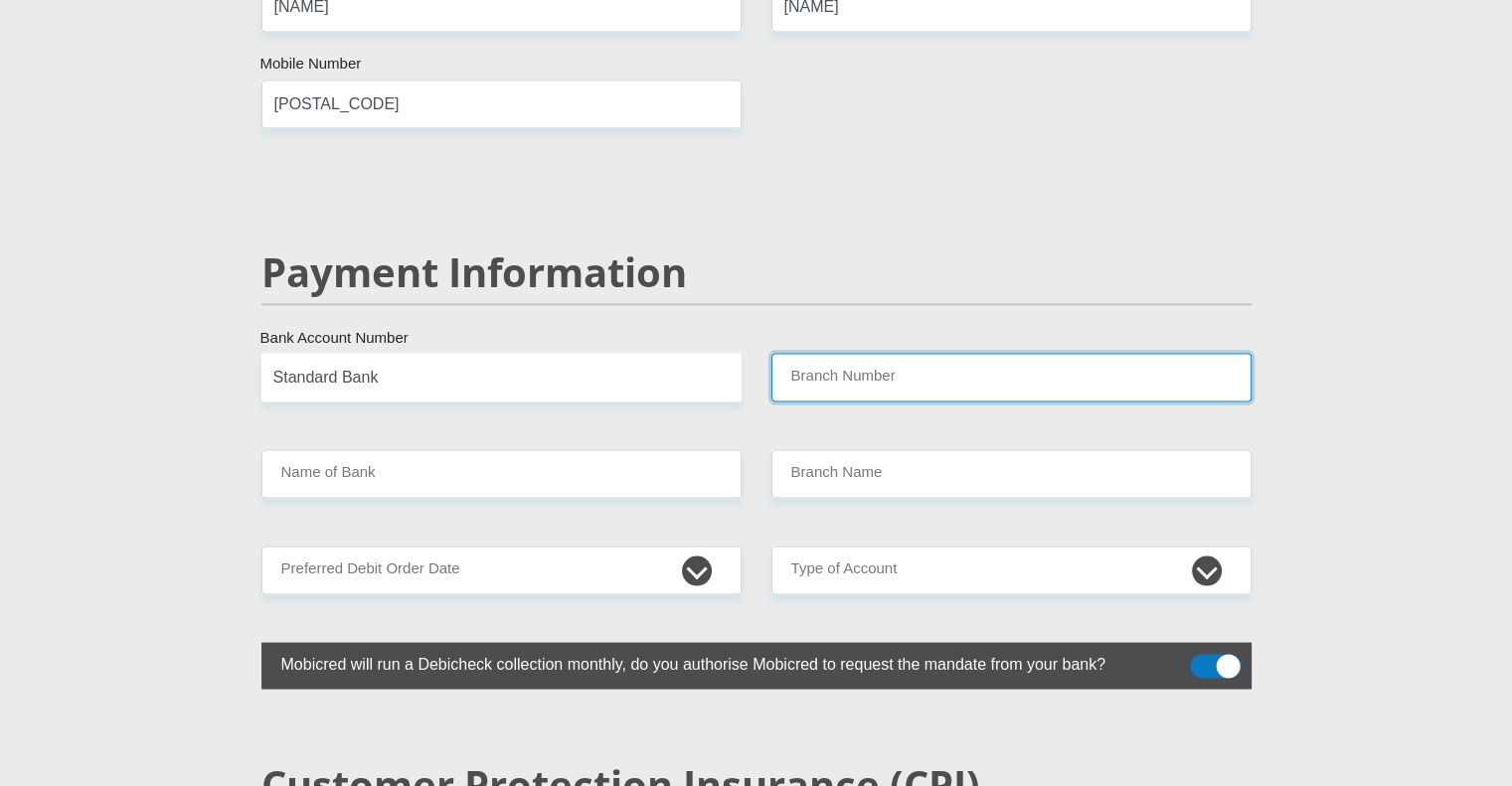 click on "Branch Number" at bounding box center (1011, 377) 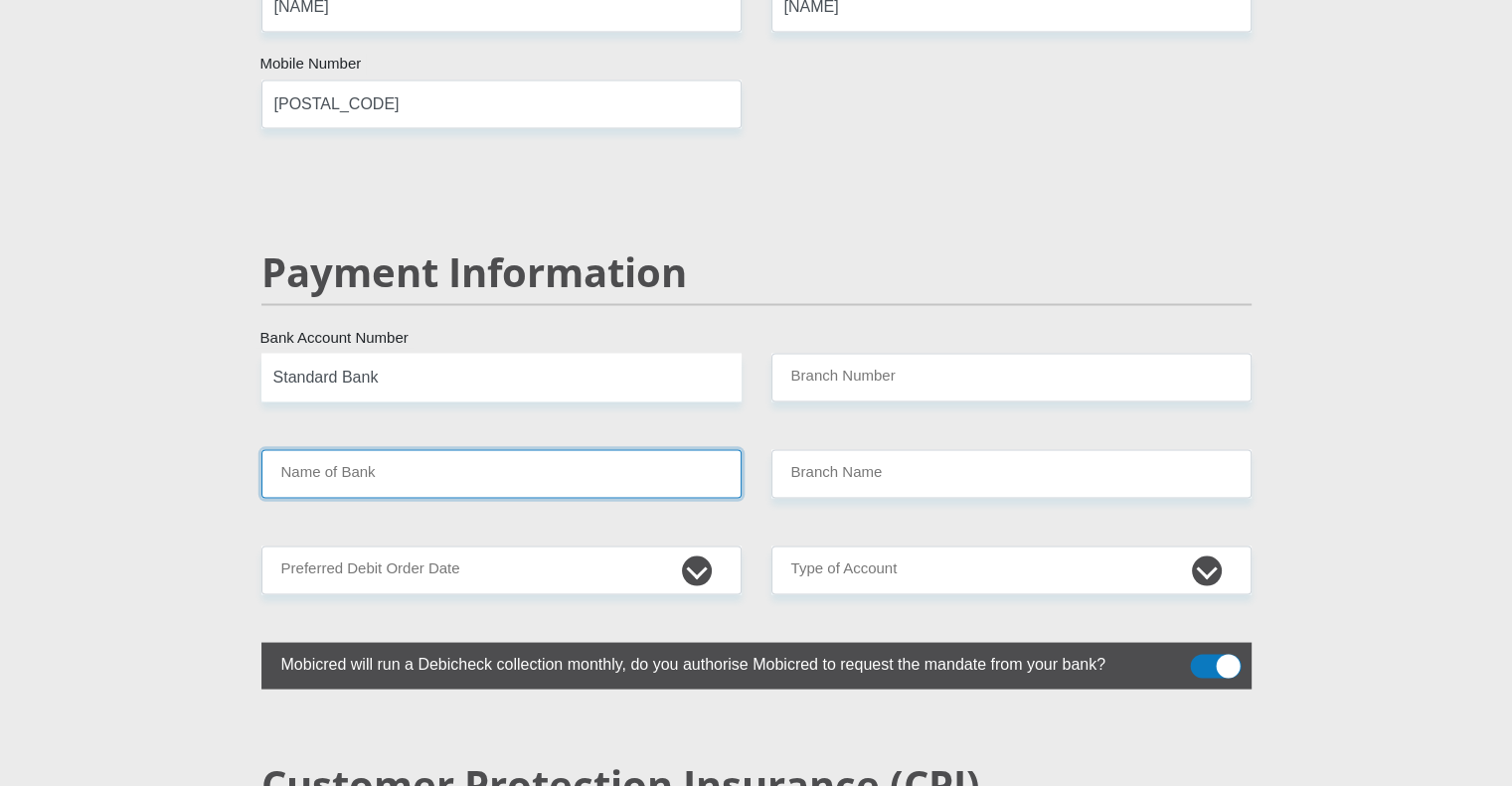 click on "Name of Bank" at bounding box center [501, 473] 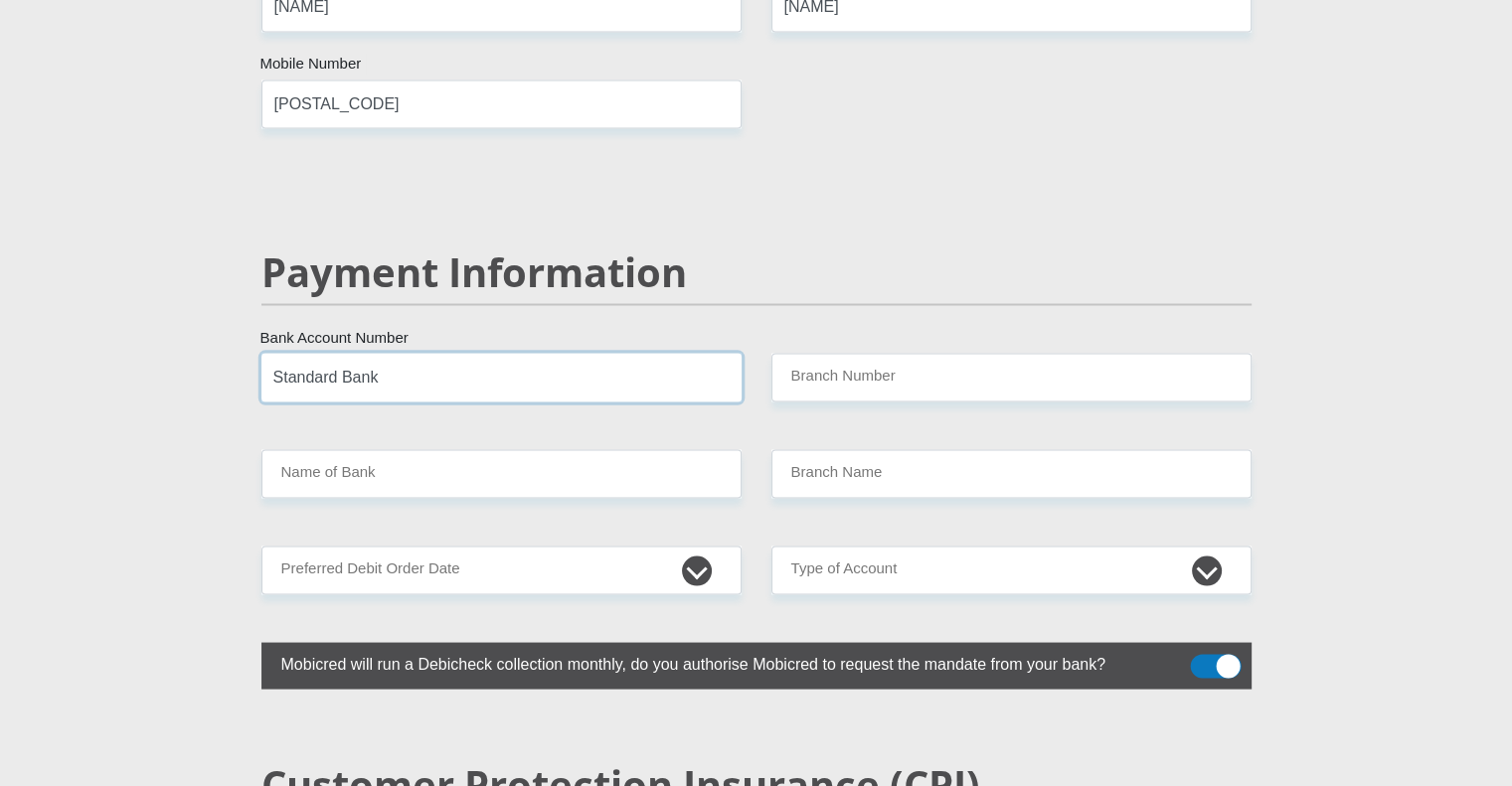 drag, startPoint x: 392, startPoint y: 345, endPoint x: 258, endPoint y: 333, distance: 134.53624 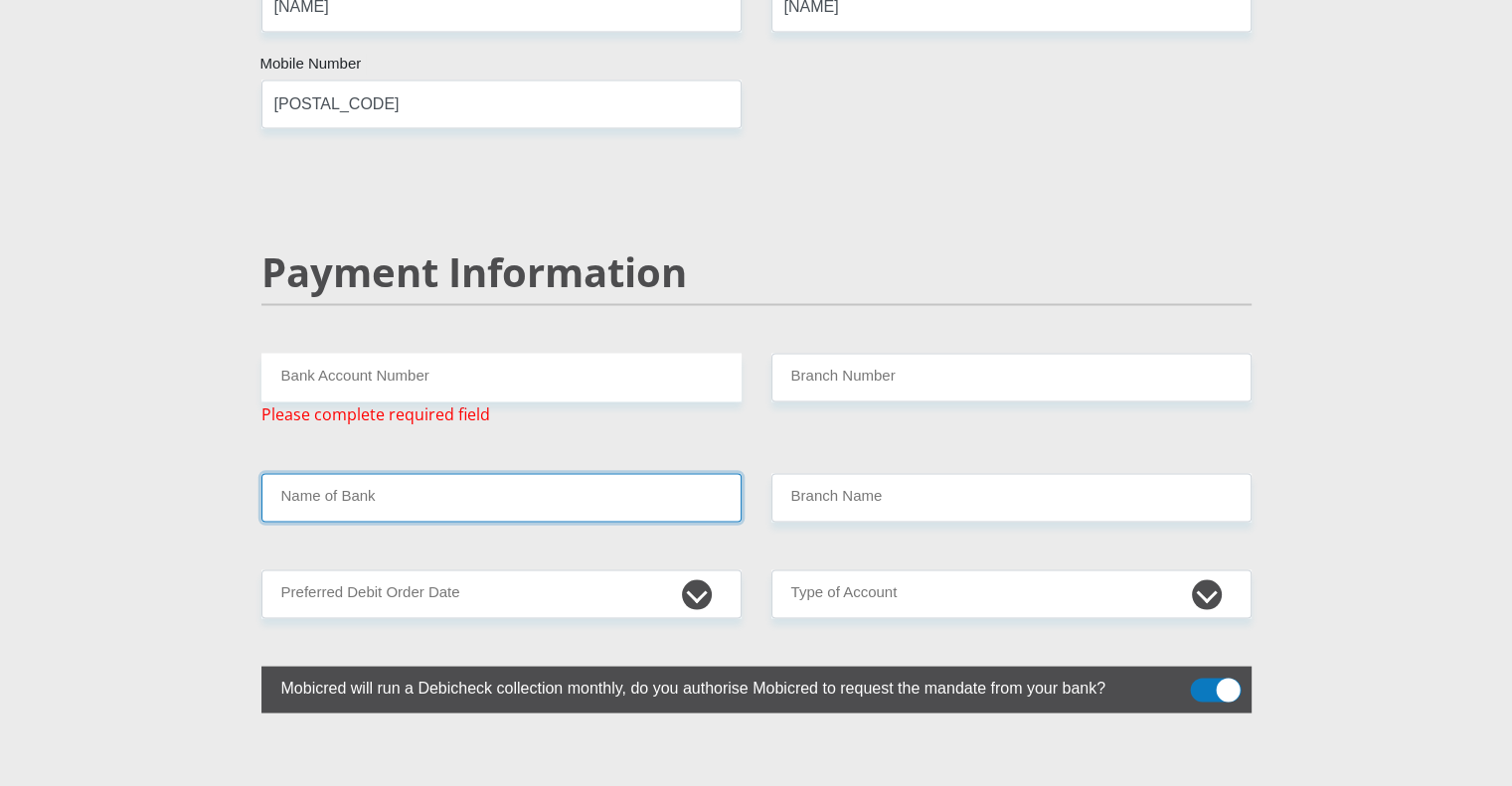 click on "Name of Bank" at bounding box center (501, 497) 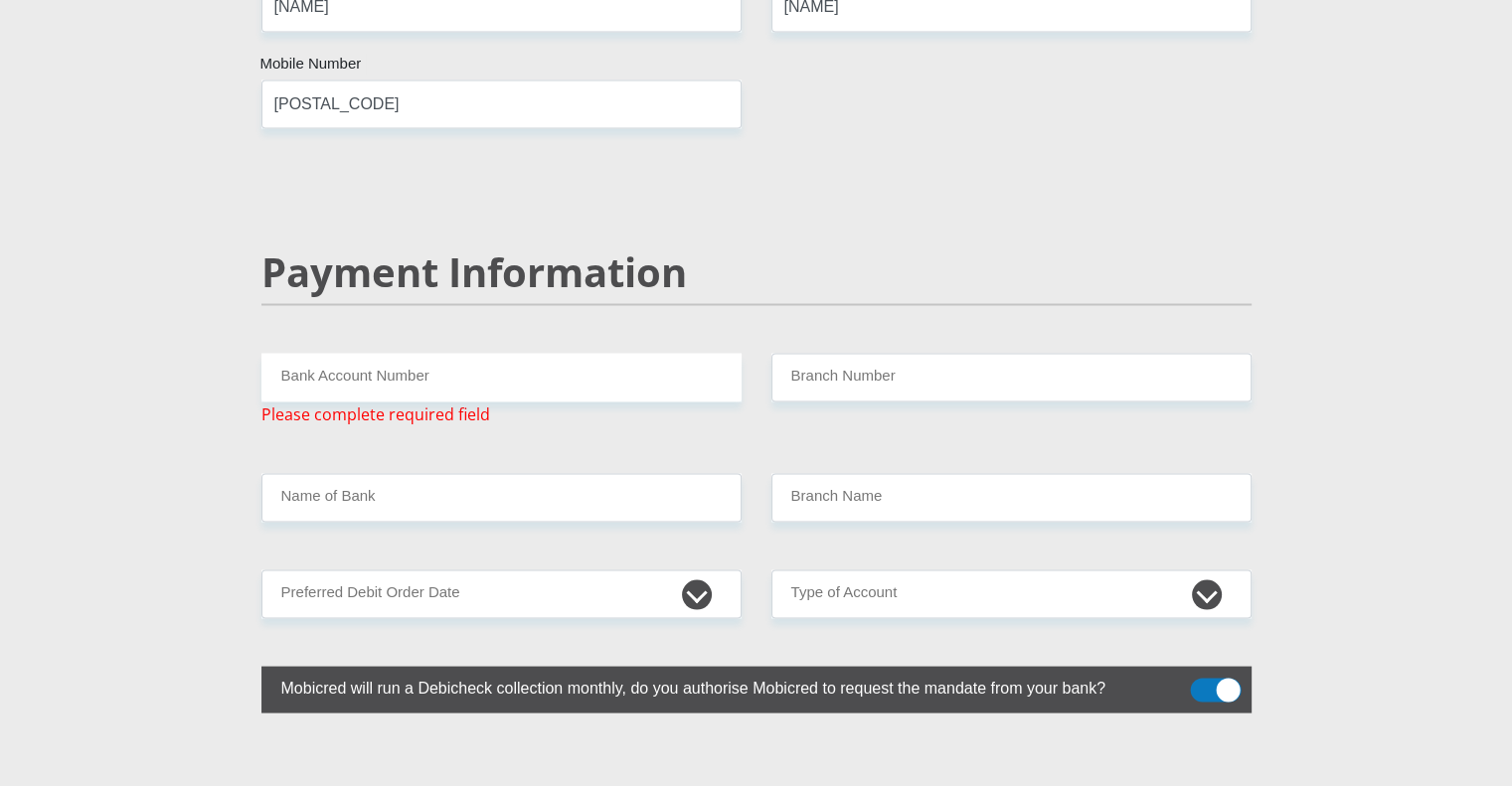 click on "[TITLE]
[TITLE]
[TITLE]
[TITLE]
[TITLE]
Title
[FIRST_NAME]
First Name
[LAST_NAME]
Surname
[PHONE]
South African ID Number
Please input valid ID number
South Africa
Afghanistan
Aland Islands
Albania
Algeria
America Samoa
American Virgin Islands
Andorra
Angola
Anguilla
Antarctica
Antigua and Barbuda
Argentina" at bounding box center [756, -502] 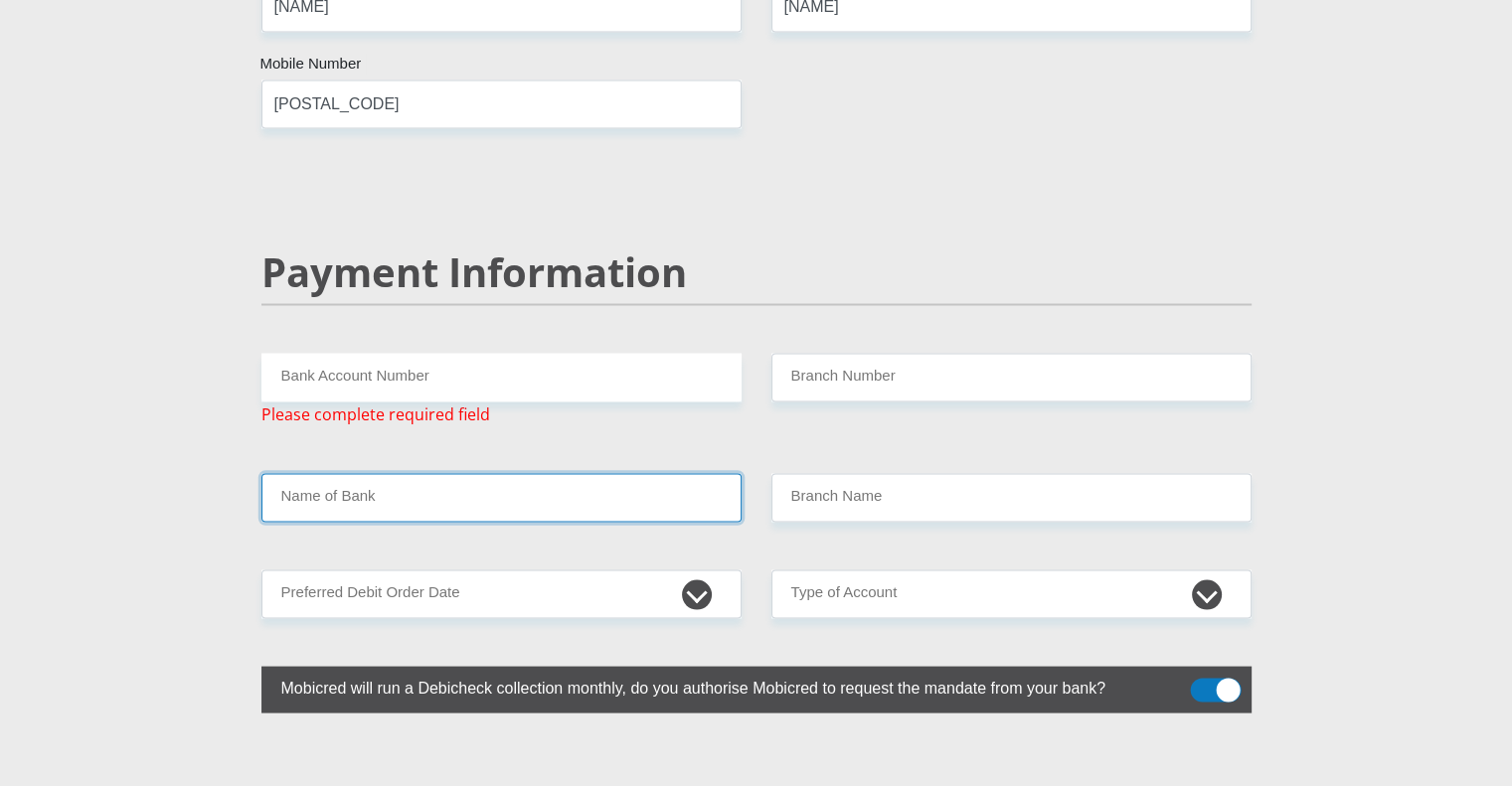 click on "Name of Bank" at bounding box center [501, 497] 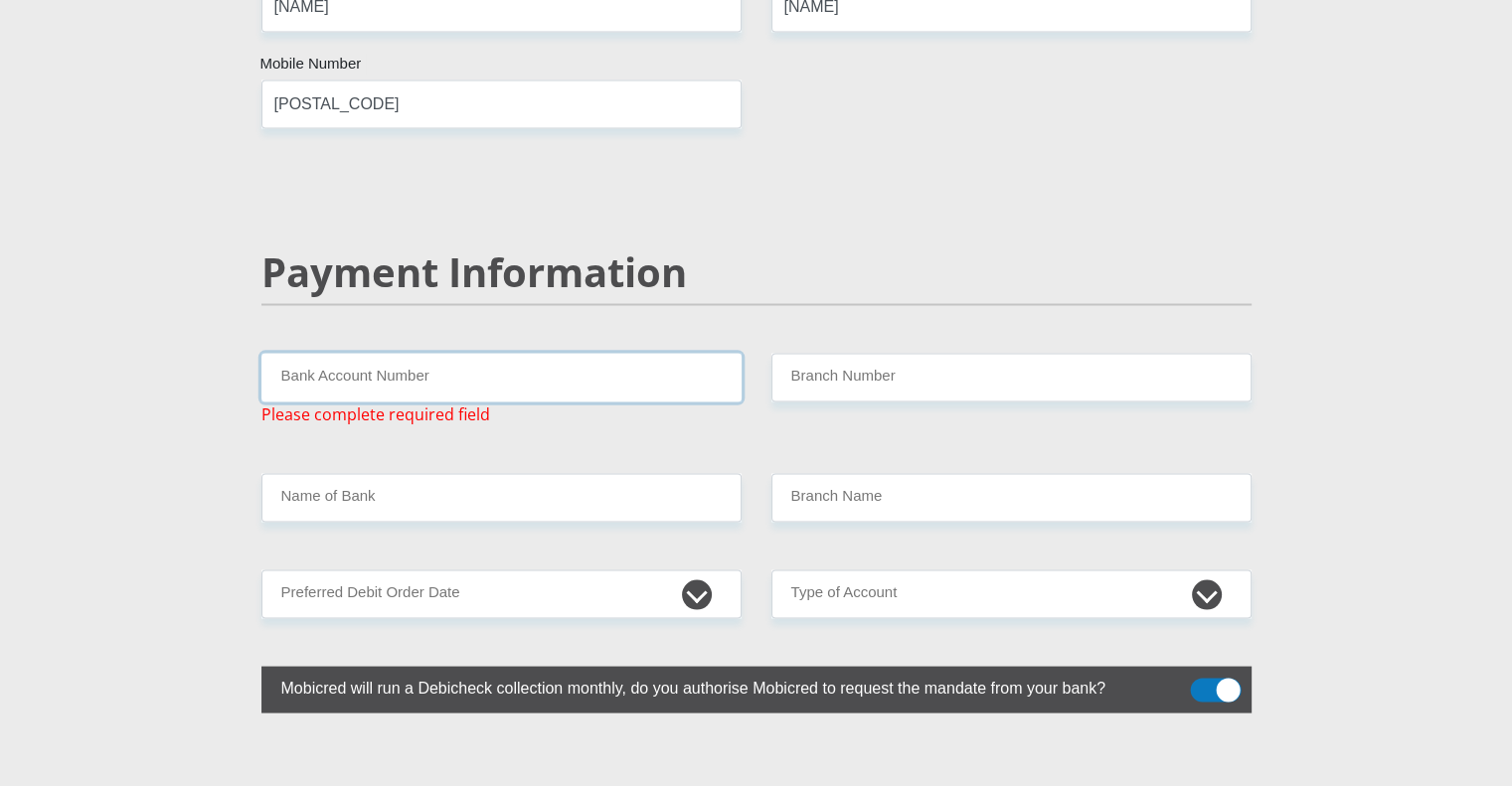 click on "Bank Account Number" at bounding box center [501, 377] 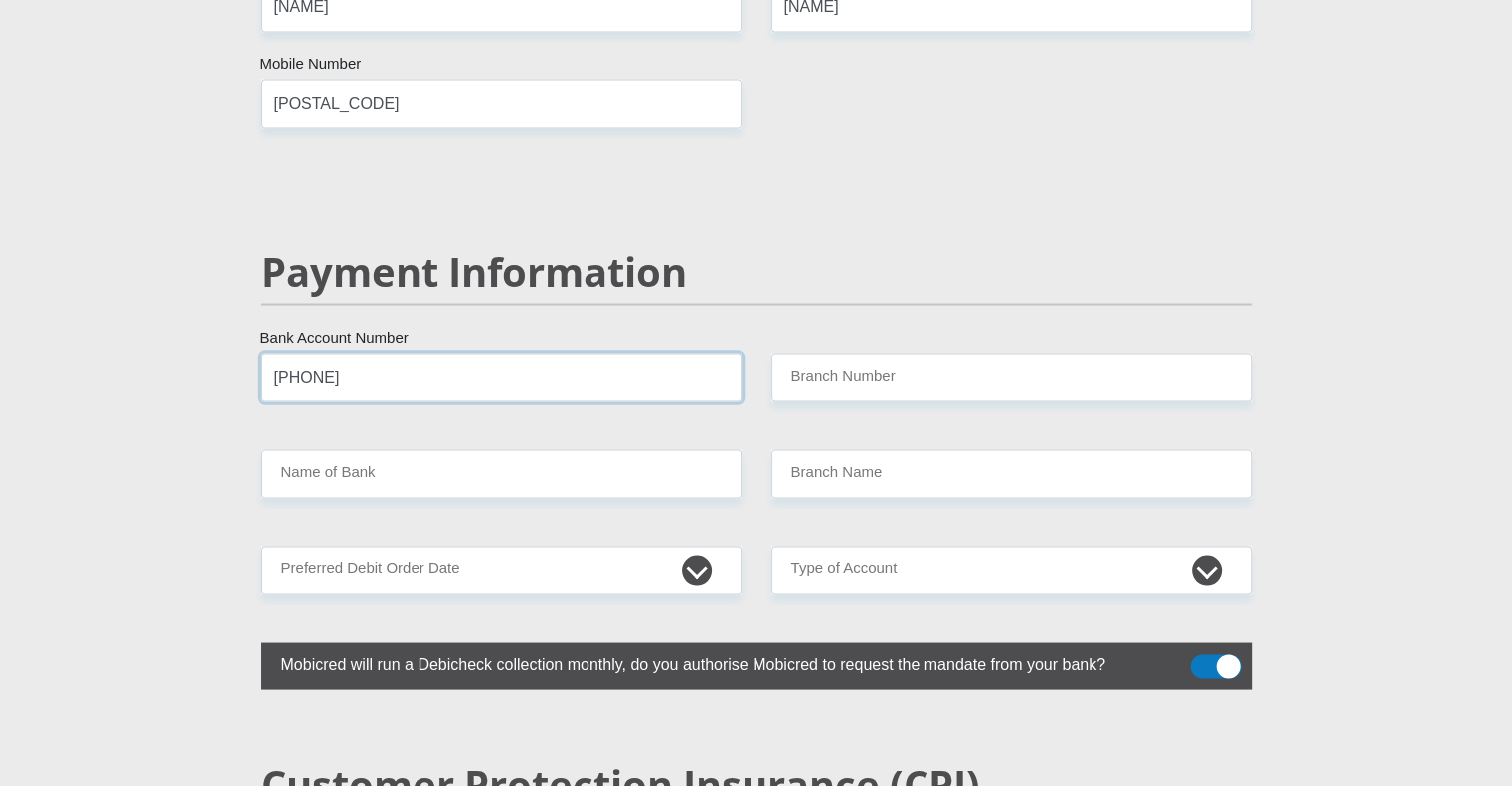 type on "[PHONE]" 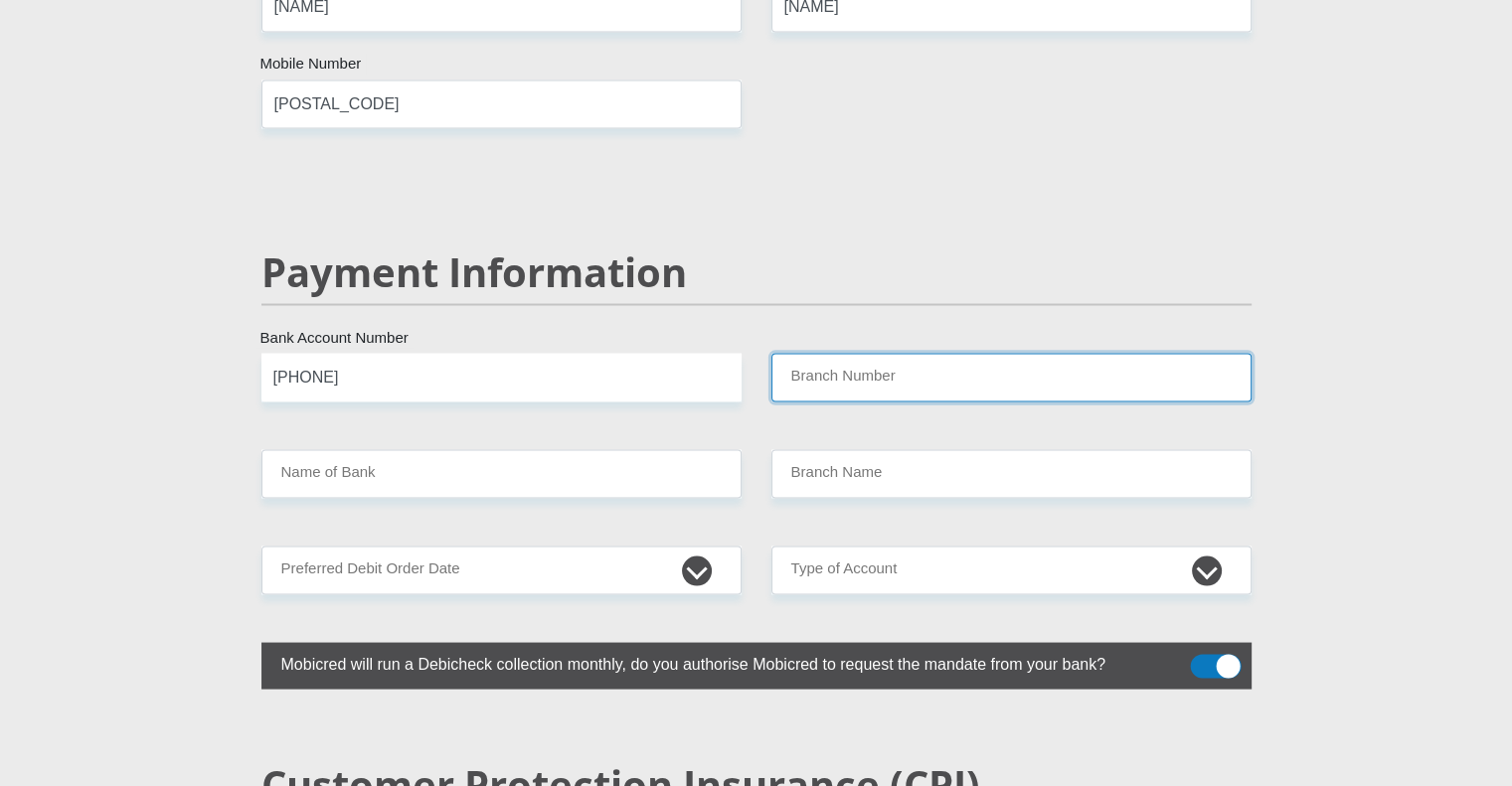 click on "Branch Number" at bounding box center [1011, 377] 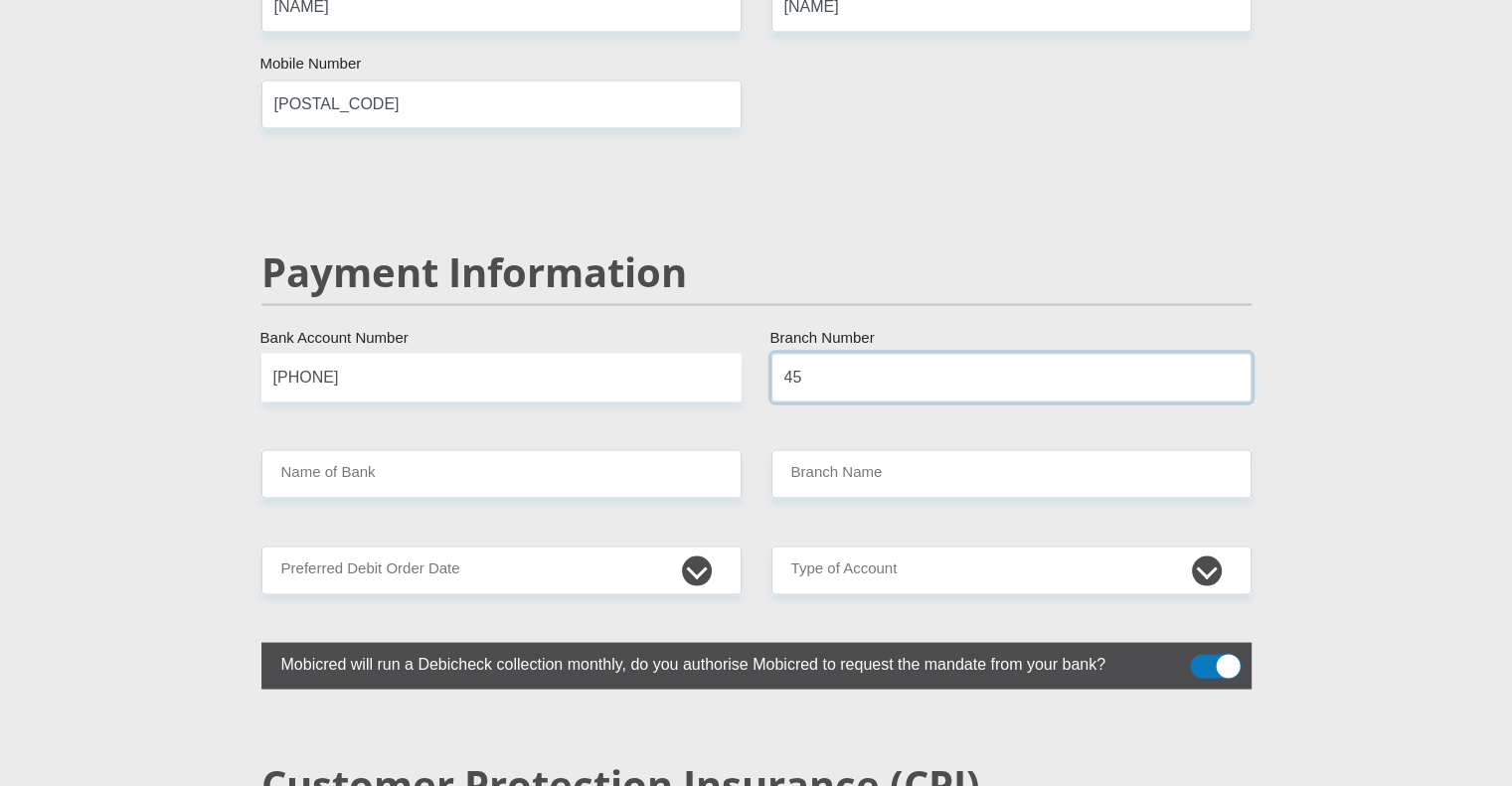 type on "45" 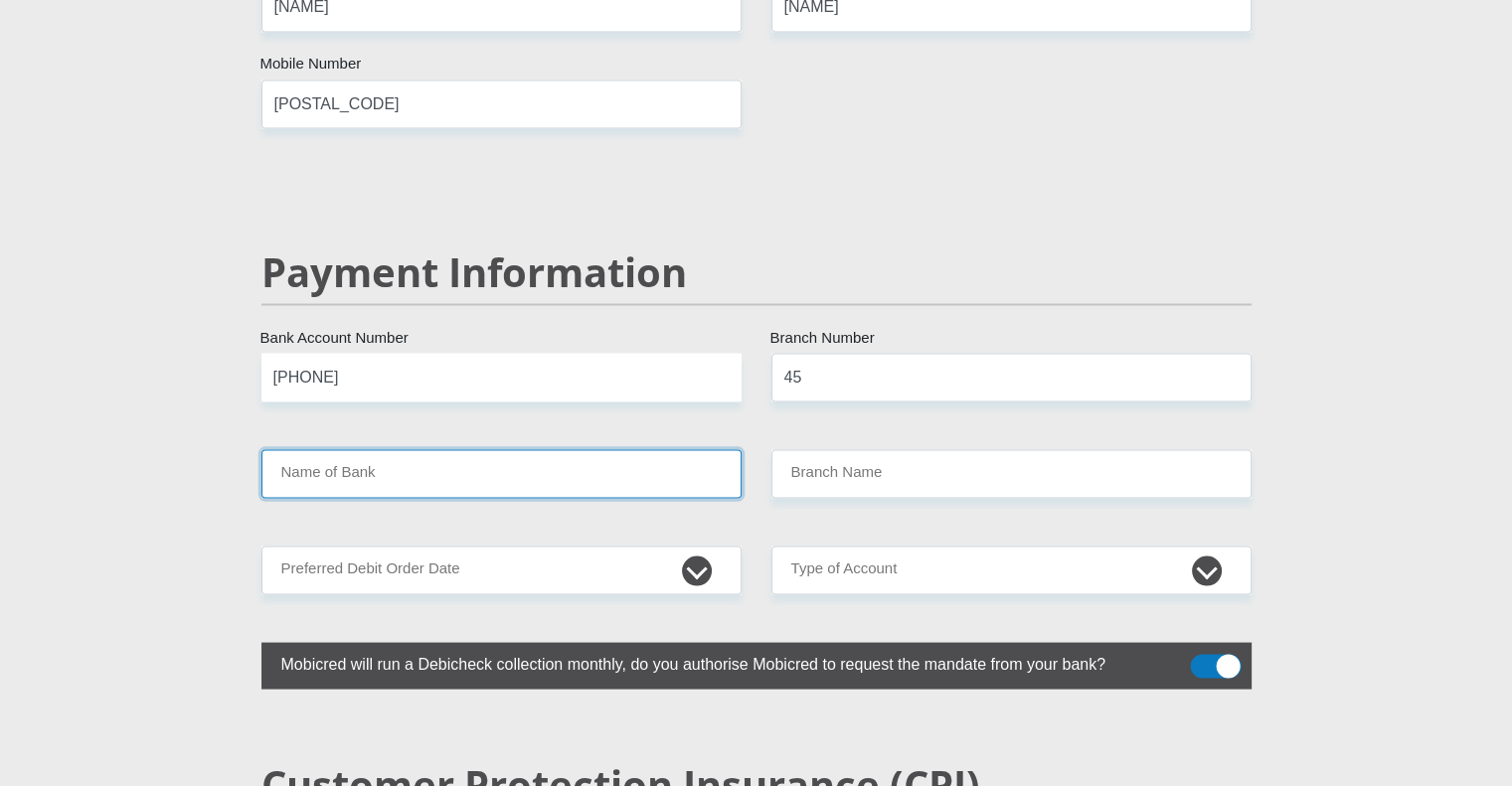 click on "Name of Bank" at bounding box center (501, 473) 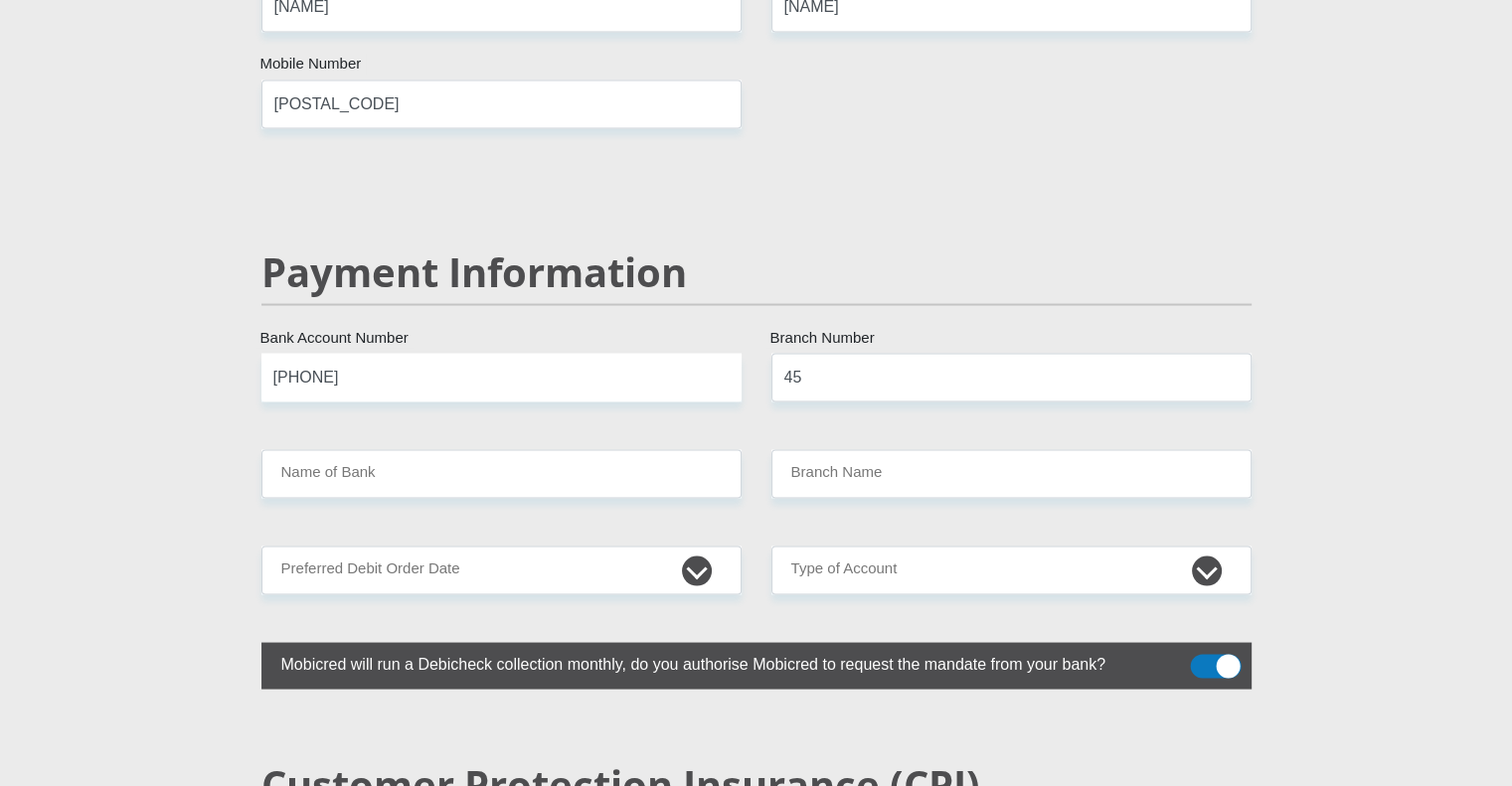click on "[NAME]
[FIRST_NAME]
[LAST_NAME]
[SURNAME]
[PHONE]
South African ID Number
Please input valid ID number
South Africa
Afghanistan
Aland Islands
Albania
Algeria
America Samoa
American Virgin Islands
Andorra
Angola
Anguilla  Antarctica" at bounding box center [756, -500] 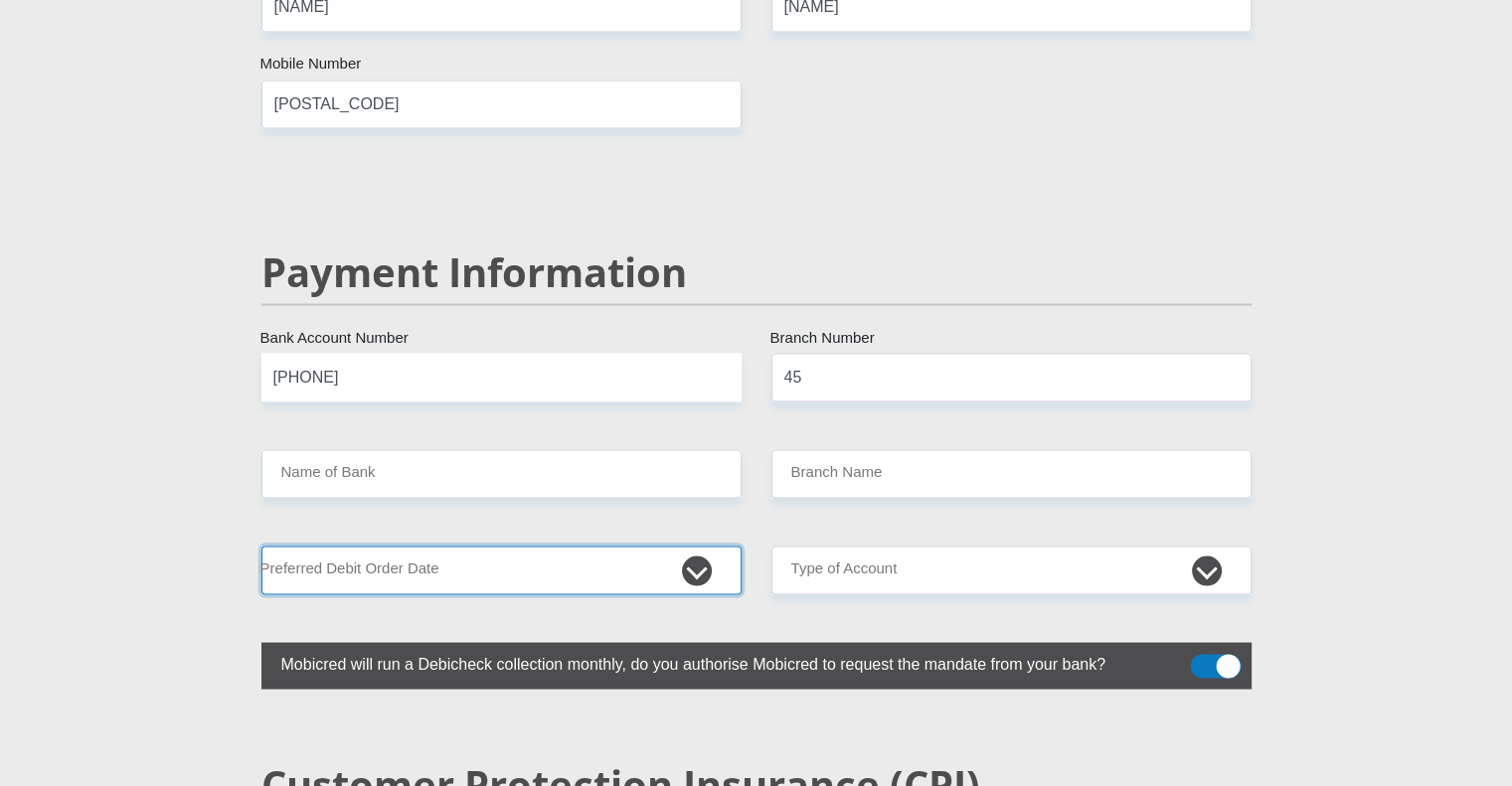 click on "1st
2nd
3rd
4th
5th
7th
18th
19th
20th
21st
22nd
23rd
24th
25th
26th
27th
28th
29th
30th" at bounding box center [501, 569] 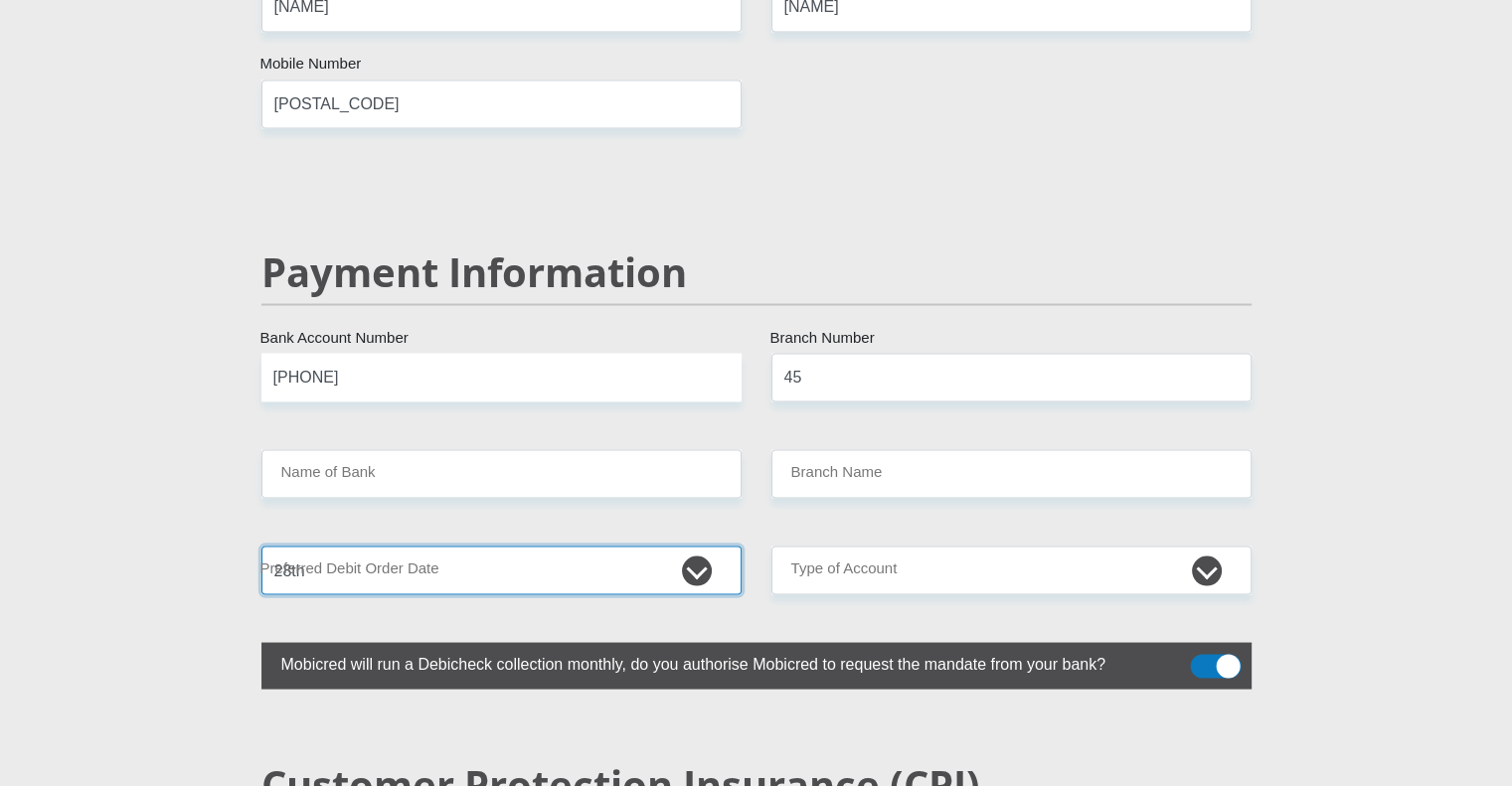 click on "1st
2nd
3rd
4th
5th
7th
18th
19th
20th
21st
22nd
23rd
24th
25th
26th
27th
28th
29th
30th" at bounding box center (501, 569) 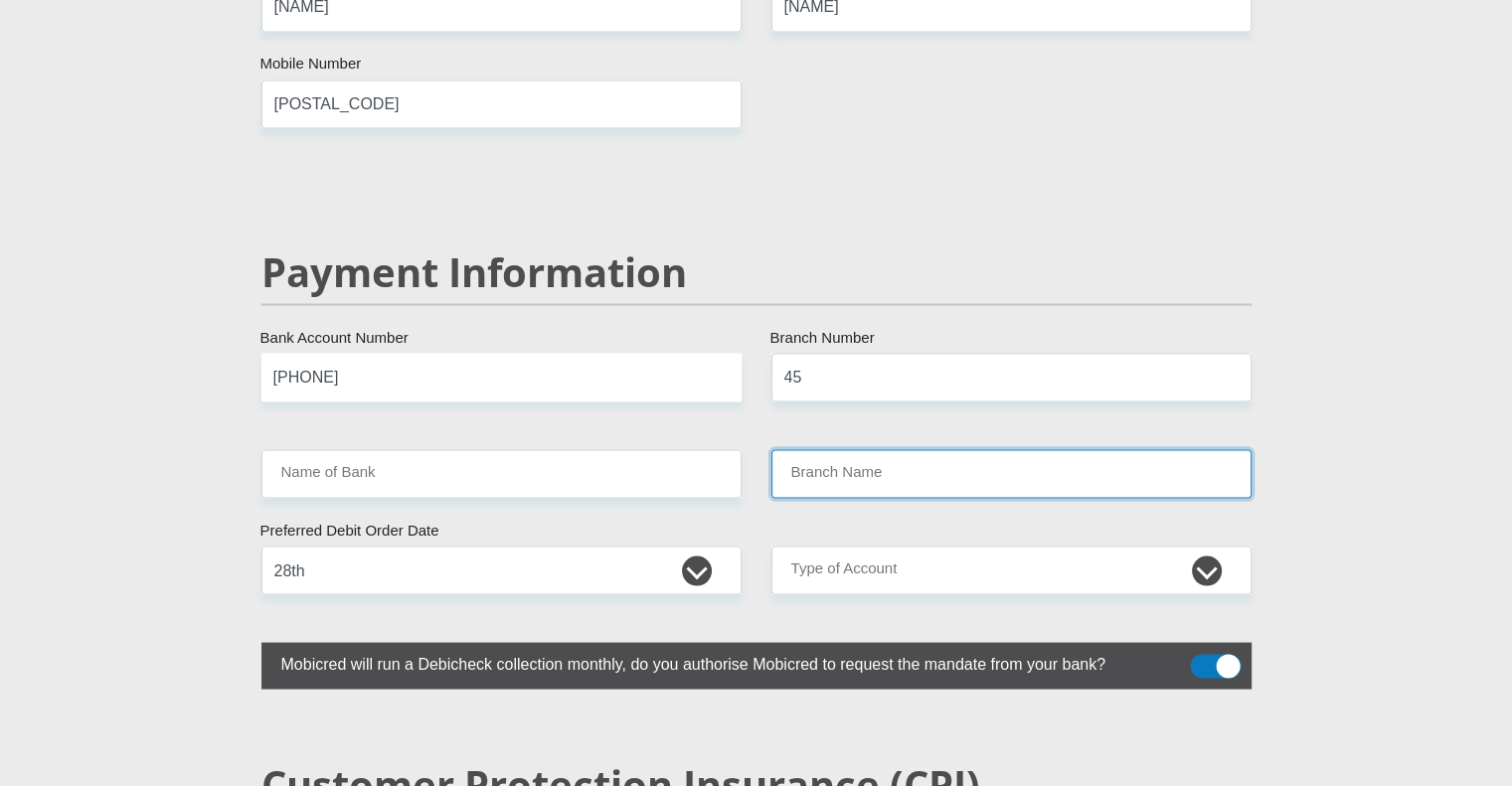 click on "Branch Name" at bounding box center [1011, 473] 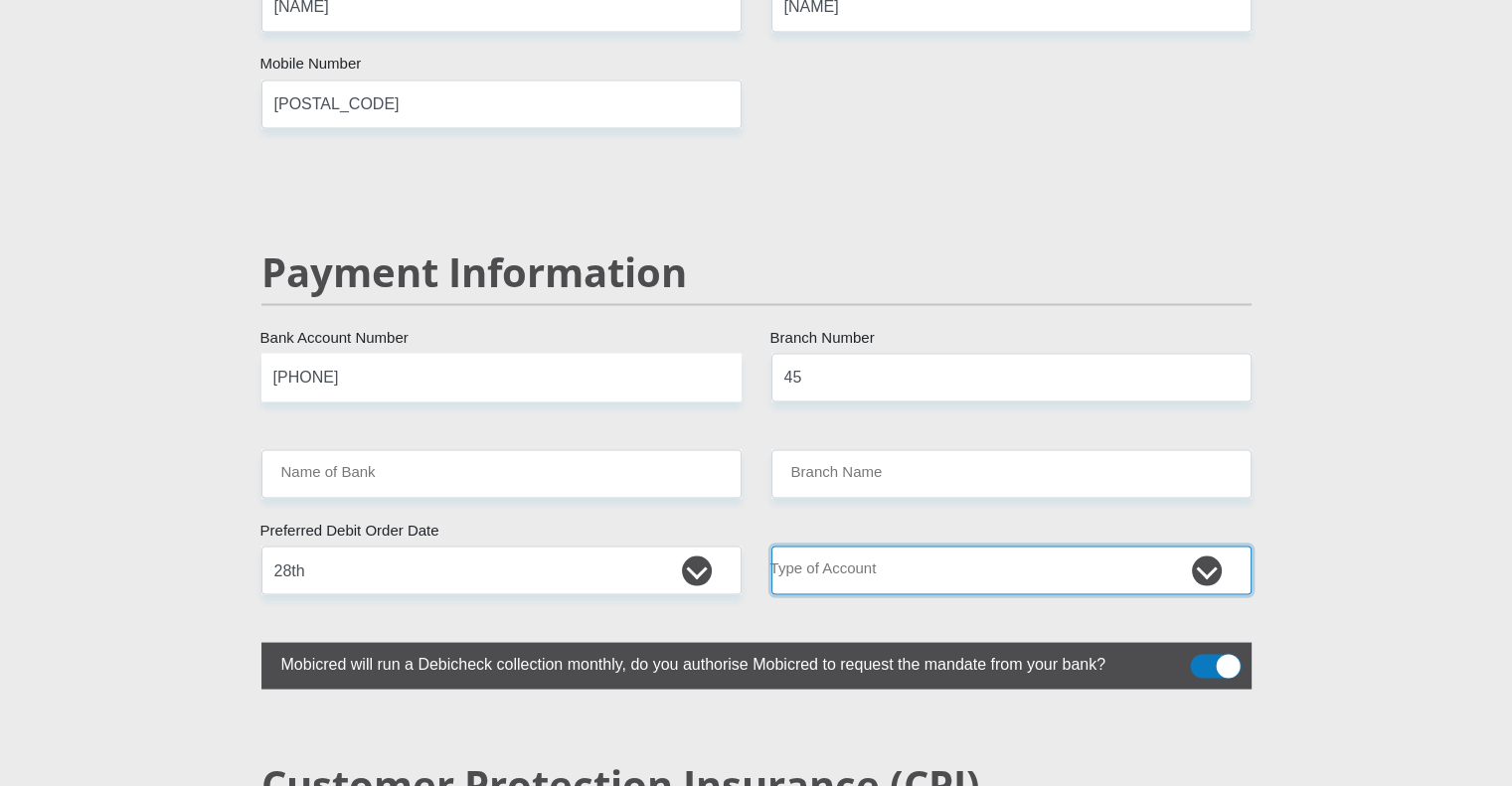 click on "Cheque
Savings" at bounding box center (1011, 569) 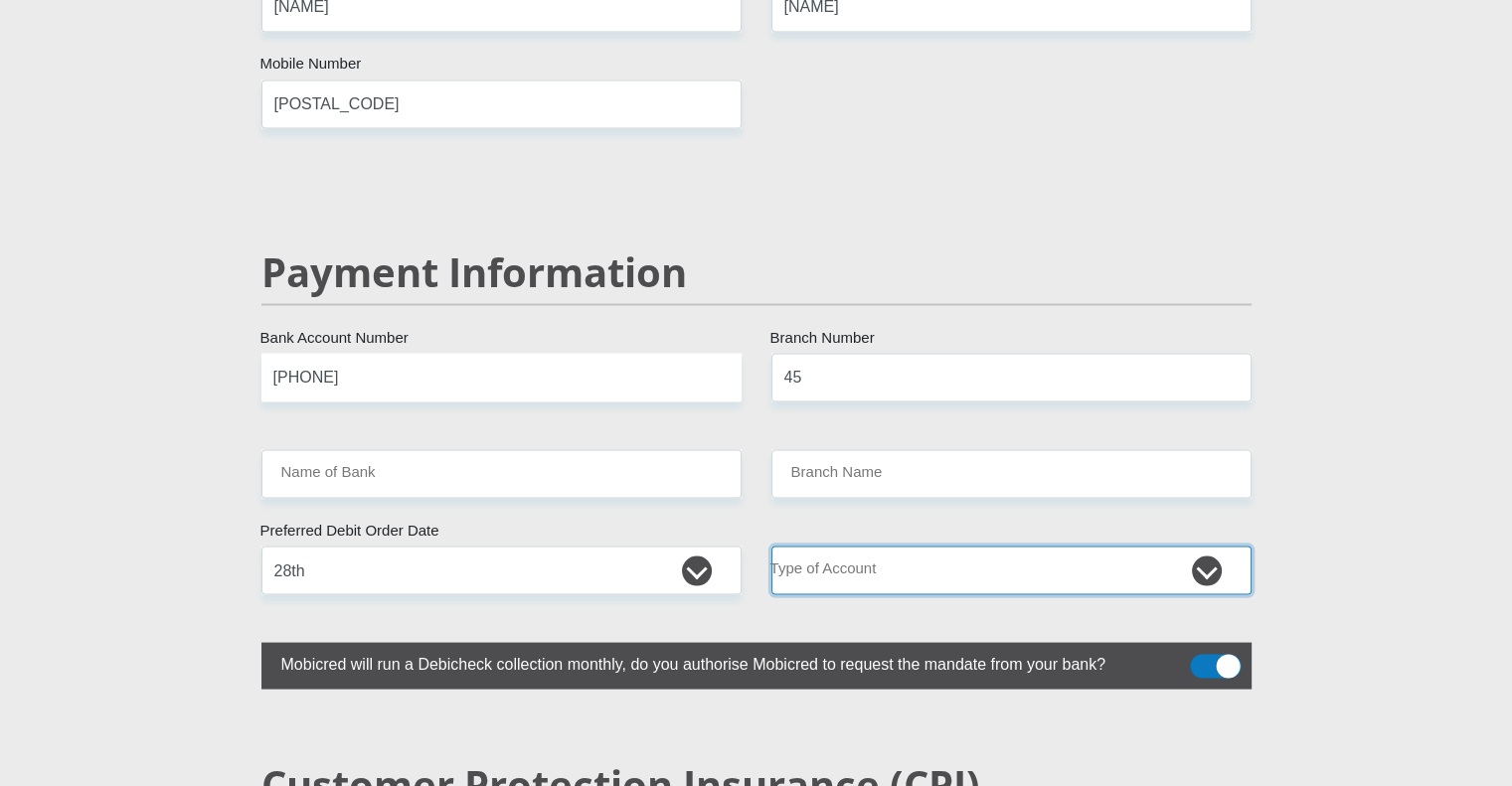 select on "CUR" 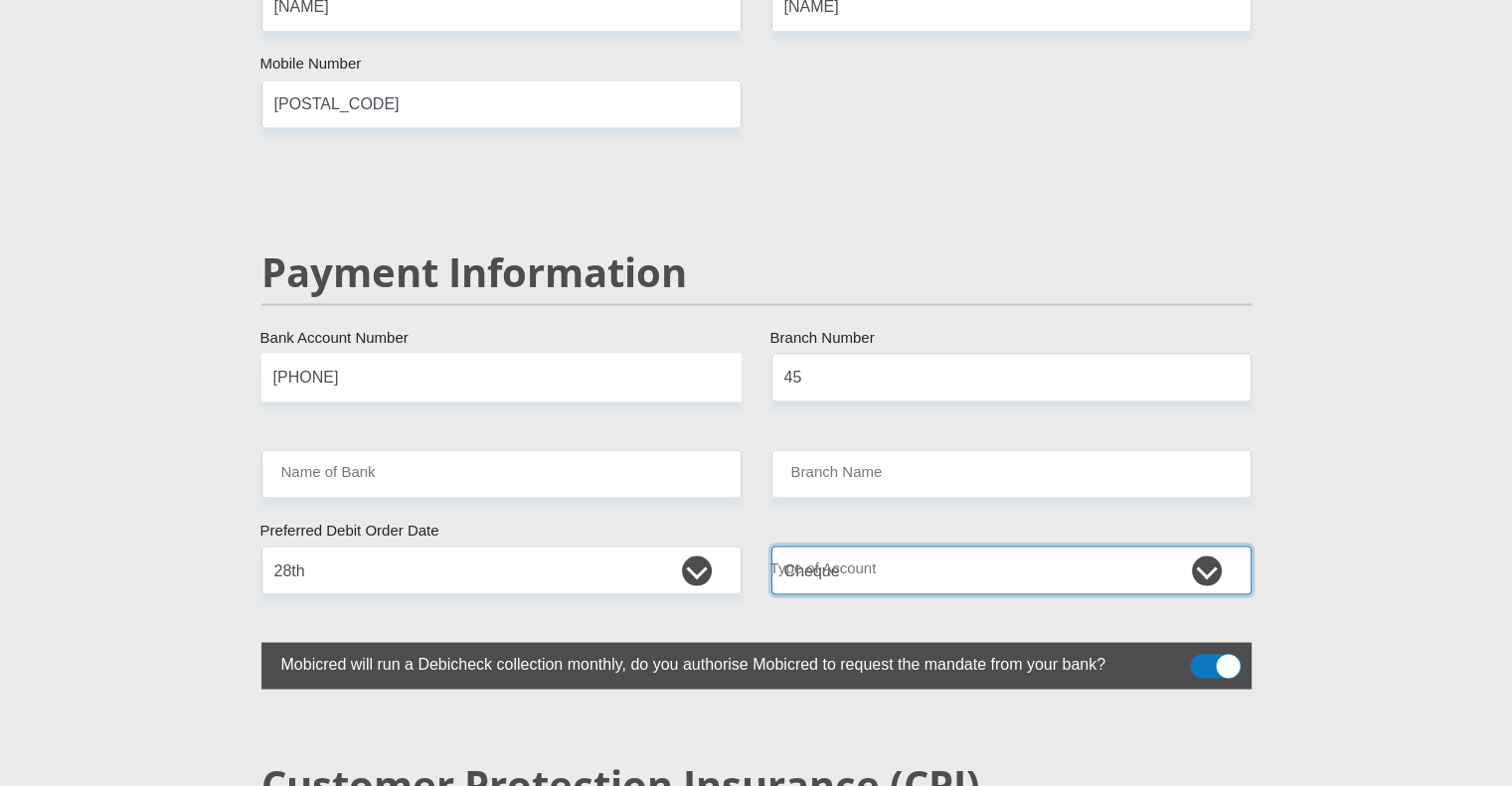 click on "Cheque
Savings" at bounding box center [1011, 569] 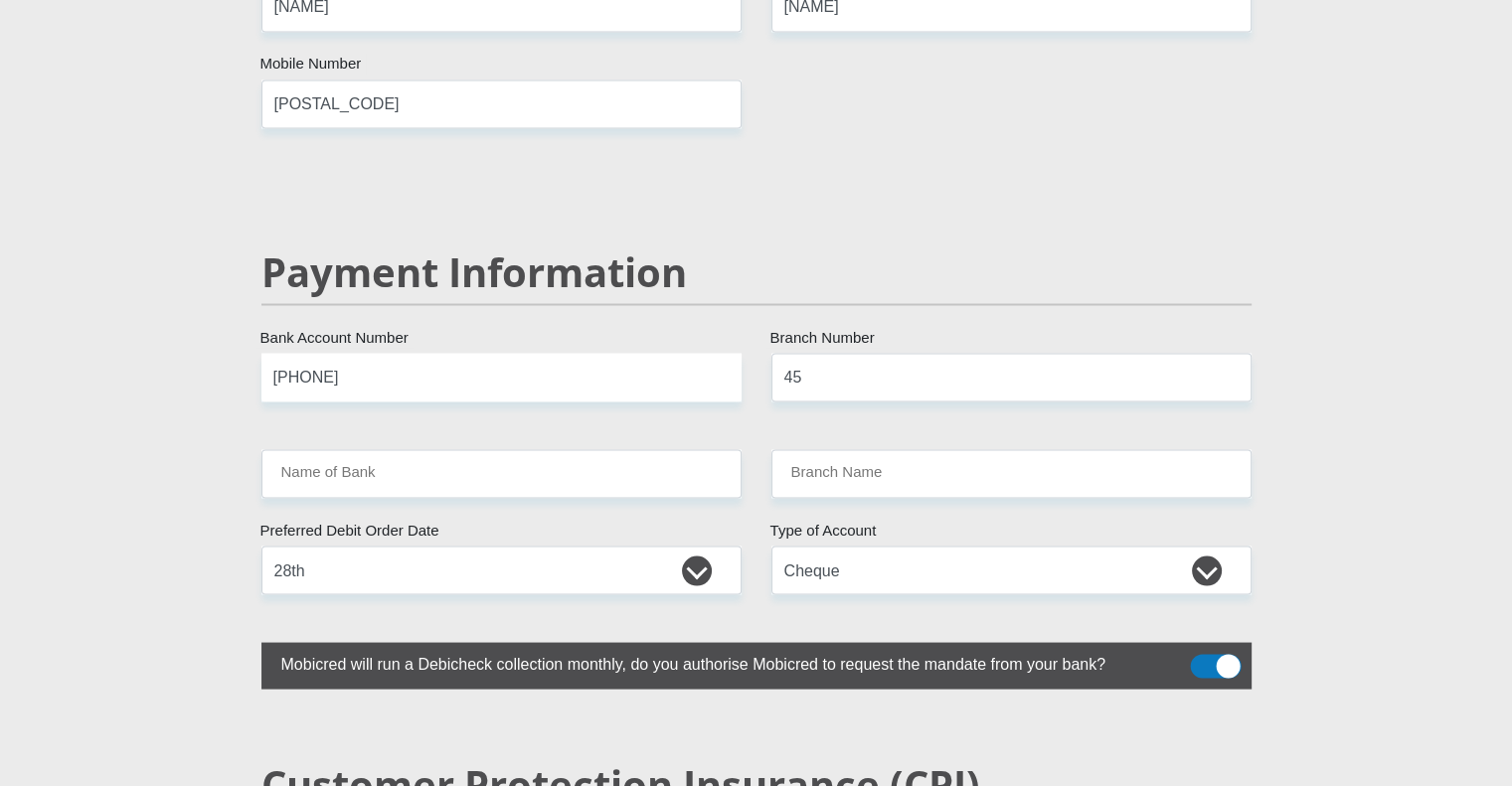 click on "[TITLE]
[TITLE]
[TITLE]
[TITLE]
[TITLE]
Title
[FIRST_NAME]
First Name
[LAST_NAME]
Surname
[PHONE]
South African ID Number
Please input valid ID number
South Africa
Afghanistan
Aland Islands
Albania
Algeria
America Samoa
American Virgin Islands
Andorra
Angola
Anguilla
Antarctica
Antigua and Barbuda
Argentina" at bounding box center (756, -514) 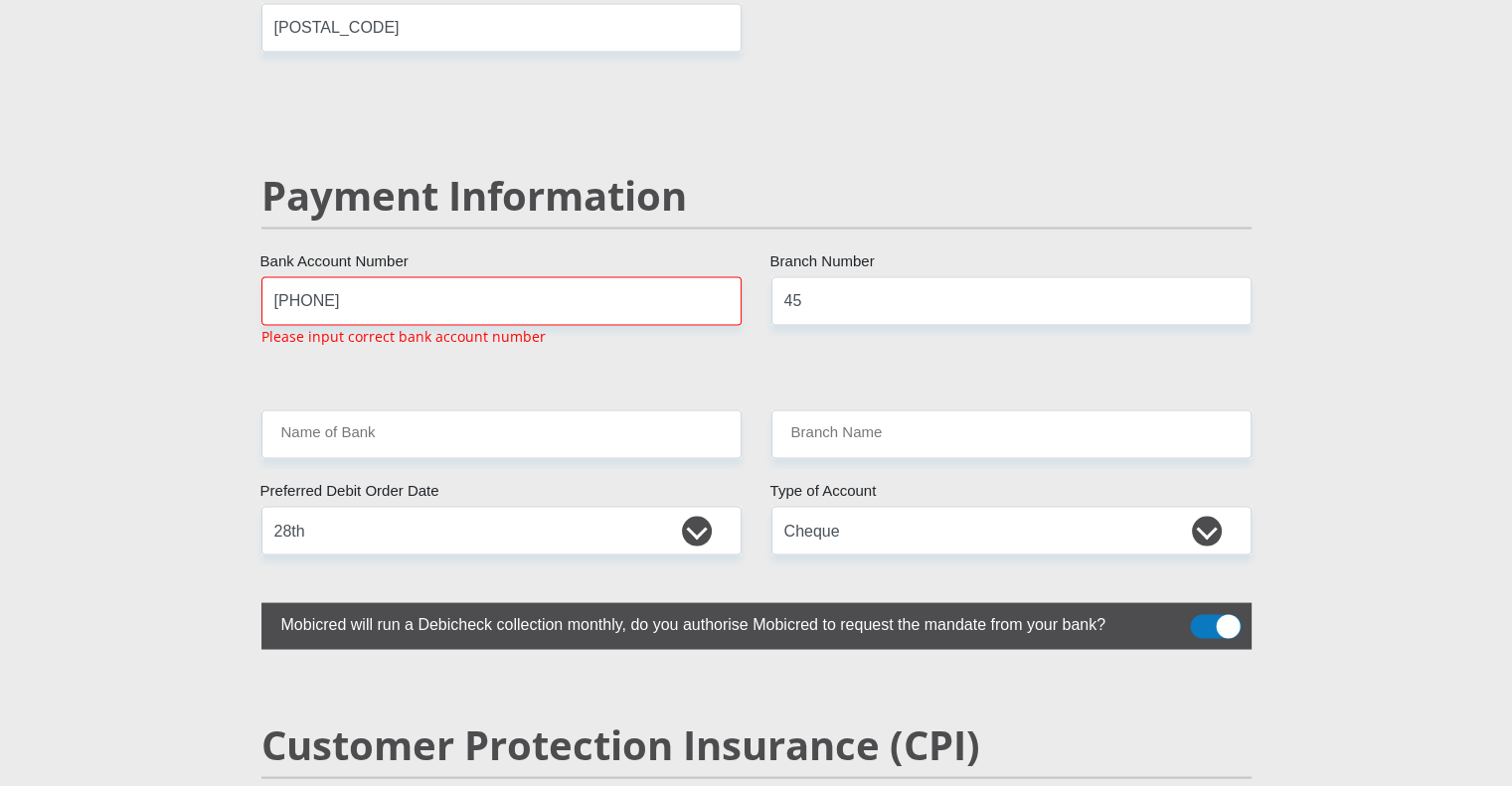 scroll, scrollTop: 3750, scrollLeft: 0, axis: vertical 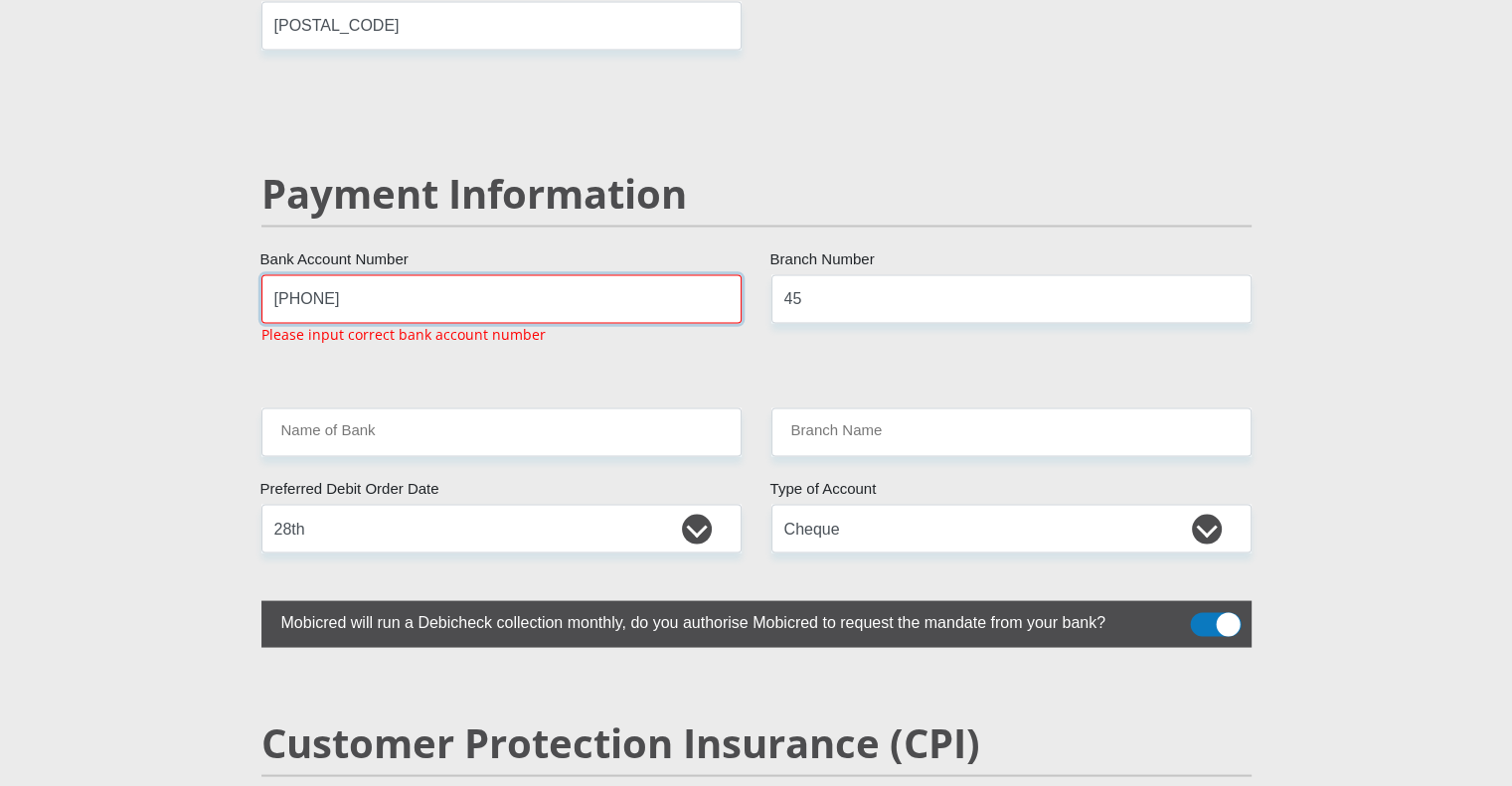click on "[PHONE]" at bounding box center [501, 298] 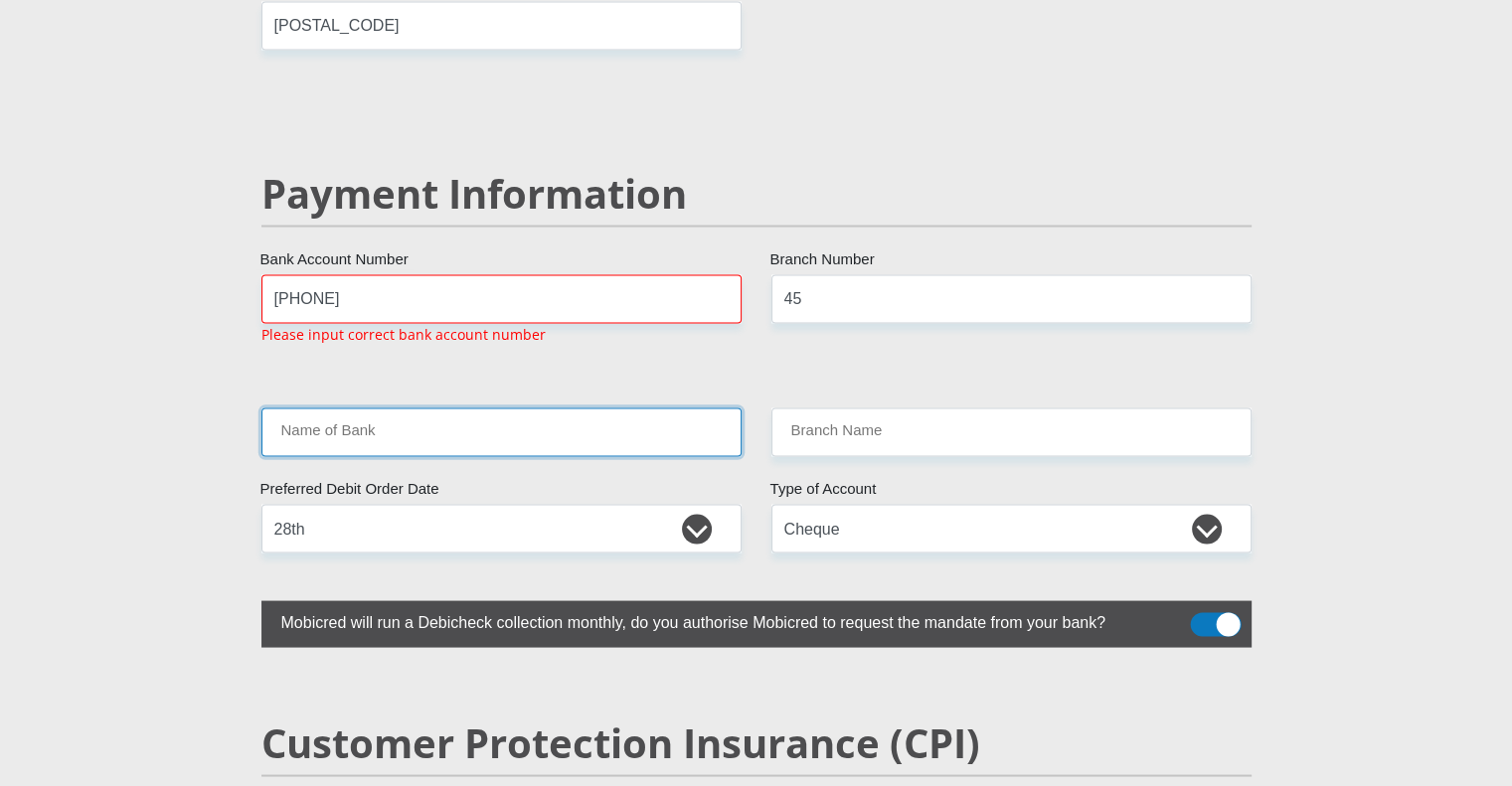 click on "Name of Bank" at bounding box center (501, 431) 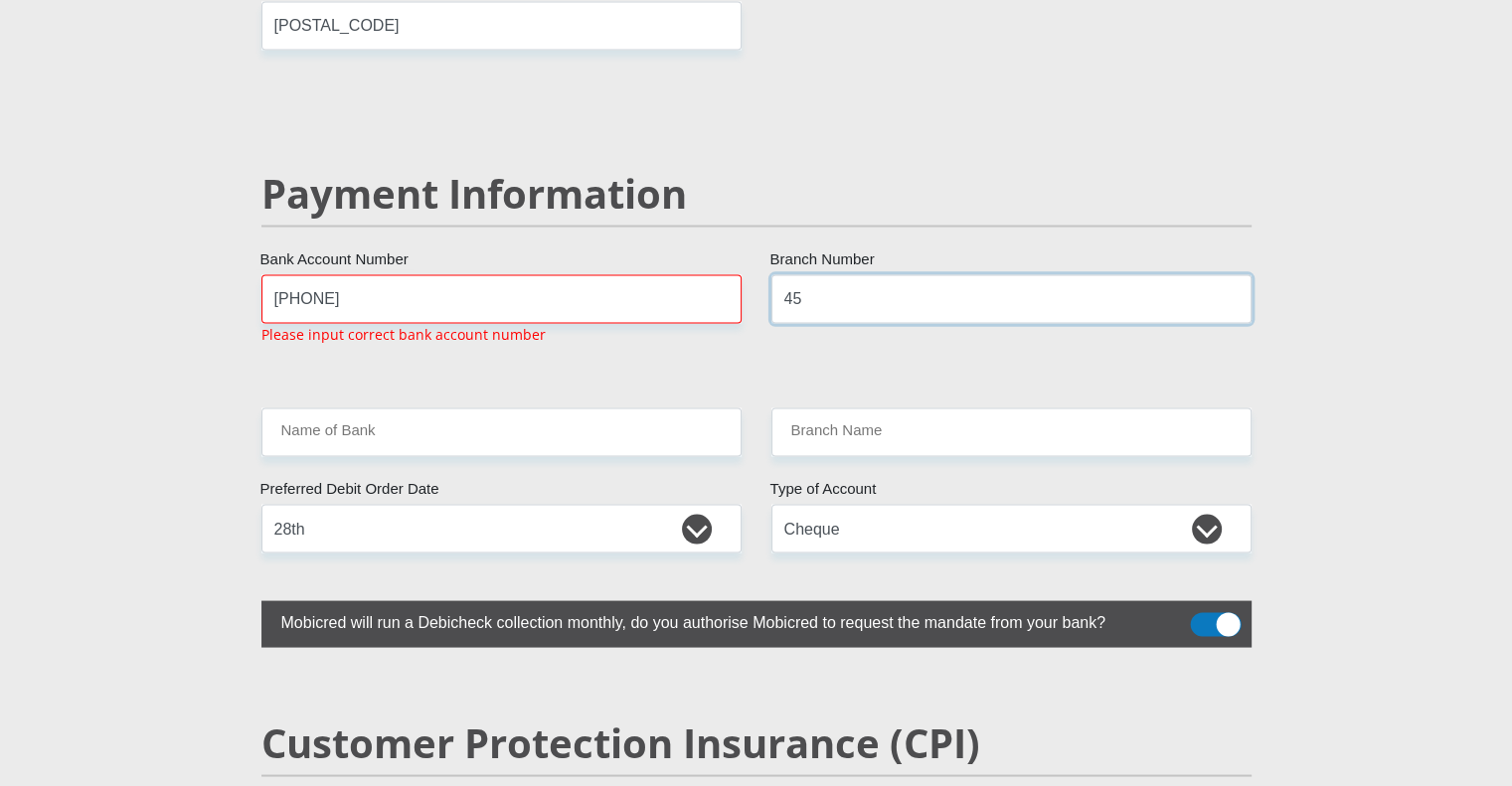 drag, startPoint x: 837, startPoint y: 271, endPoint x: 786, endPoint y: 266, distance: 51.24451 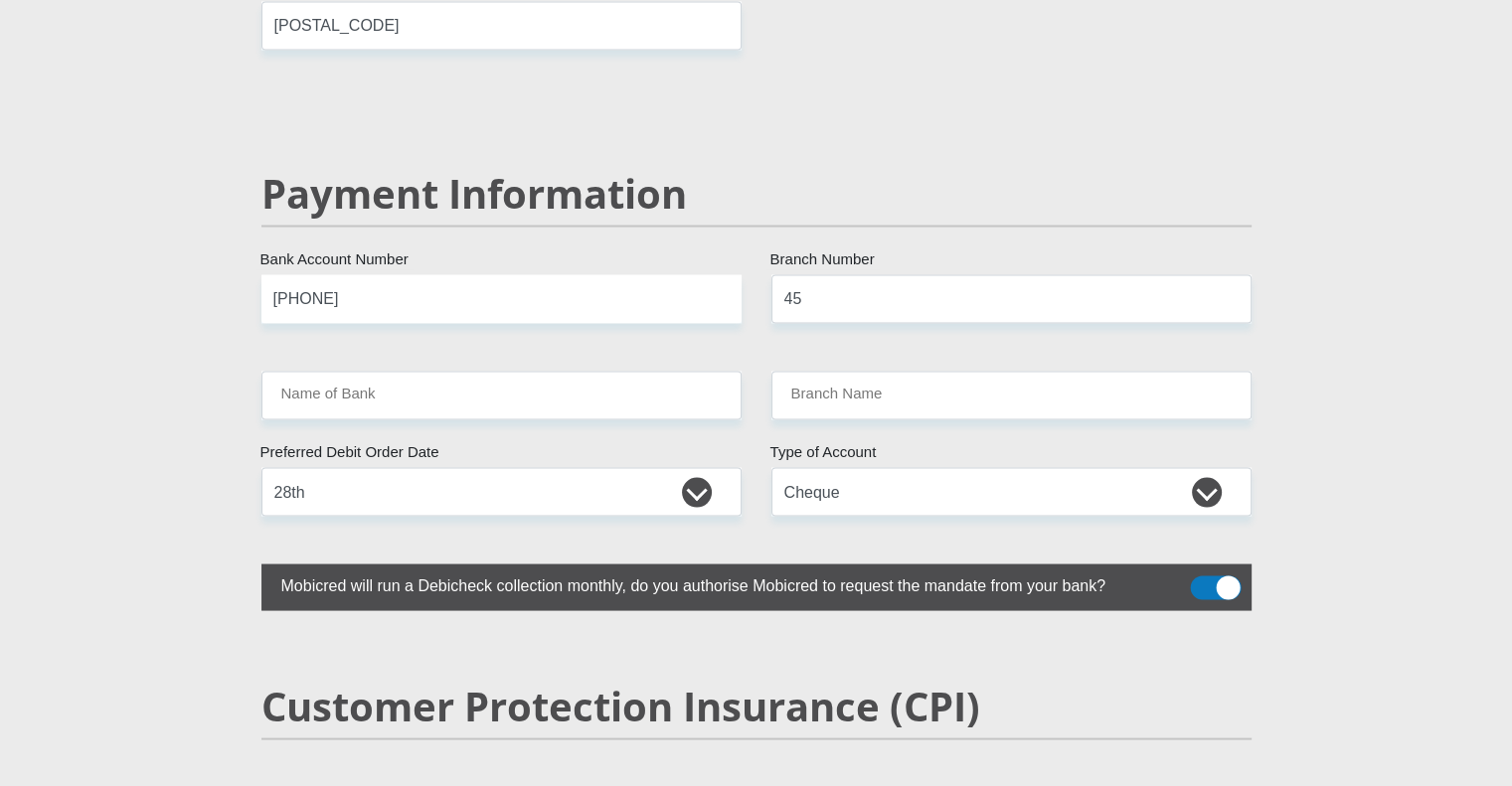 click on "[TITLE]
[TITLE]
[TITLE]
[TITLE]
[TITLE]
Title
[FIRST_NAME]
First Name
[LAST_NAME]
Surname
[PHONE]
South African ID Number
Please input valid ID number
South Africa
Afghanistan
Aland Islands
Albania
Algeria
America Samoa
American Virgin Islands
Andorra
Angola
Anguilla
Antarctica
Antigua and Barbuda
Argentina" at bounding box center [756, -592] 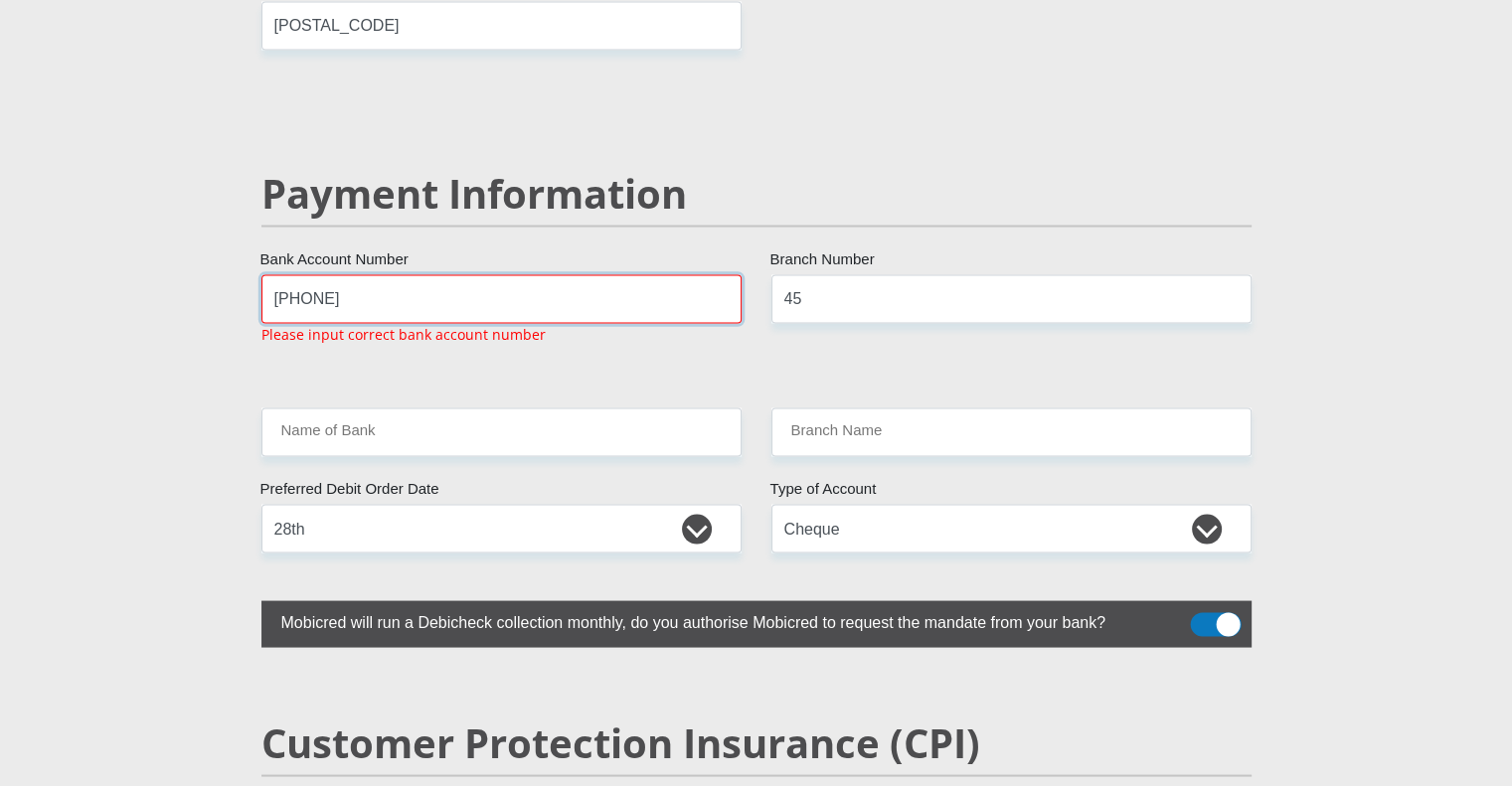 click on "[PHONE]" at bounding box center [501, 298] 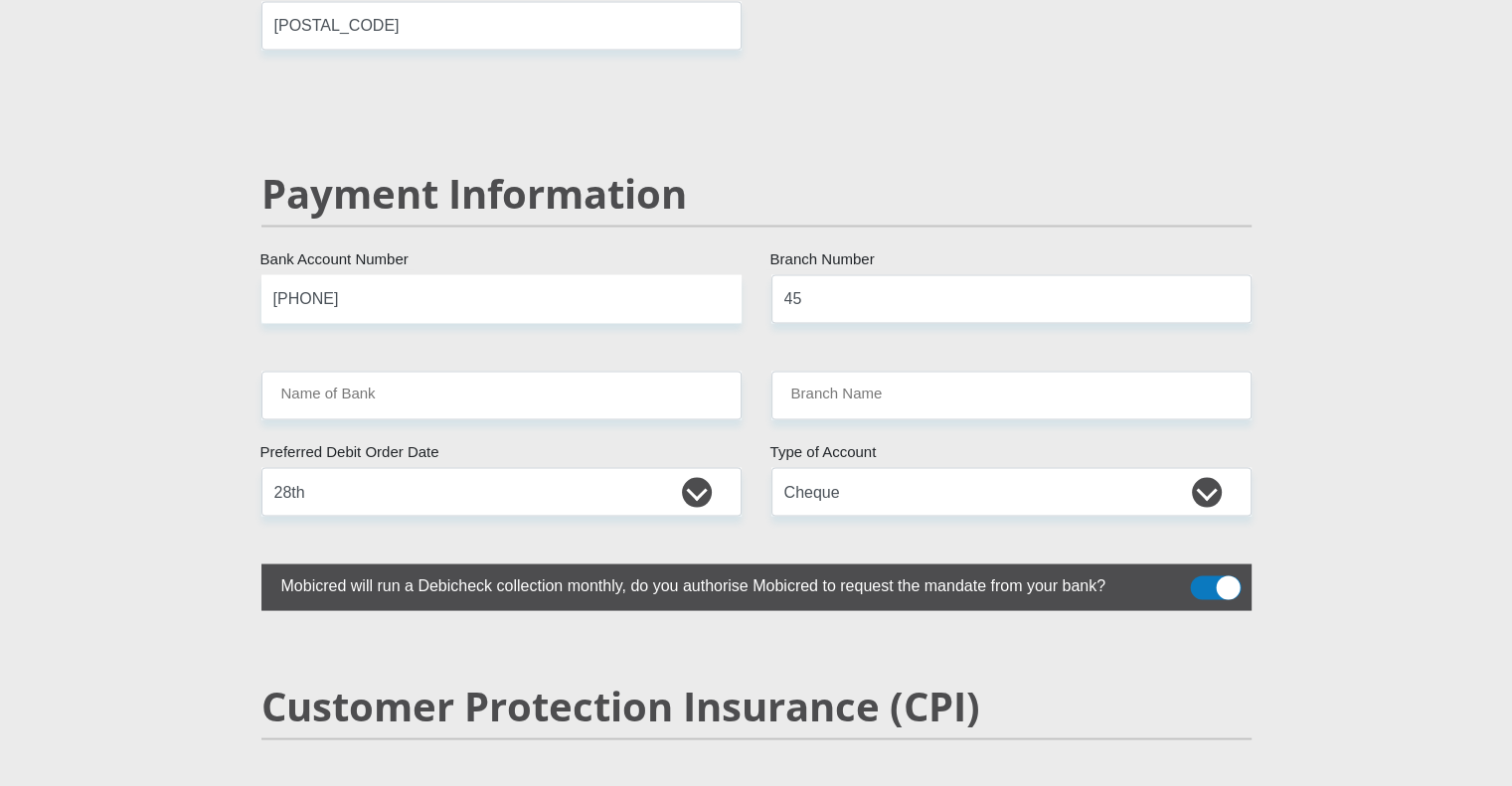 click on "[TITLE]
[TITLE]
[TITLE]
[TITLE]
[TITLE]
Title
[FIRST_NAME]
First Name
[LAST_NAME]
Surname
[PHONE]
South African ID Number
Please input valid ID number
South Africa
Afghanistan
Aland Islands
Albania
Algeria
America Samoa
American Virgin Islands
Andorra
Angola
Anguilla
Antarctica
Antigua and Barbuda
Argentina" at bounding box center (756, -592) 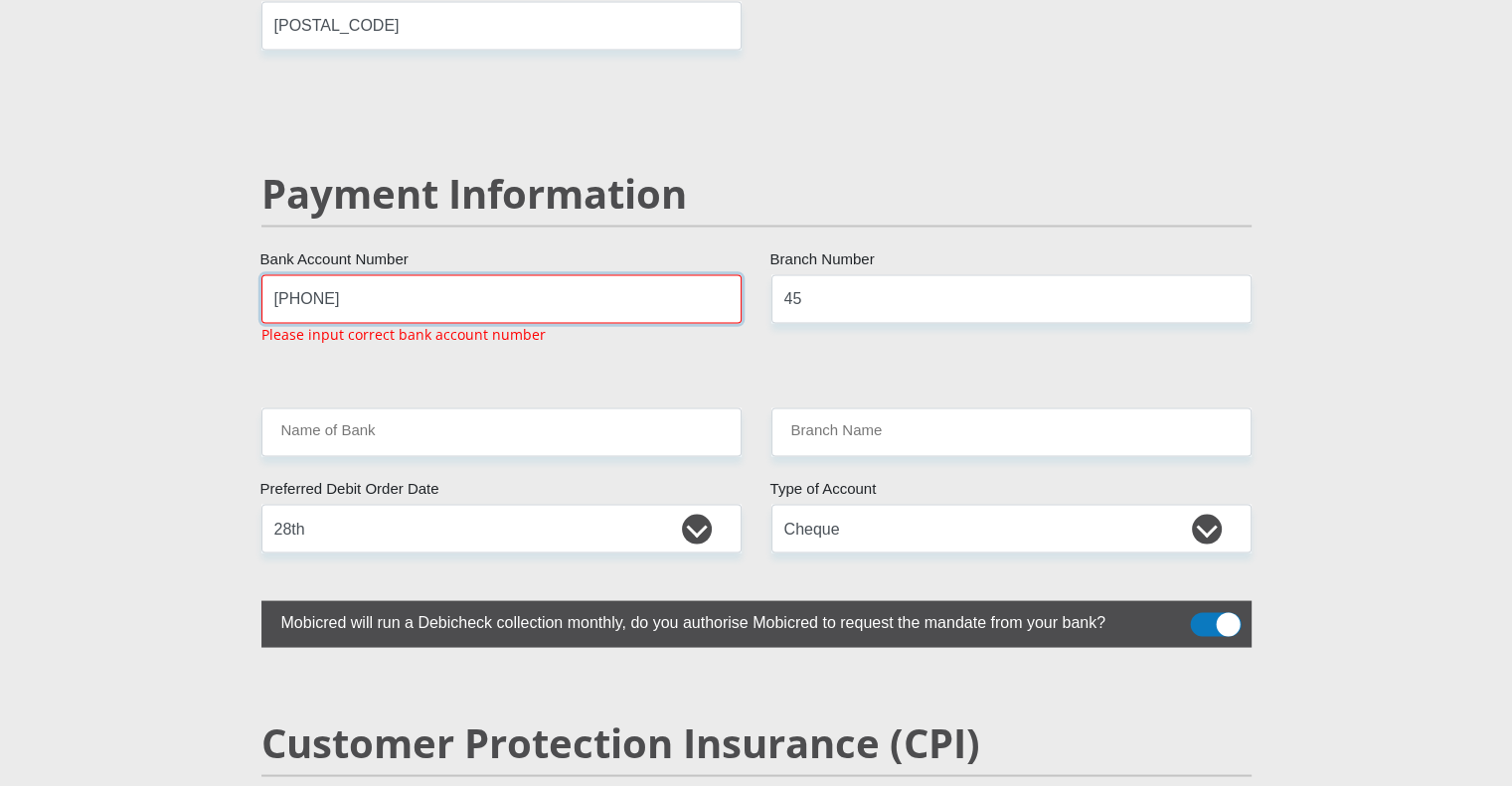 click on "[PHONE]" at bounding box center (501, 298) 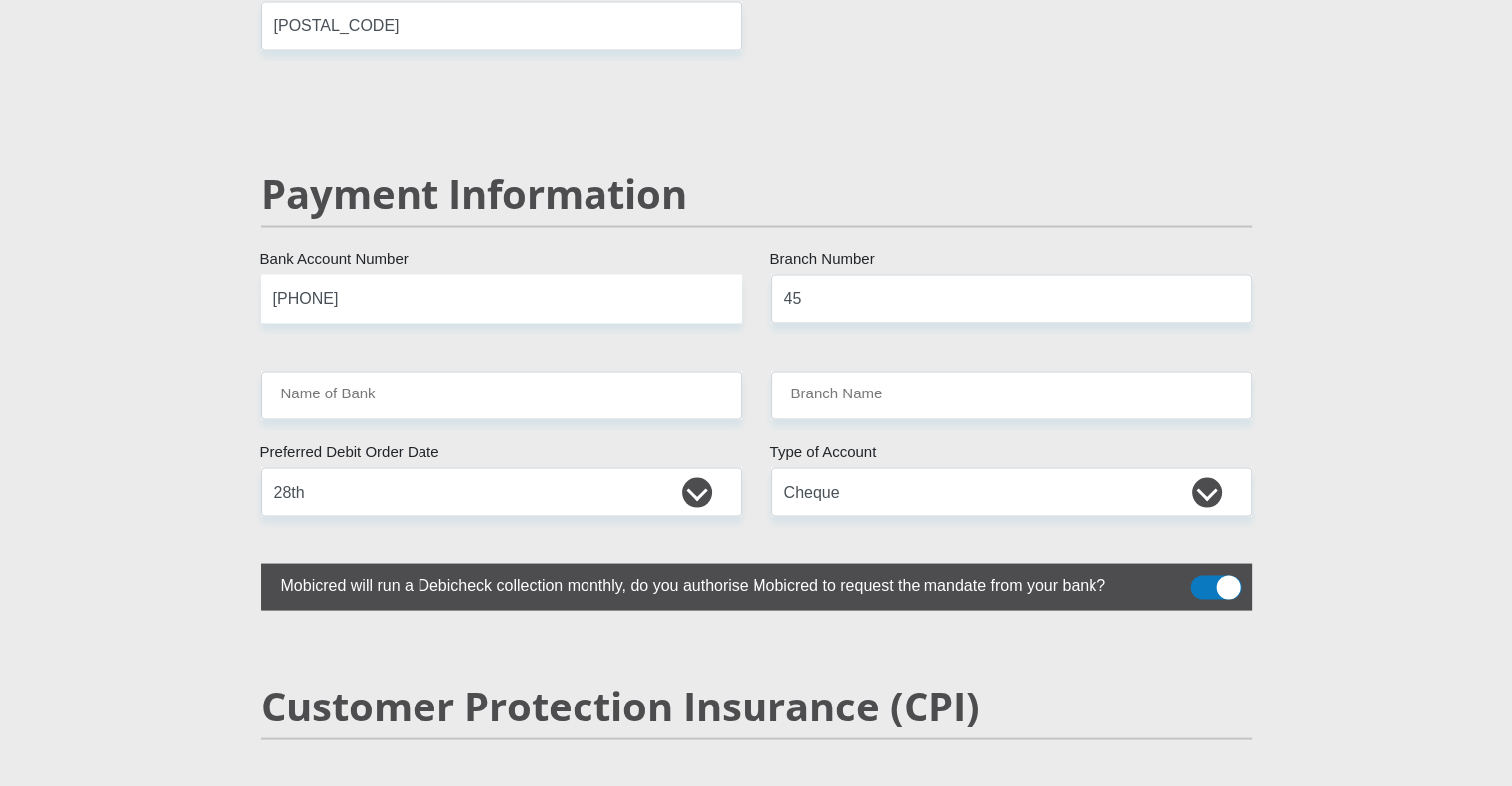 click on "[NAME]
[FIRST_NAME]
[LAST_NAME]
[SURNAME]
[PHONE]
South African ID Number
Please input valid ID number
South Africa
Afghanistan
Aland Islands
Albania
Algeria
America Samoa
American Virgin Islands
Andorra
Angola
Anguilla  Antarctica" at bounding box center (756, -578) 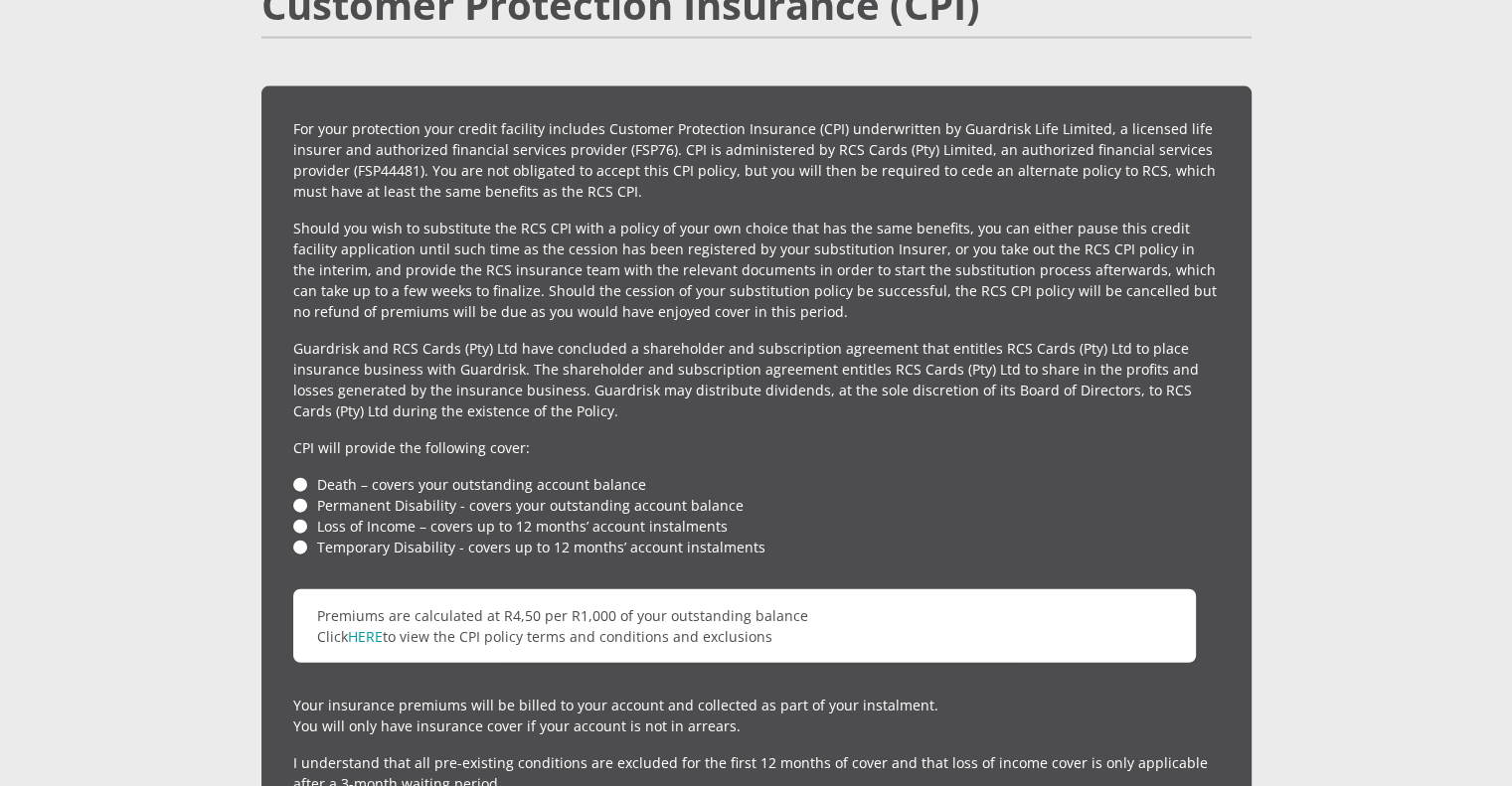 scroll, scrollTop: 4495, scrollLeft: 0, axis: vertical 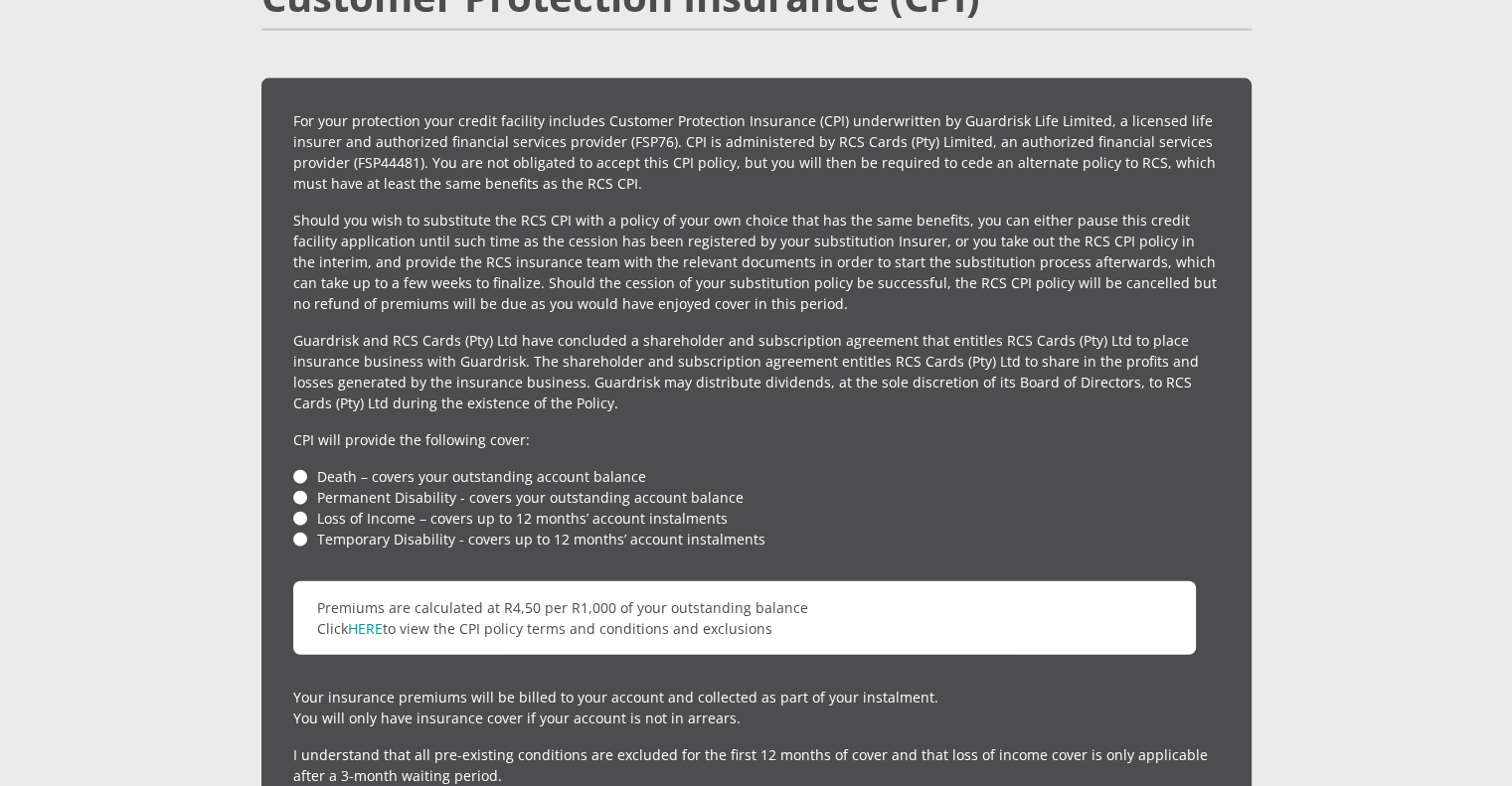 click on "Death – covers your outstanding account balance" at bounding box center (756, 476) 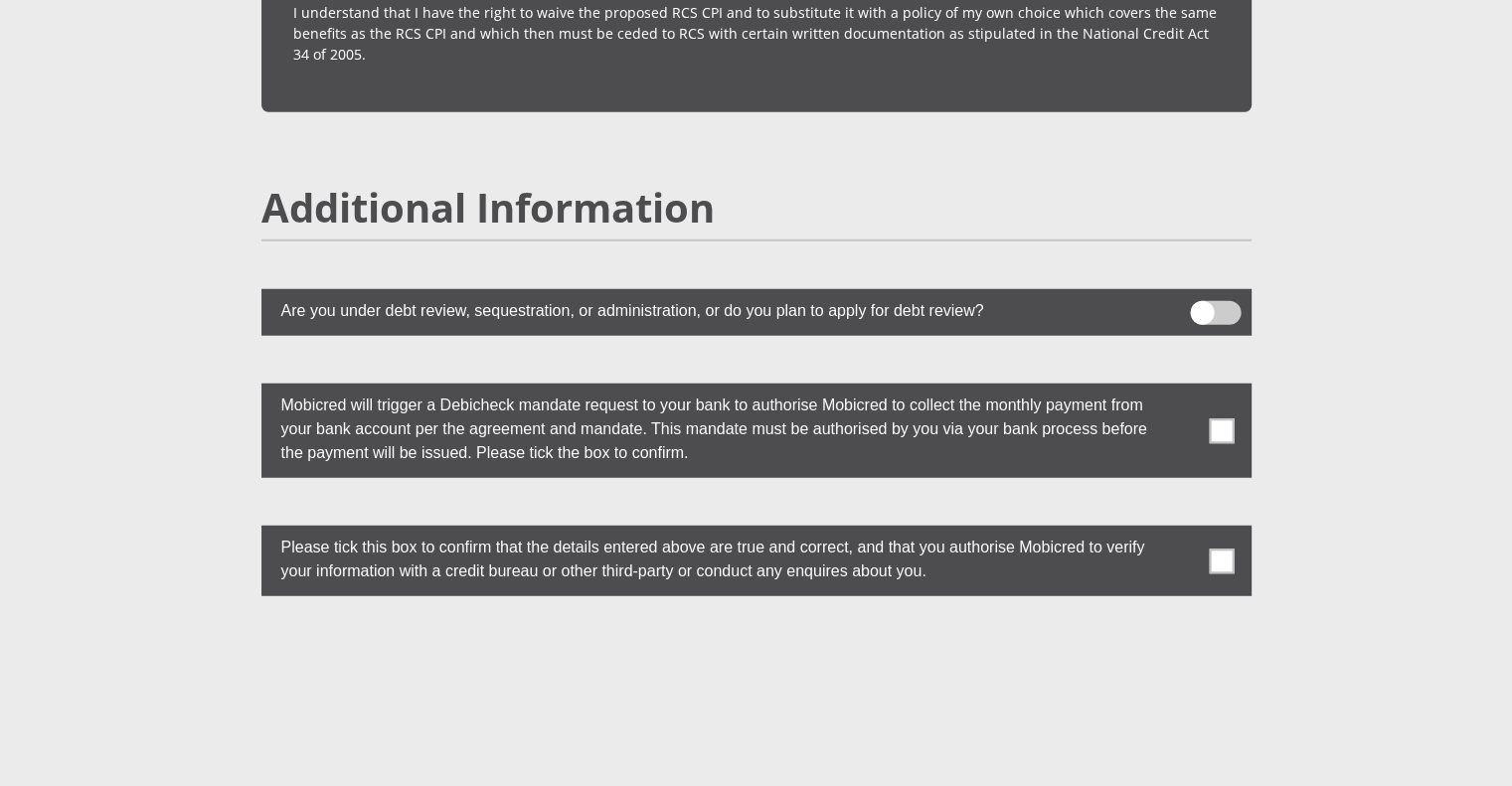 scroll, scrollTop: 5303, scrollLeft: 0, axis: vertical 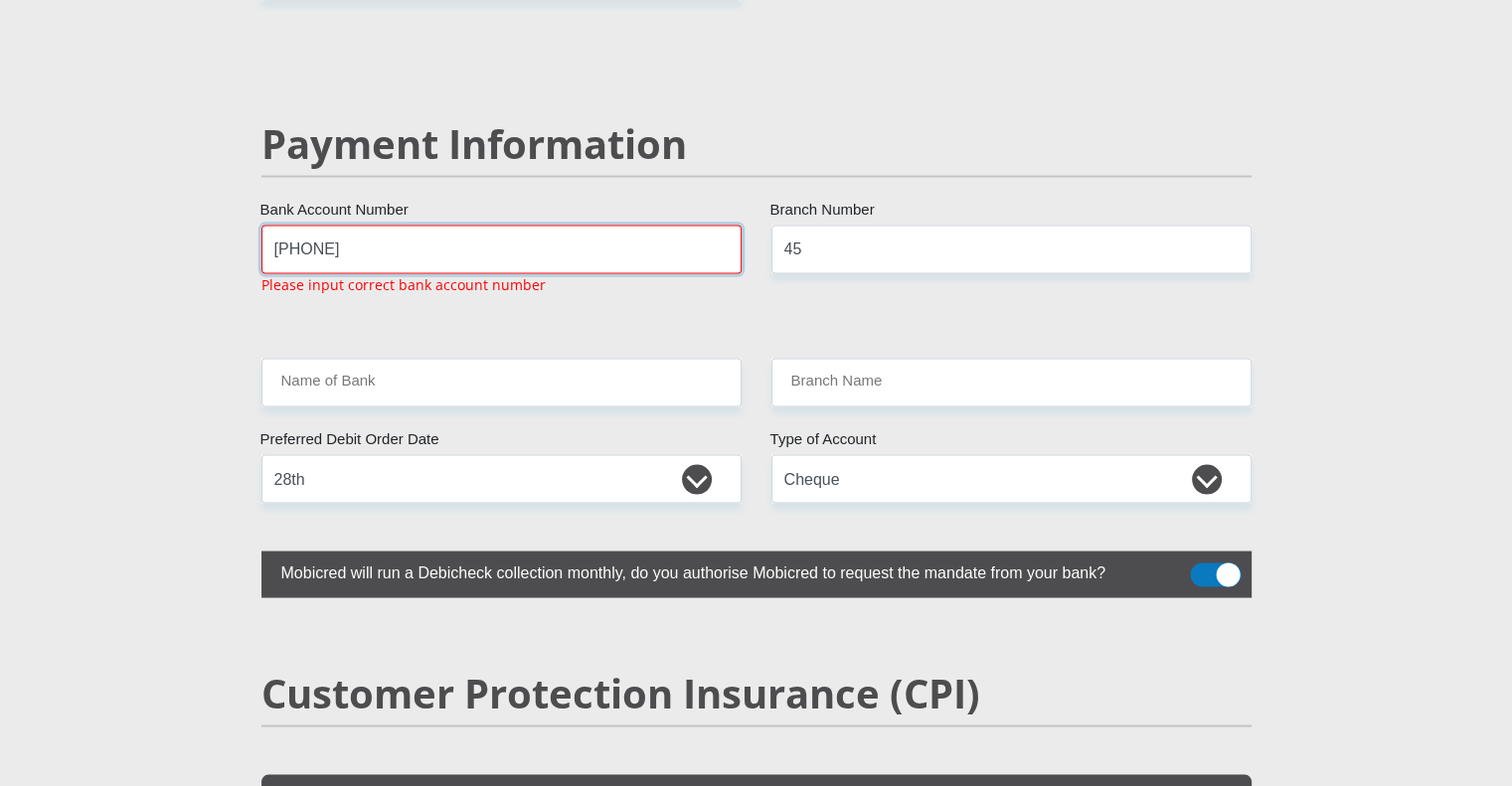 drag, startPoint x: 410, startPoint y: 230, endPoint x: 205, endPoint y: 217, distance: 205.41178 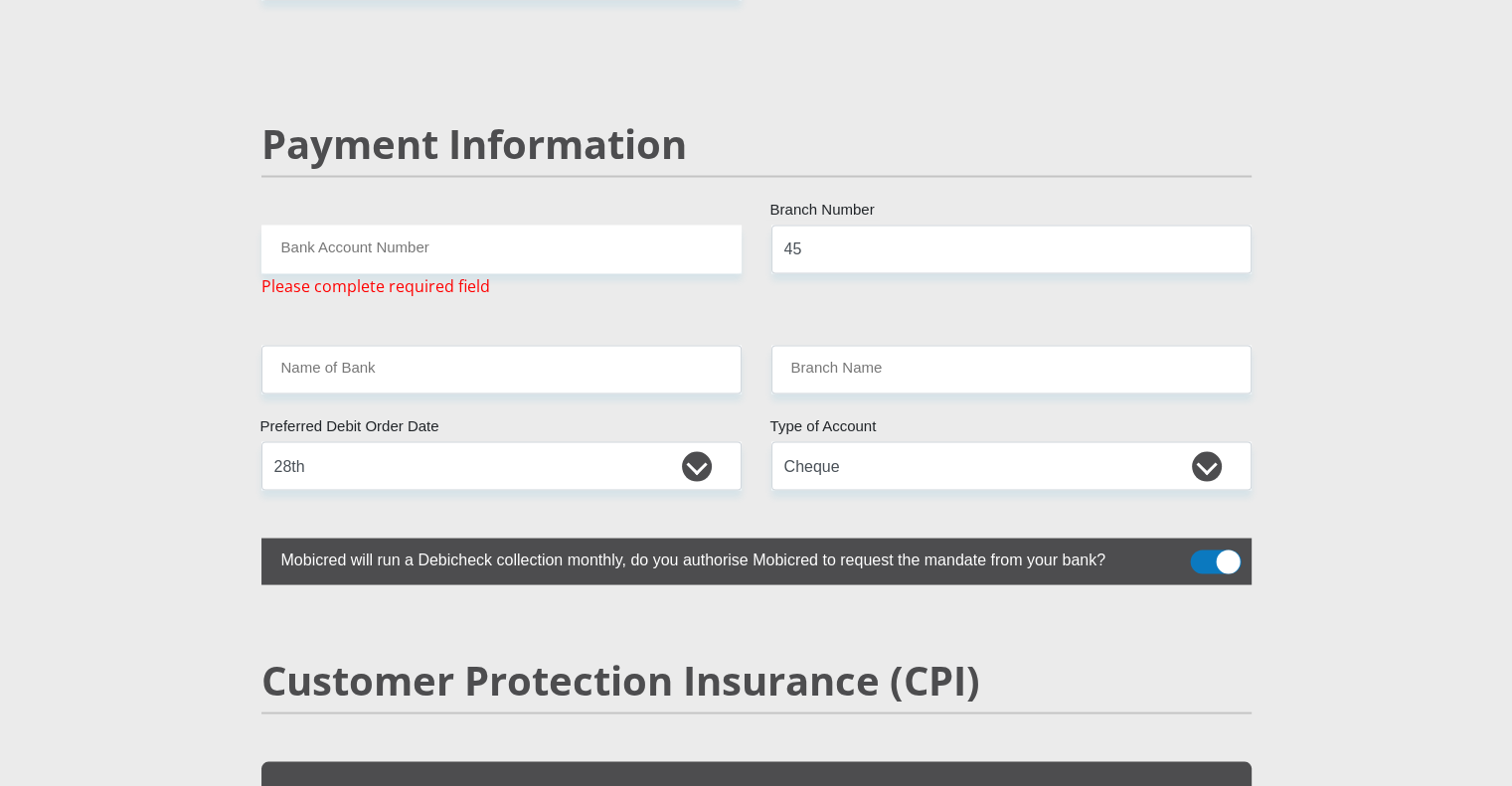 click on "[NAME]
[FIRST_NAME]
[LAST_NAME]
[SURNAME]
[PHONE]
South African ID Number
Please input valid ID number
South Africa
Afghanistan
Aland Islands
Albania
Algeria
America Samoa
American Virgin Islands
Andorra
Angola
Anguilla  Antarctica" at bounding box center (756, -615) 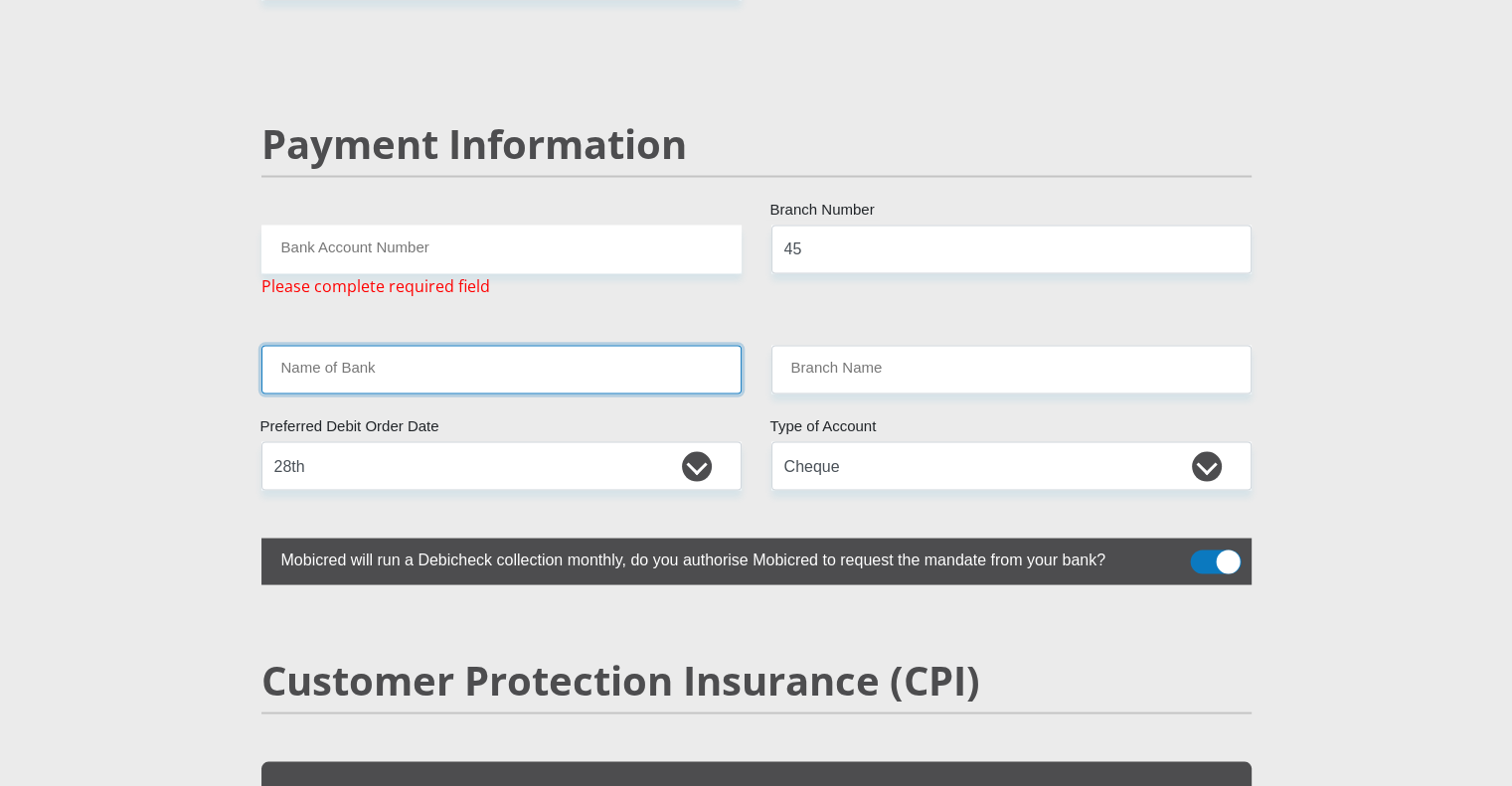 click on "Name of Bank" at bounding box center (501, 370) 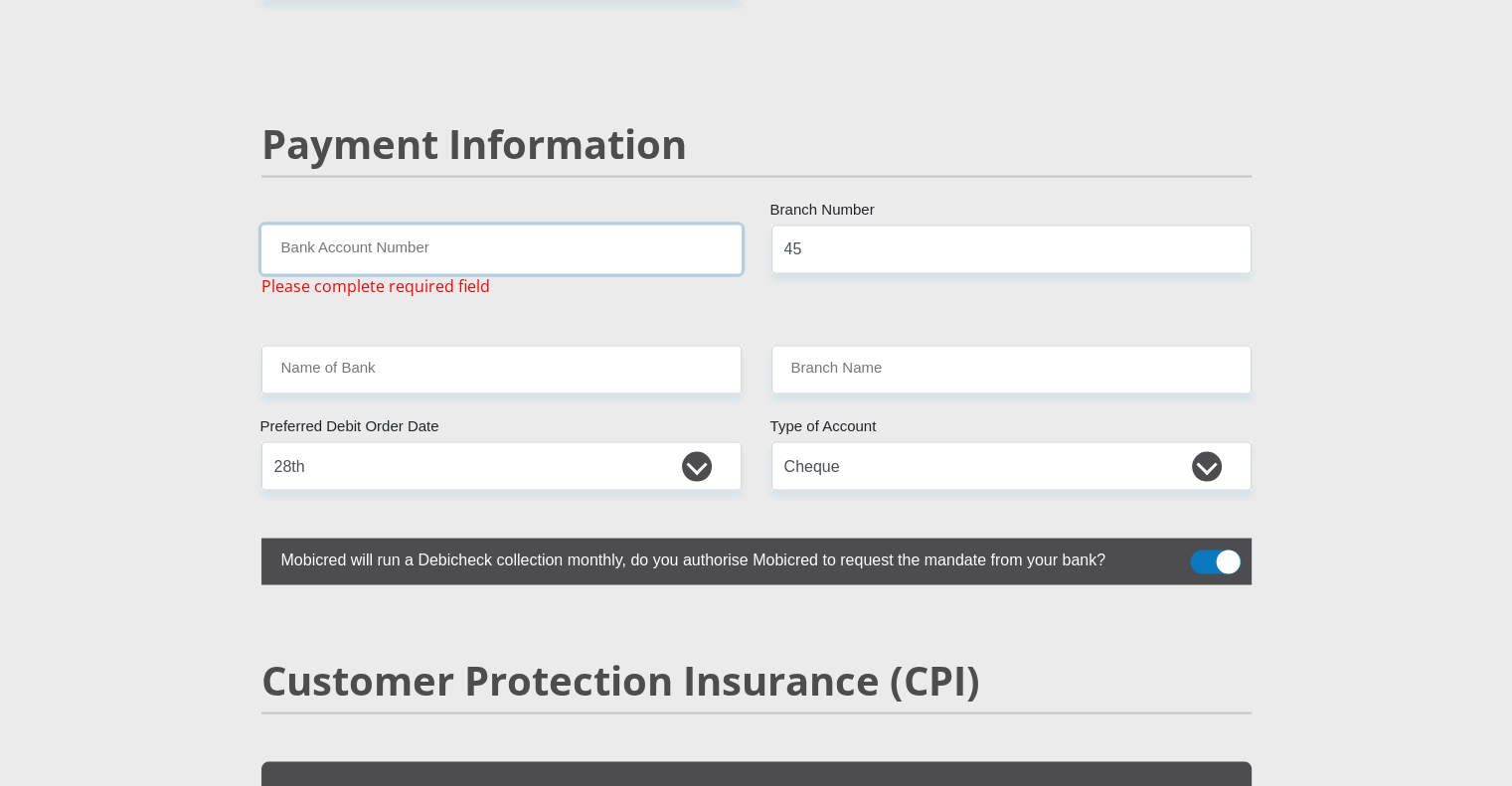 click on "Bank Account Number" at bounding box center (501, 249) 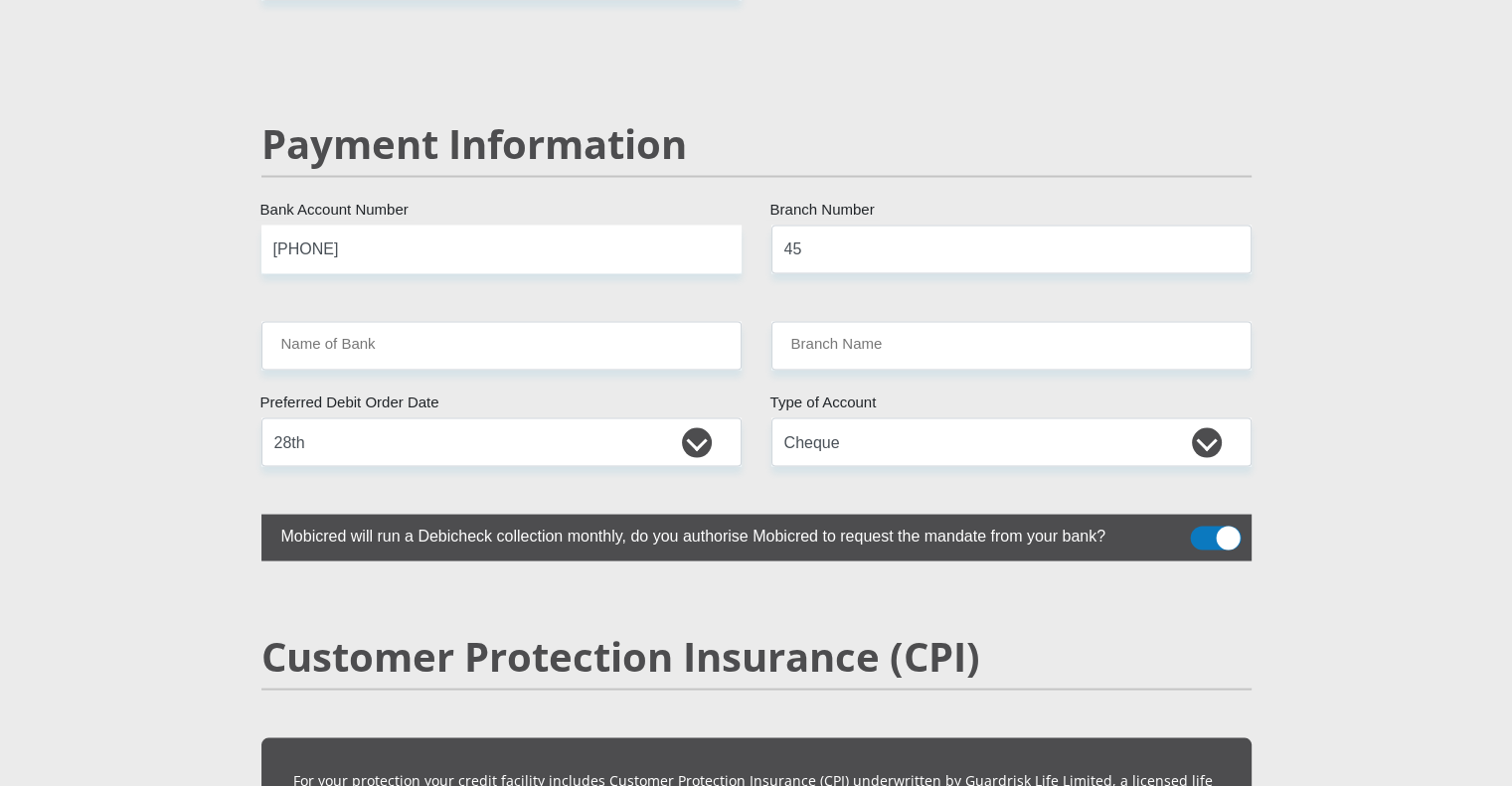 click on "[NAME]
[FIRST_NAME]
[LAST_NAME]
[SURNAME]
[PHONE]
South African ID Number
Please input valid ID number
South Africa
Afghanistan
Aland Islands
Albania
Algeria
America Samoa
American Virgin Islands
Andorra
Angola
Anguilla  Antarctica" at bounding box center [756, -627] 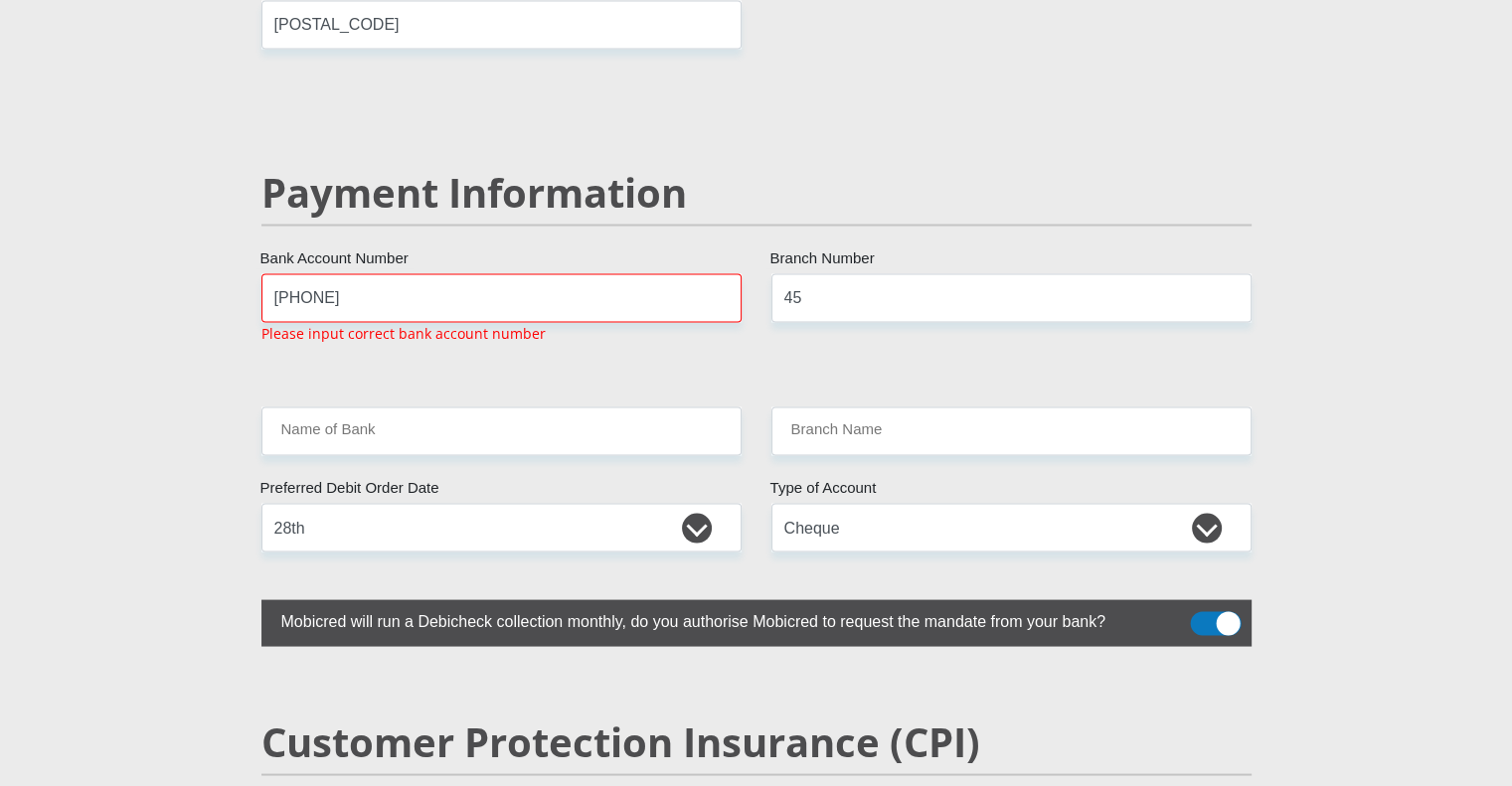 scroll, scrollTop: 3750, scrollLeft: 0, axis: vertical 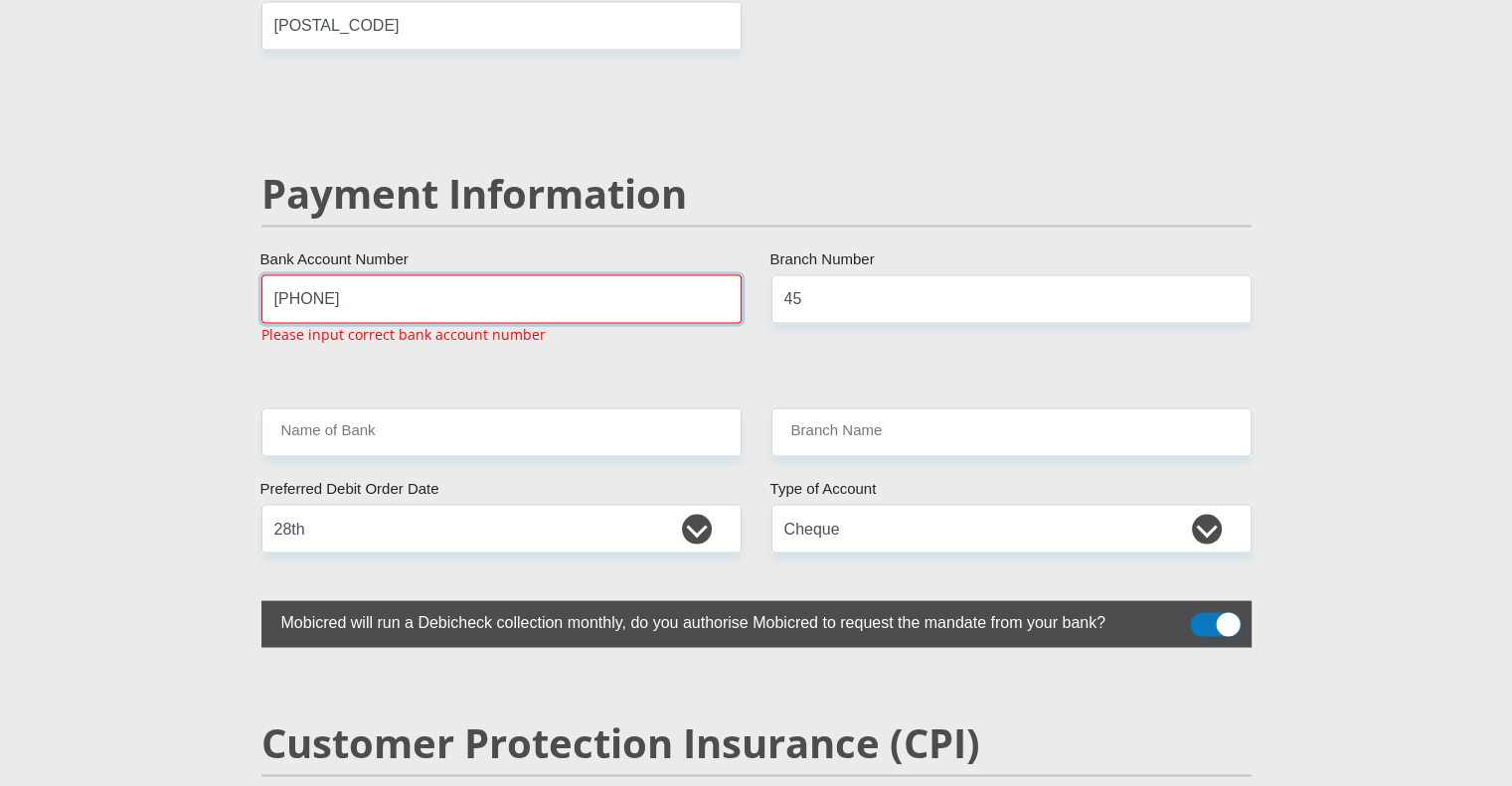 click on "[PHONE]" at bounding box center [501, 298] 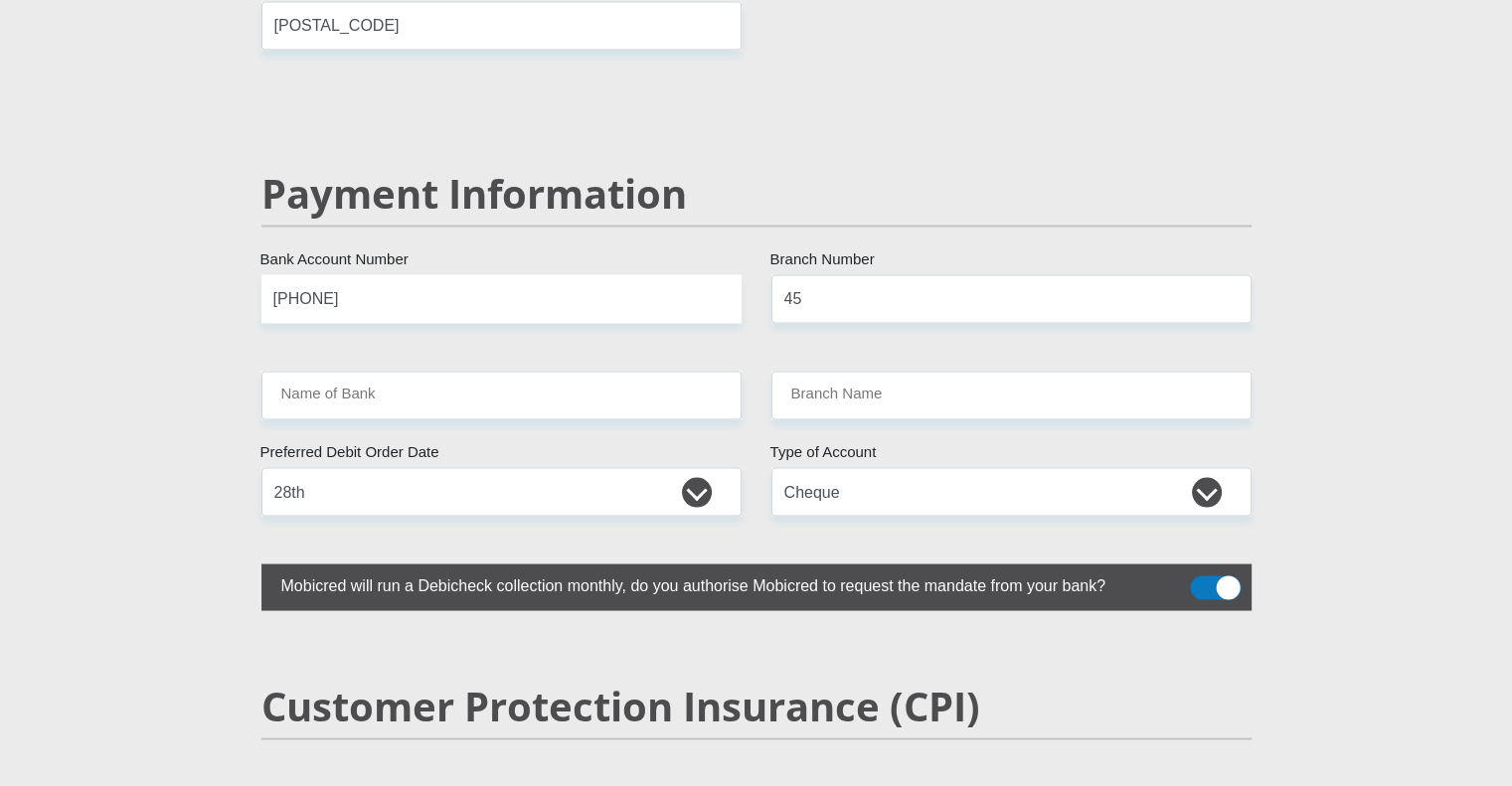 click on "[TITLE]
[TITLE]
[TITLE]
[TITLE]
[TITLE]
Title
[FIRST_NAME]
First Name
[LAST_NAME]
Surname
[PHONE]
South African ID Number
Please input valid ID number
South Africa
Afghanistan
Aland Islands
Albania
Algeria
America Samoa
American Virgin Islands
Andorra
Angola
Anguilla
Antarctica
Antigua and Barbuda
Argentina" at bounding box center [756, -592] 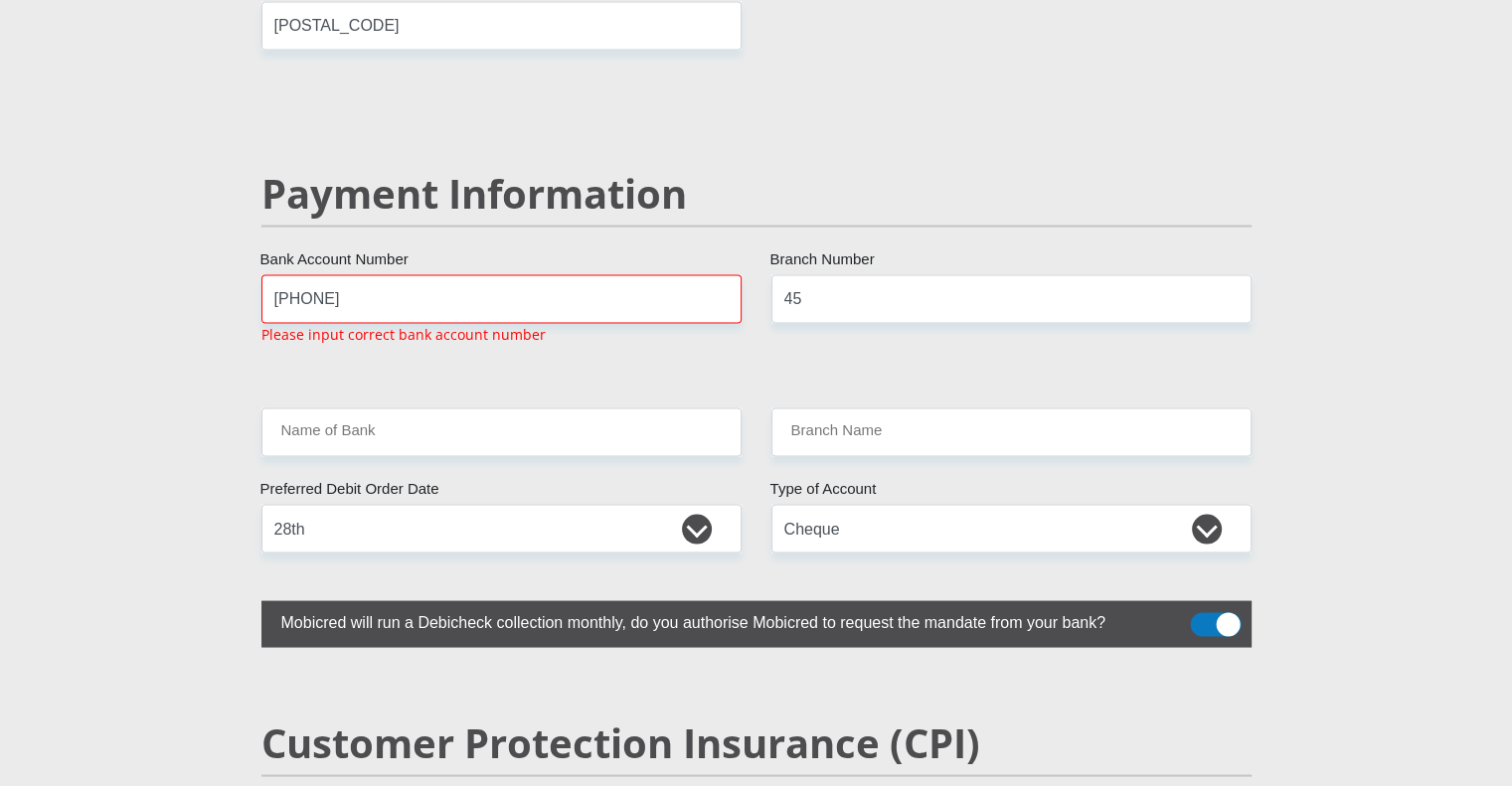 click on "[NAME]
[FIRST_NAME]
[LAST_NAME]
[SURNAME]
[PHONE]
South African ID Number
Please input valid ID number
South Africa
Afghanistan
Aland Islands
Albania
Algeria
America Samoa
American Virgin Islands
Andorra
Angola
Anguilla  Antarctica" at bounding box center (756, -559) 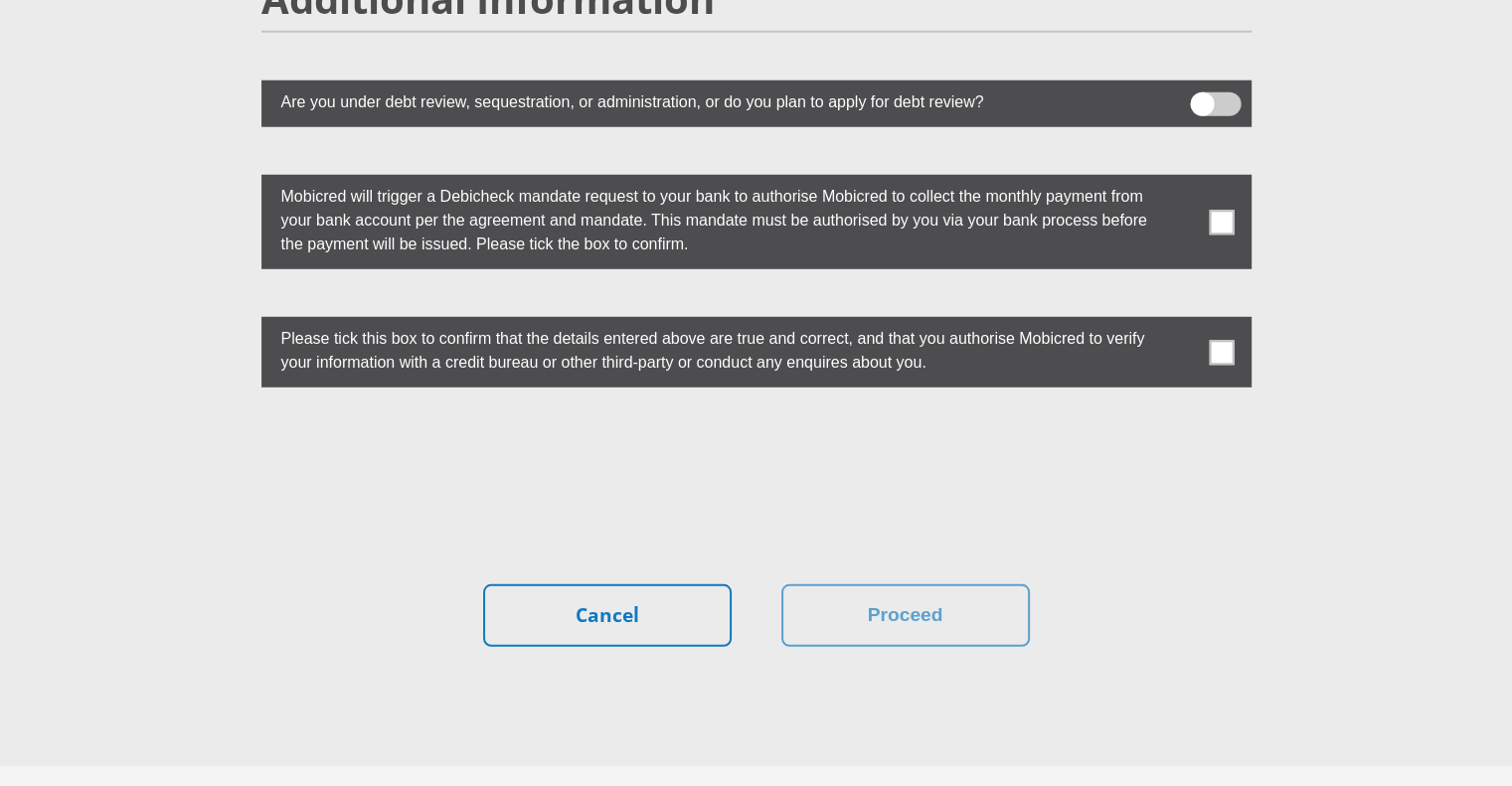 scroll, scrollTop: 5501, scrollLeft: 0, axis: vertical 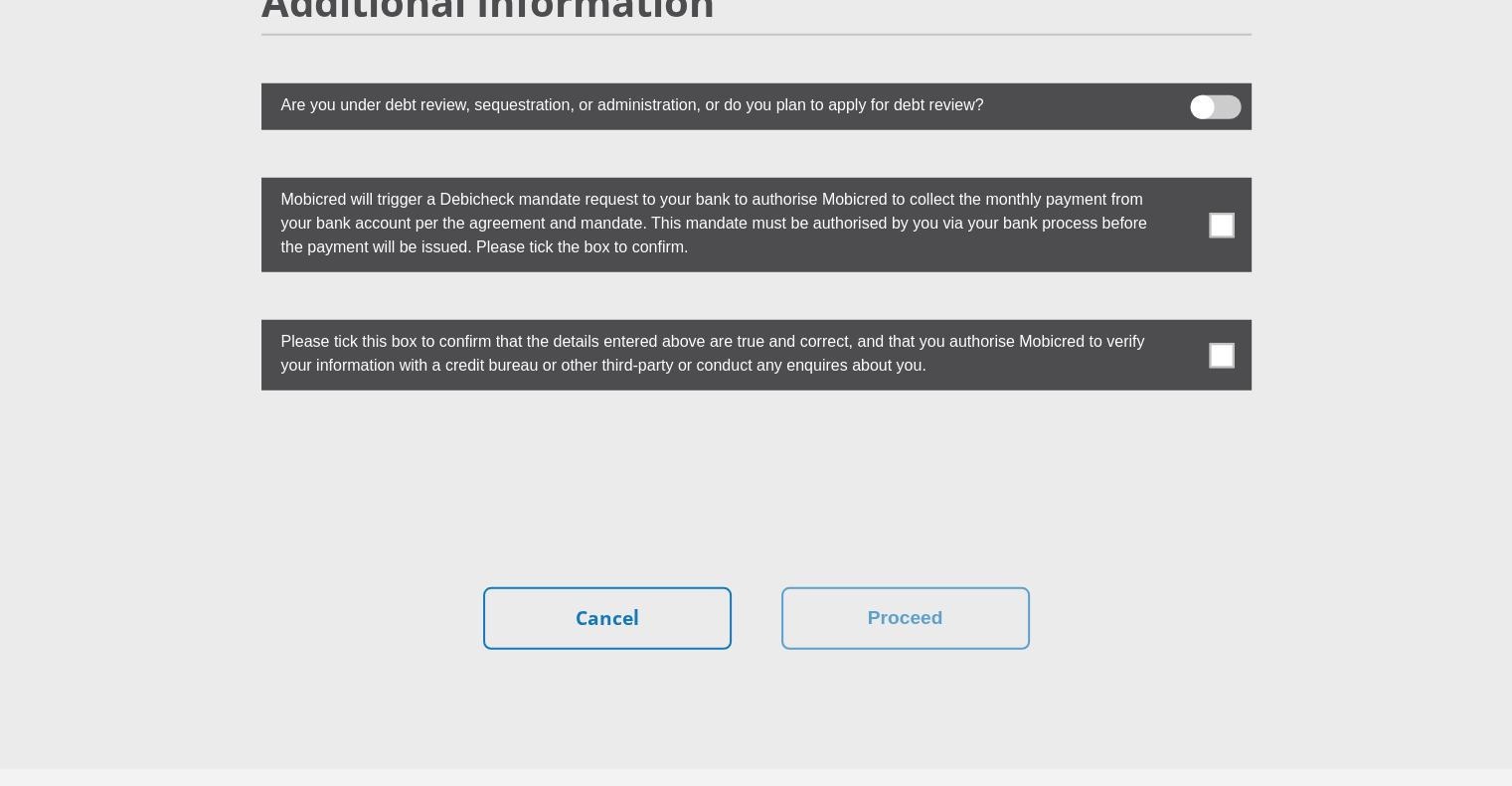 click at bounding box center [1221, 355] 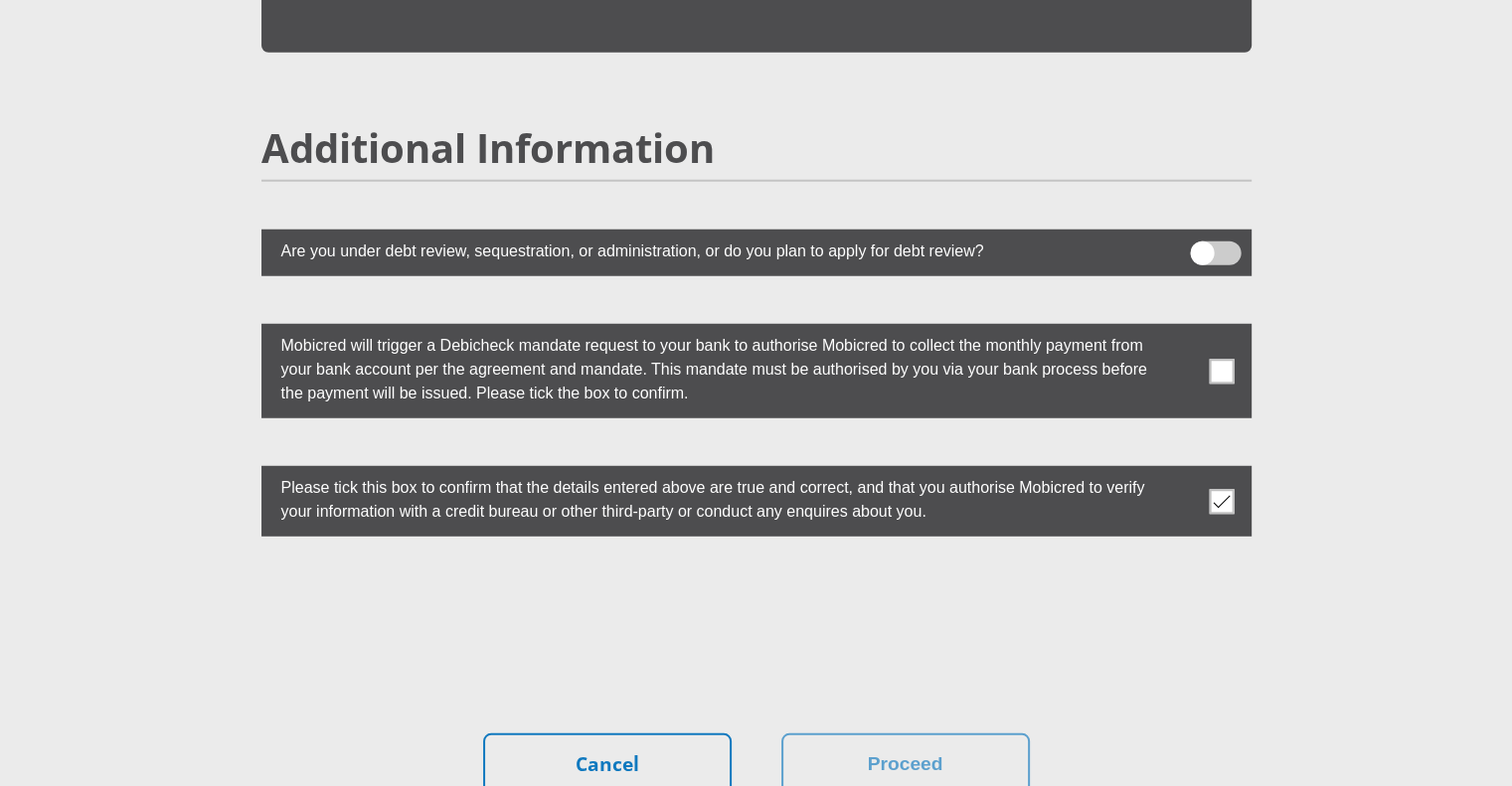 scroll, scrollTop: 5354, scrollLeft: 0, axis: vertical 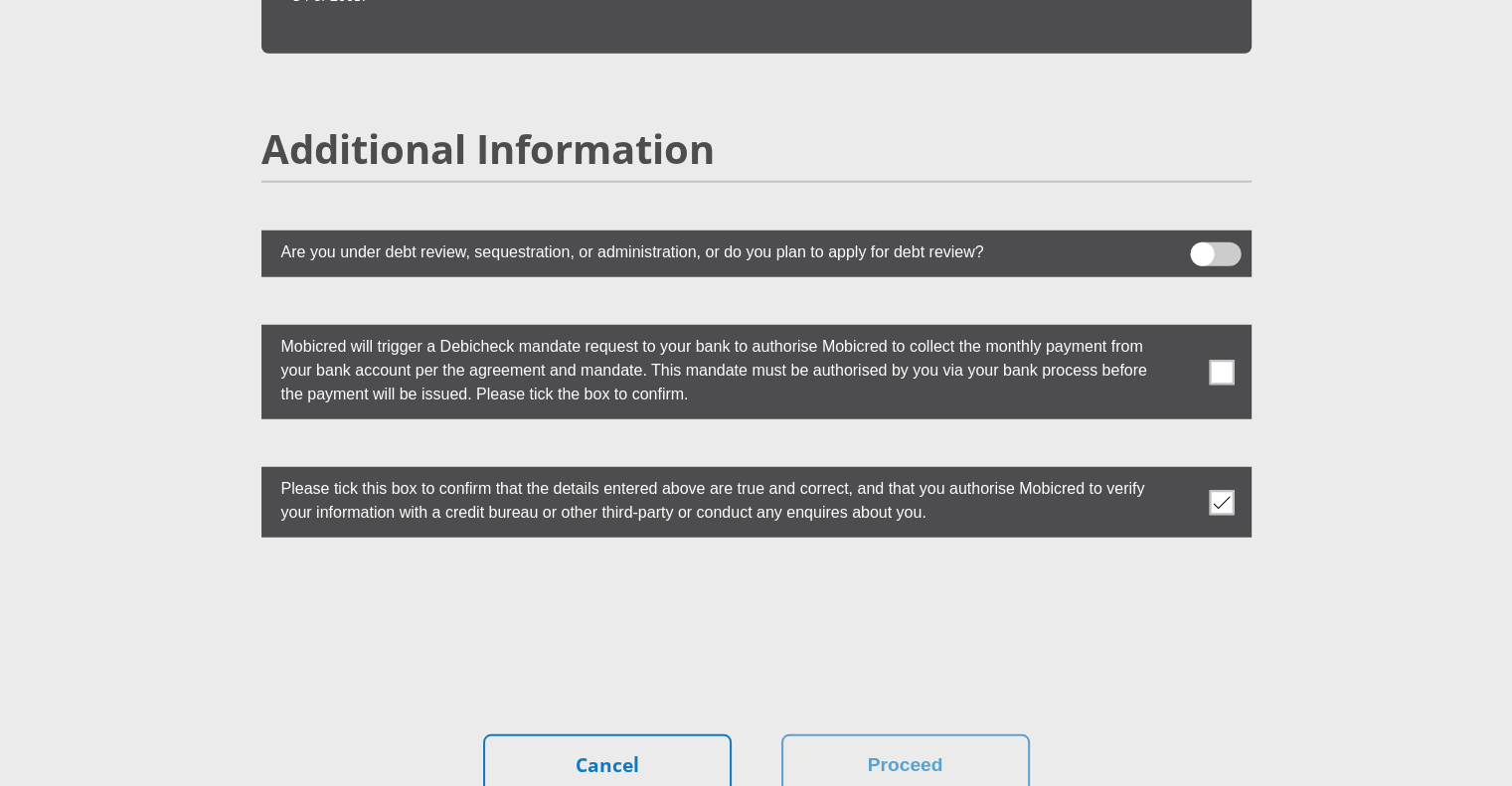 click at bounding box center (1221, 372) 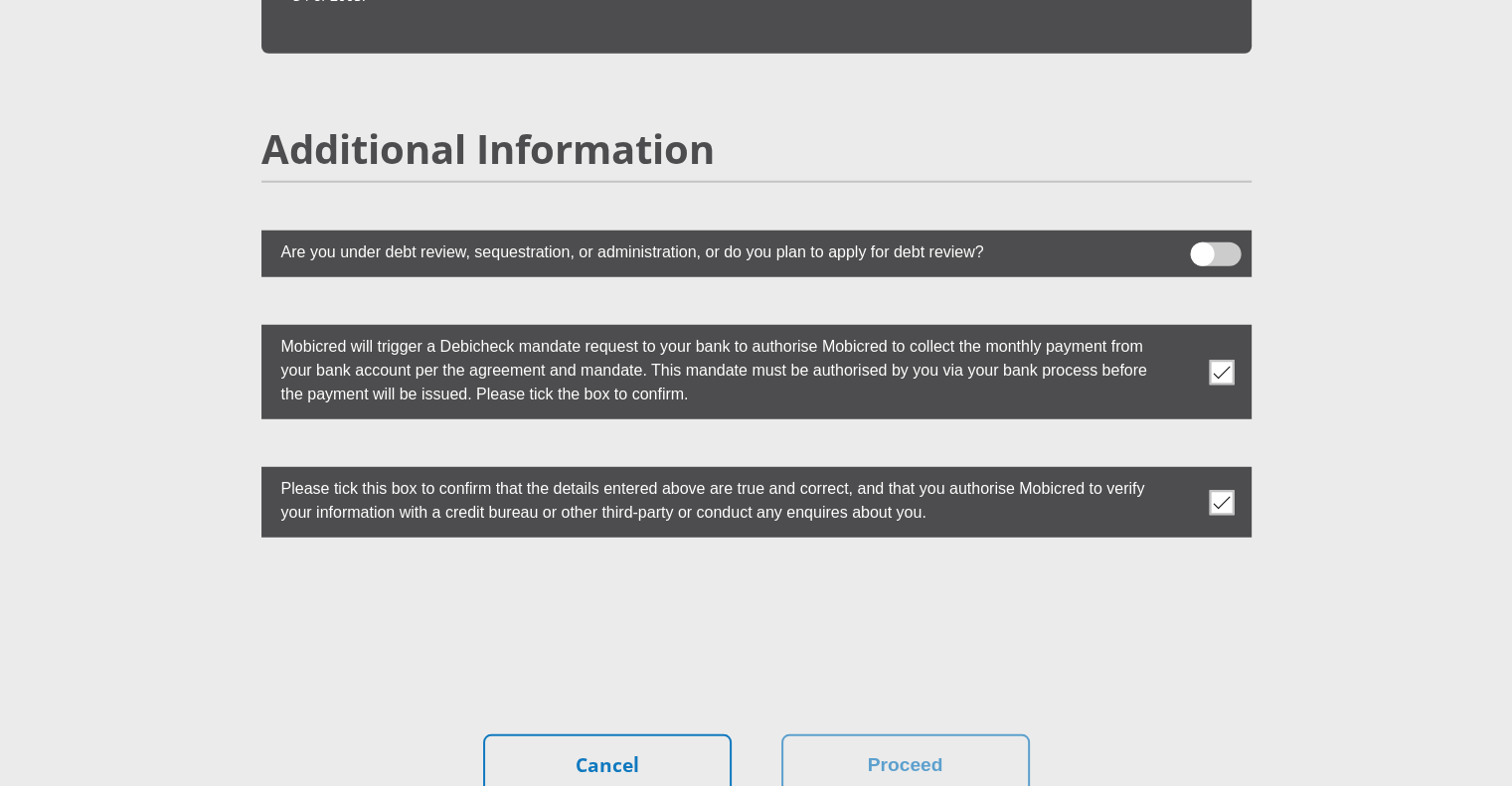 click on "[NAME]
[FIRST_NAME]
[LAST_NAME]
[SURNAME]
[PHONE]
South African ID Number
Please input valid ID number
South Africa
Afghanistan
Aland Islands
Albania
Algeria
America Samoa
American Virgin Islands
Andorra
Angola
Anguilla  Antarctica" at bounding box center [756, -2163] 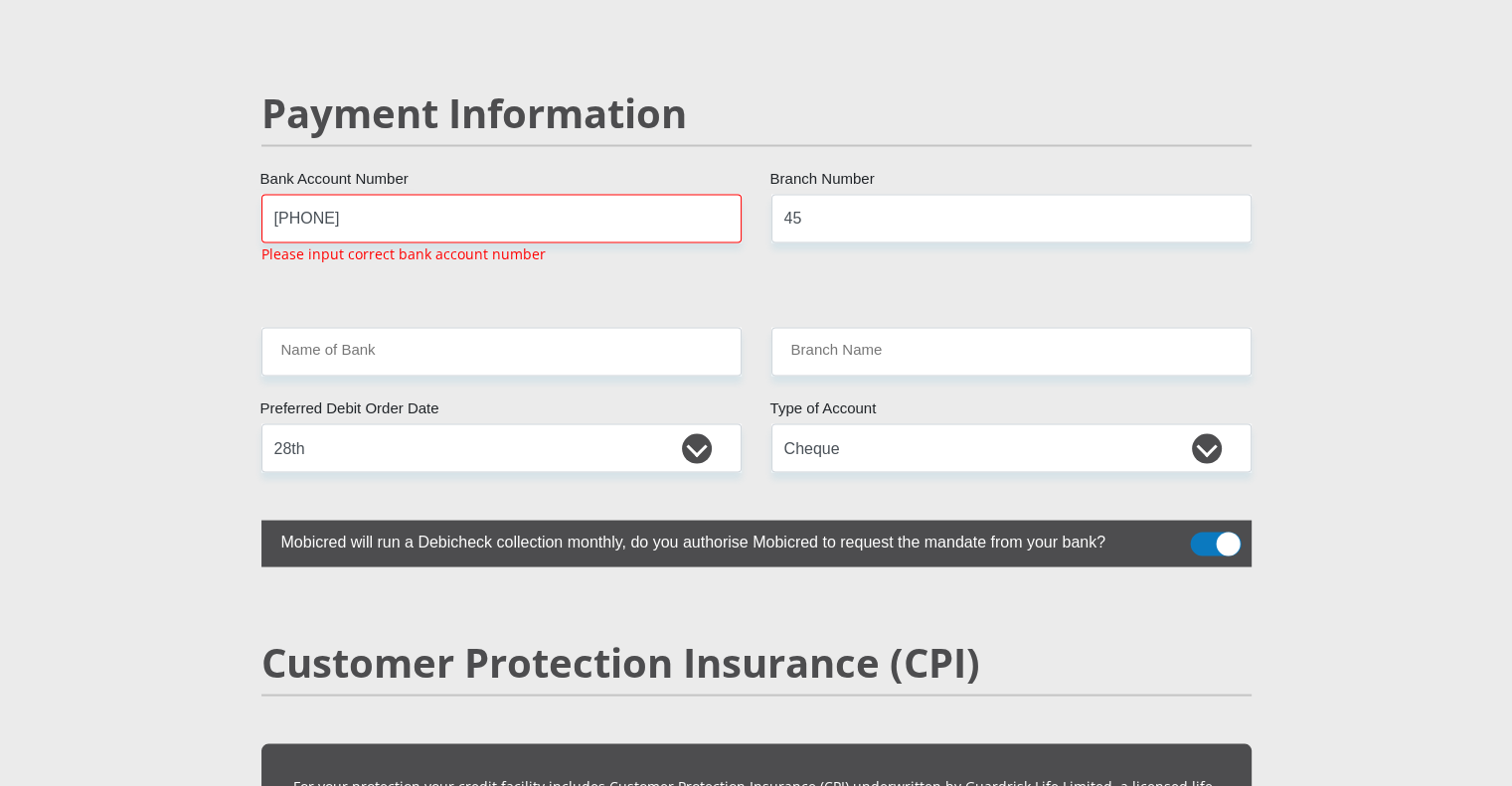scroll, scrollTop: 3829, scrollLeft: 0, axis: vertical 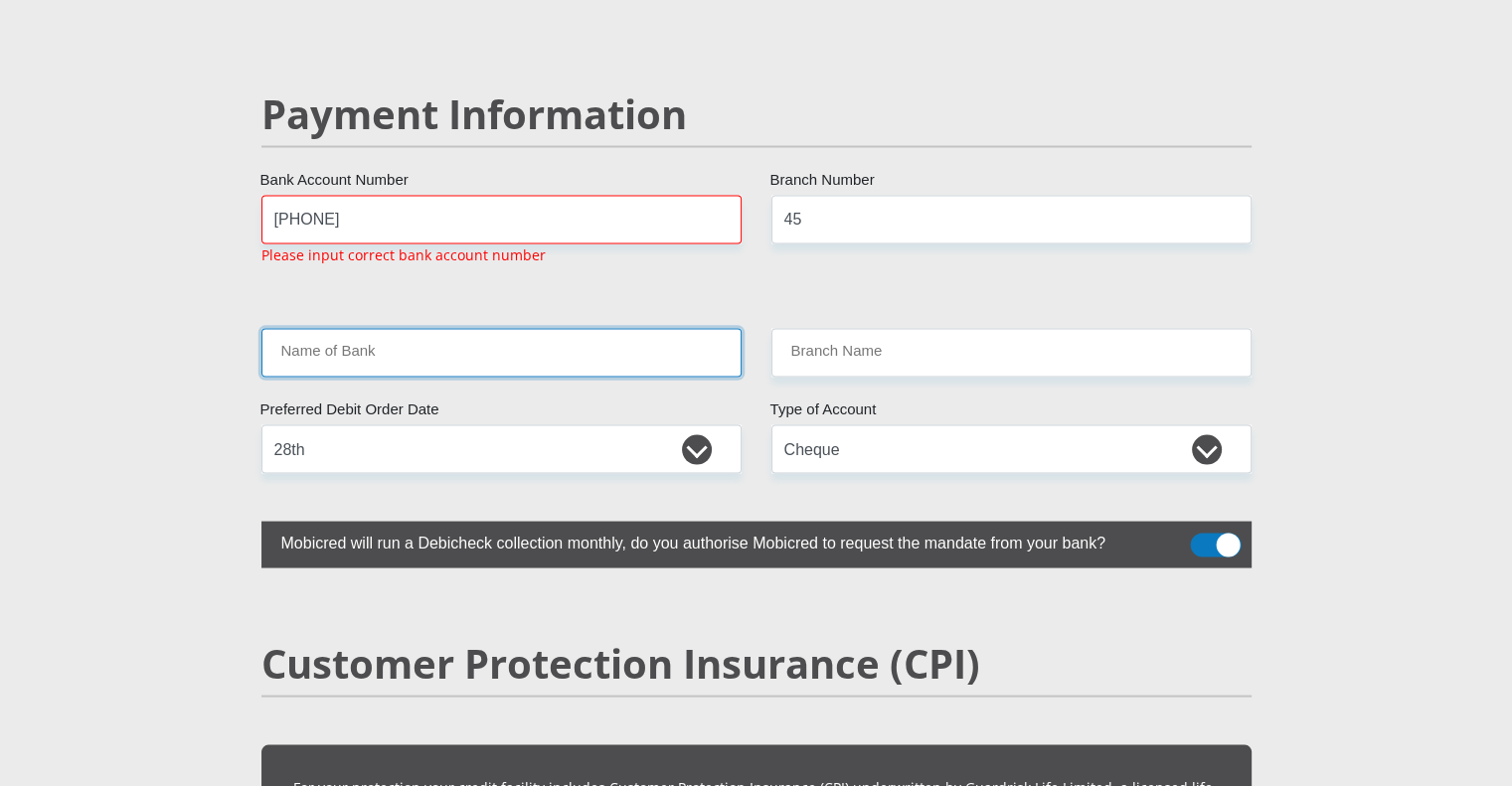 click on "Name of Bank" at bounding box center (501, 353) 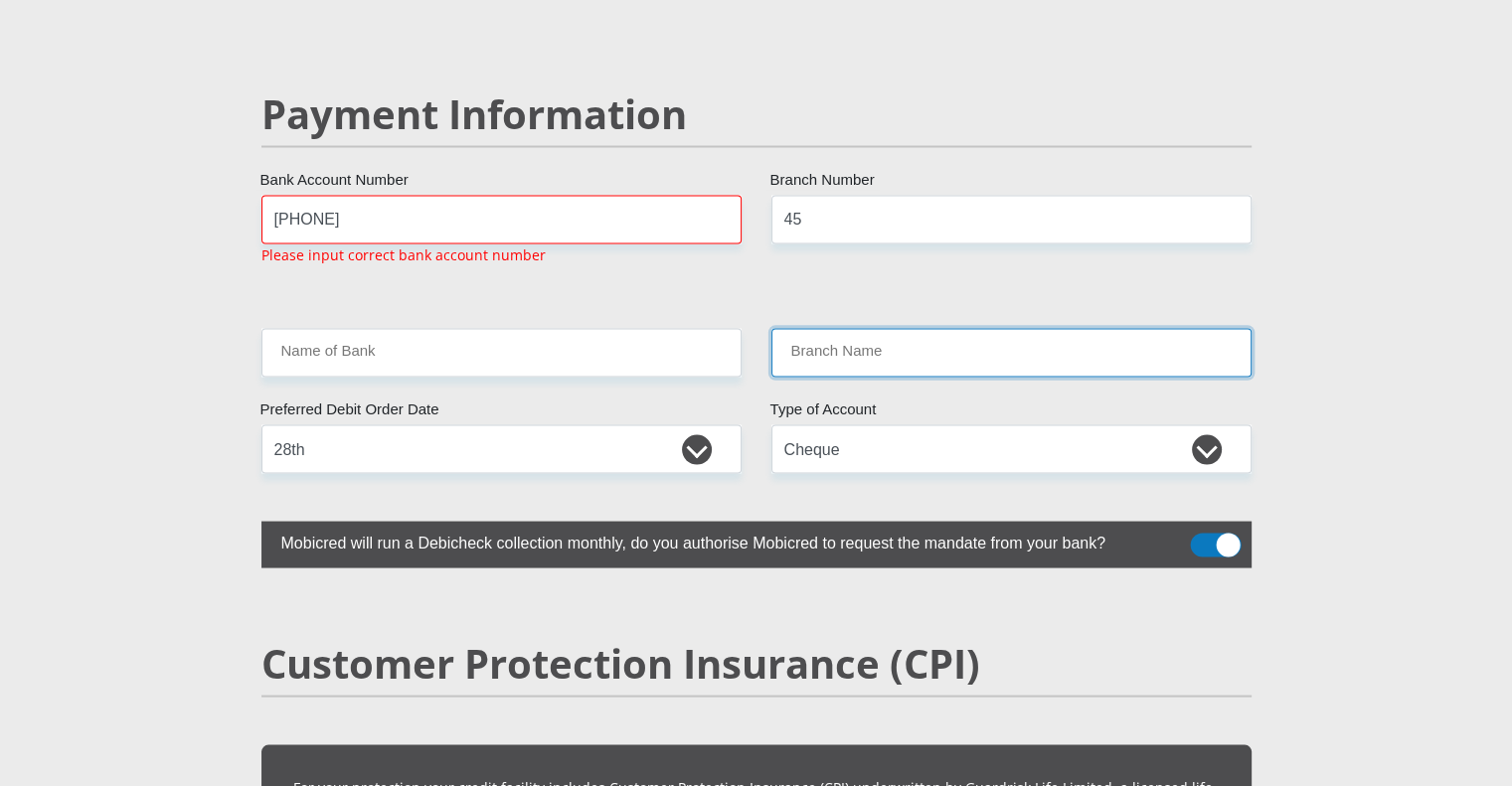 click on "Branch Name" at bounding box center [1011, 353] 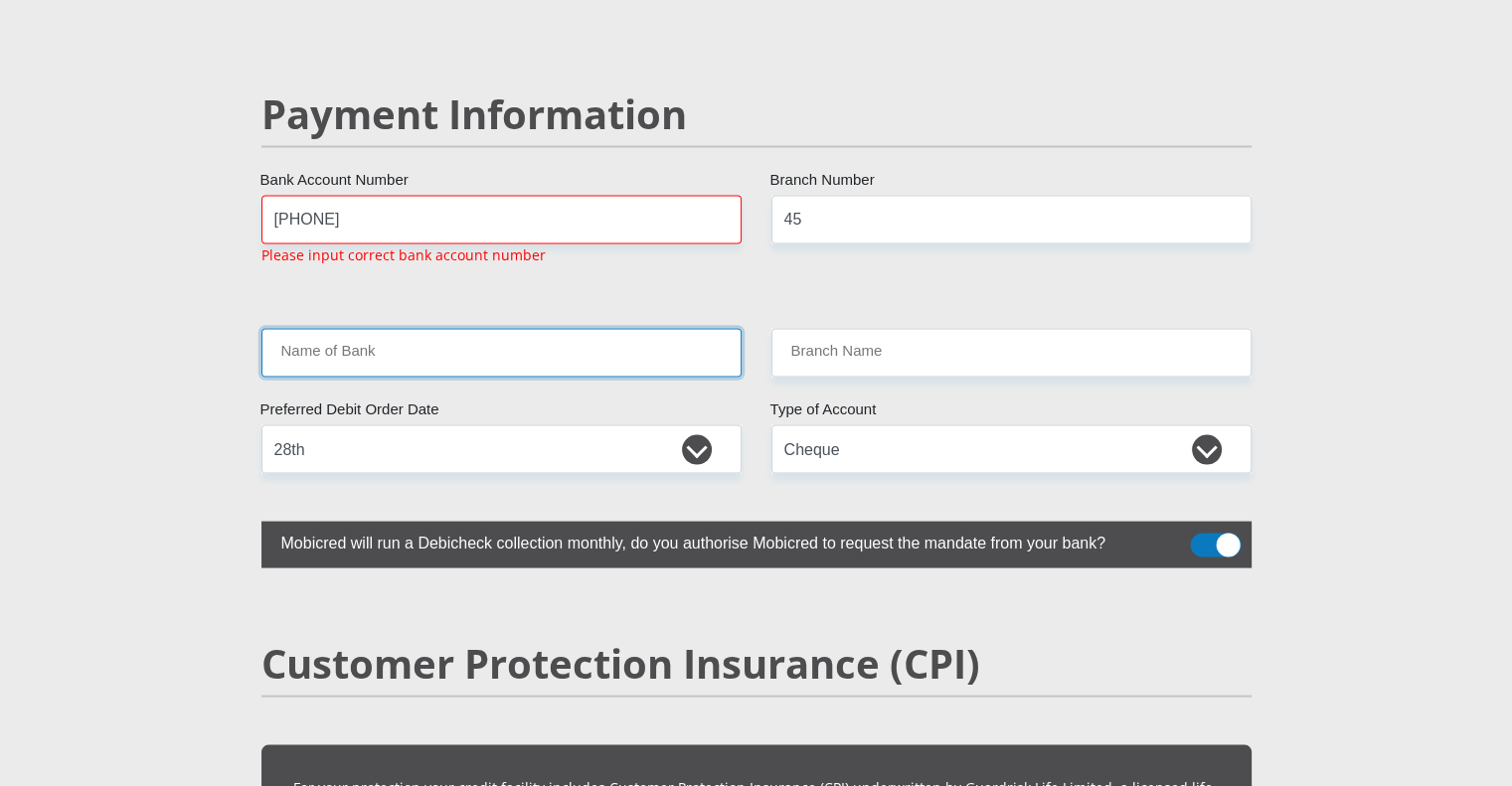 click on "Name of Bank" at bounding box center (501, 353) 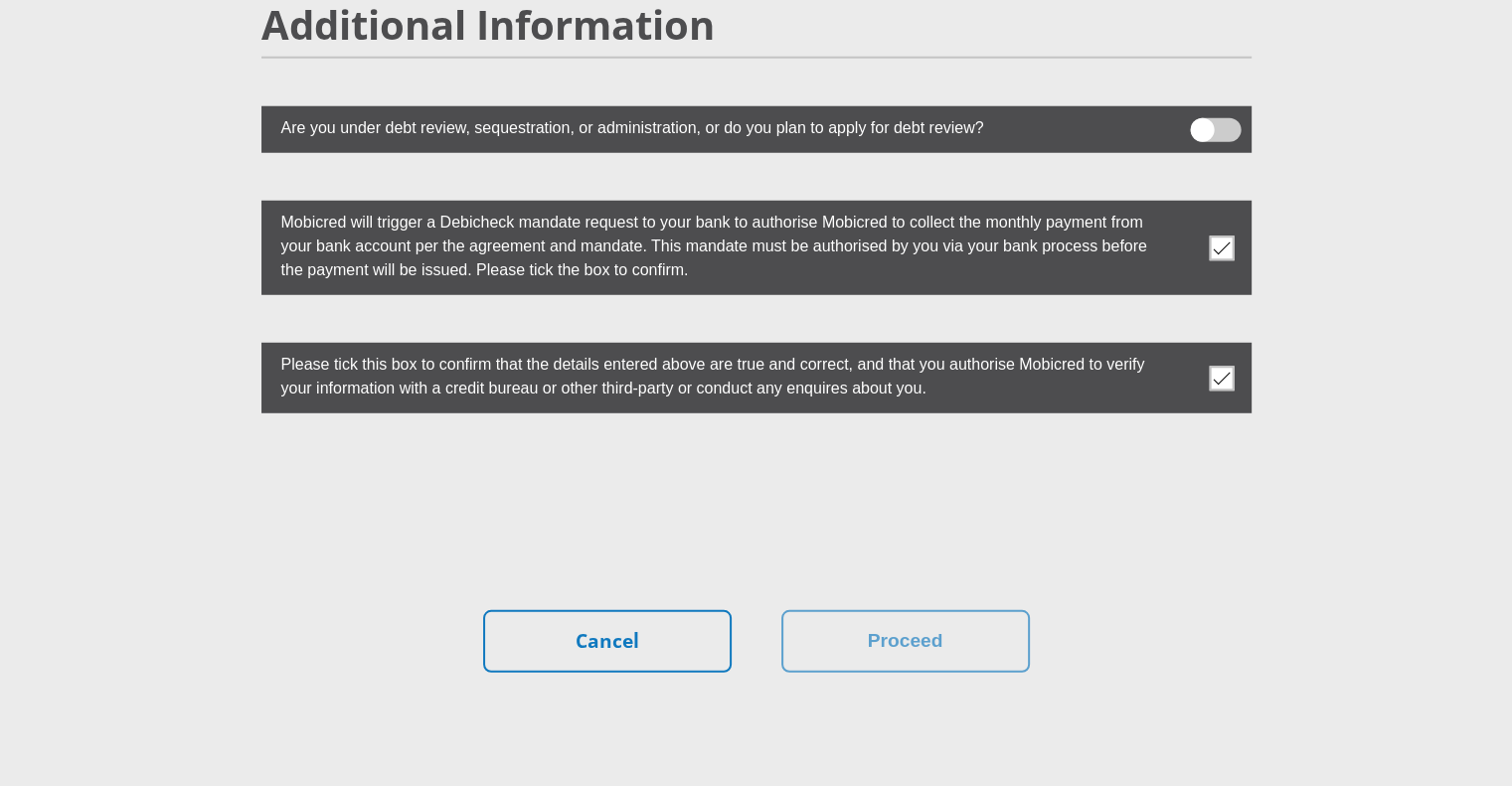 scroll, scrollTop: 5572, scrollLeft: 0, axis: vertical 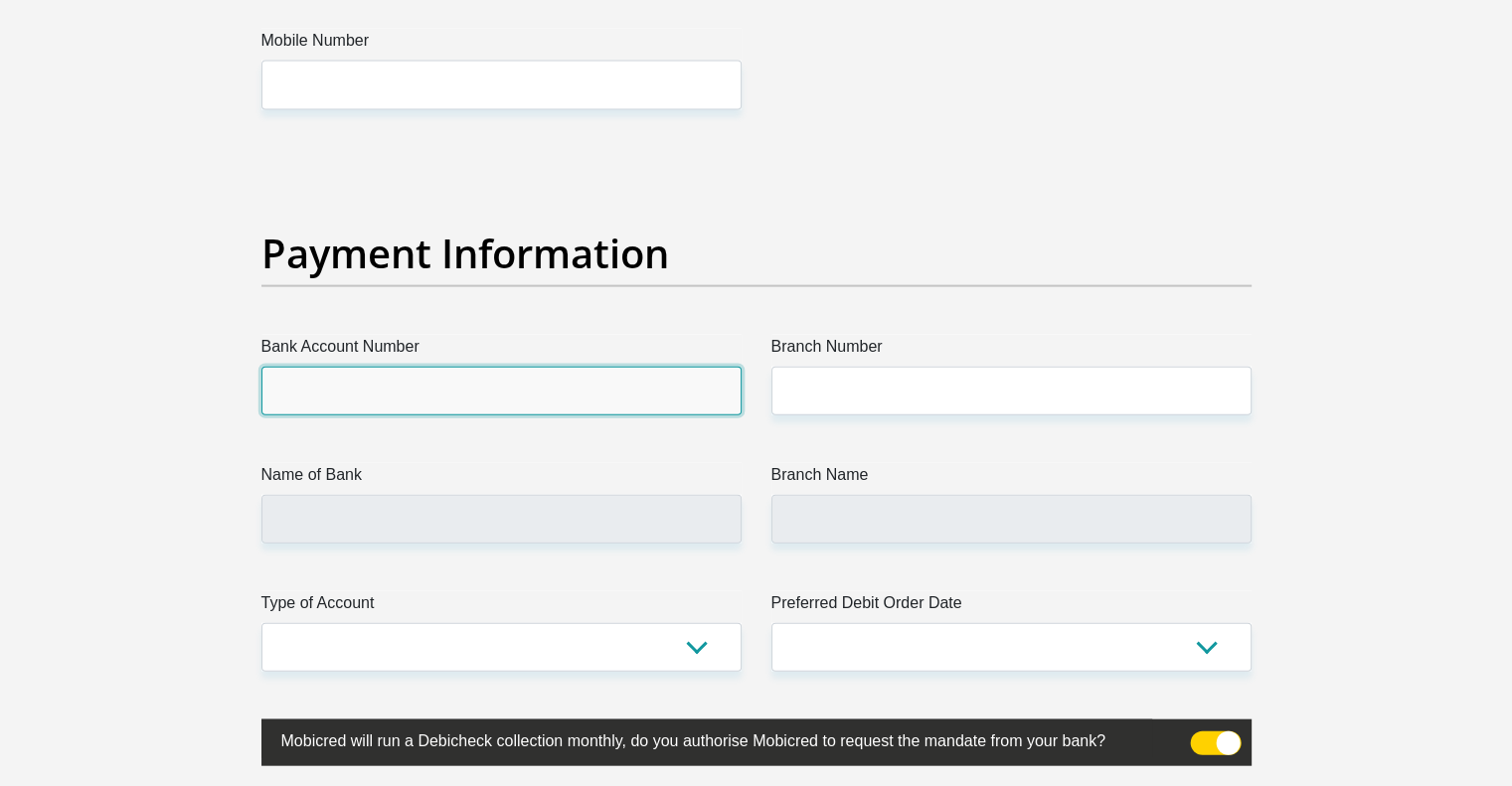 click on "Bank Account Number" at bounding box center (501, 391) 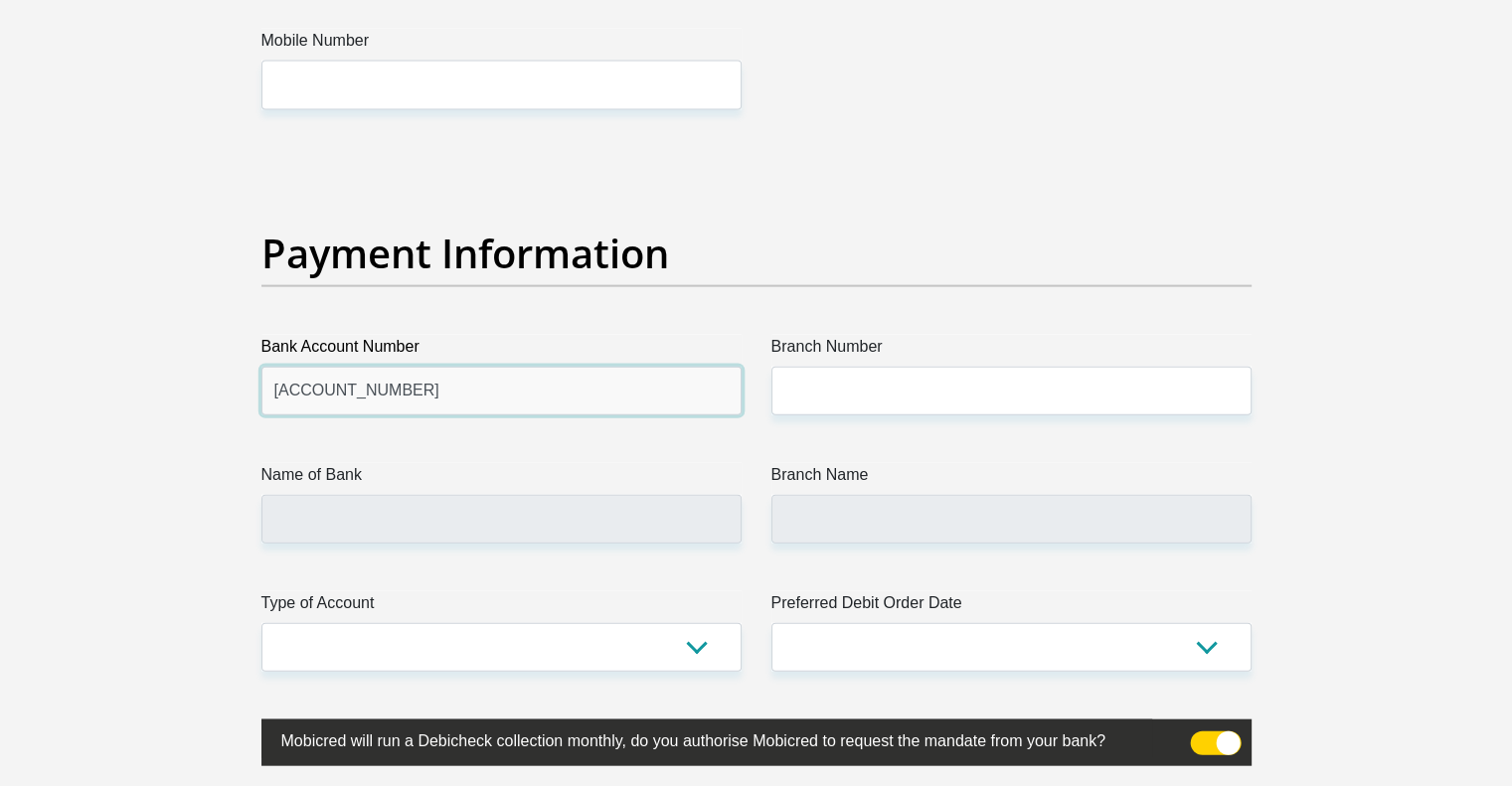 type on "[ACCOUNT_NUMBER]" 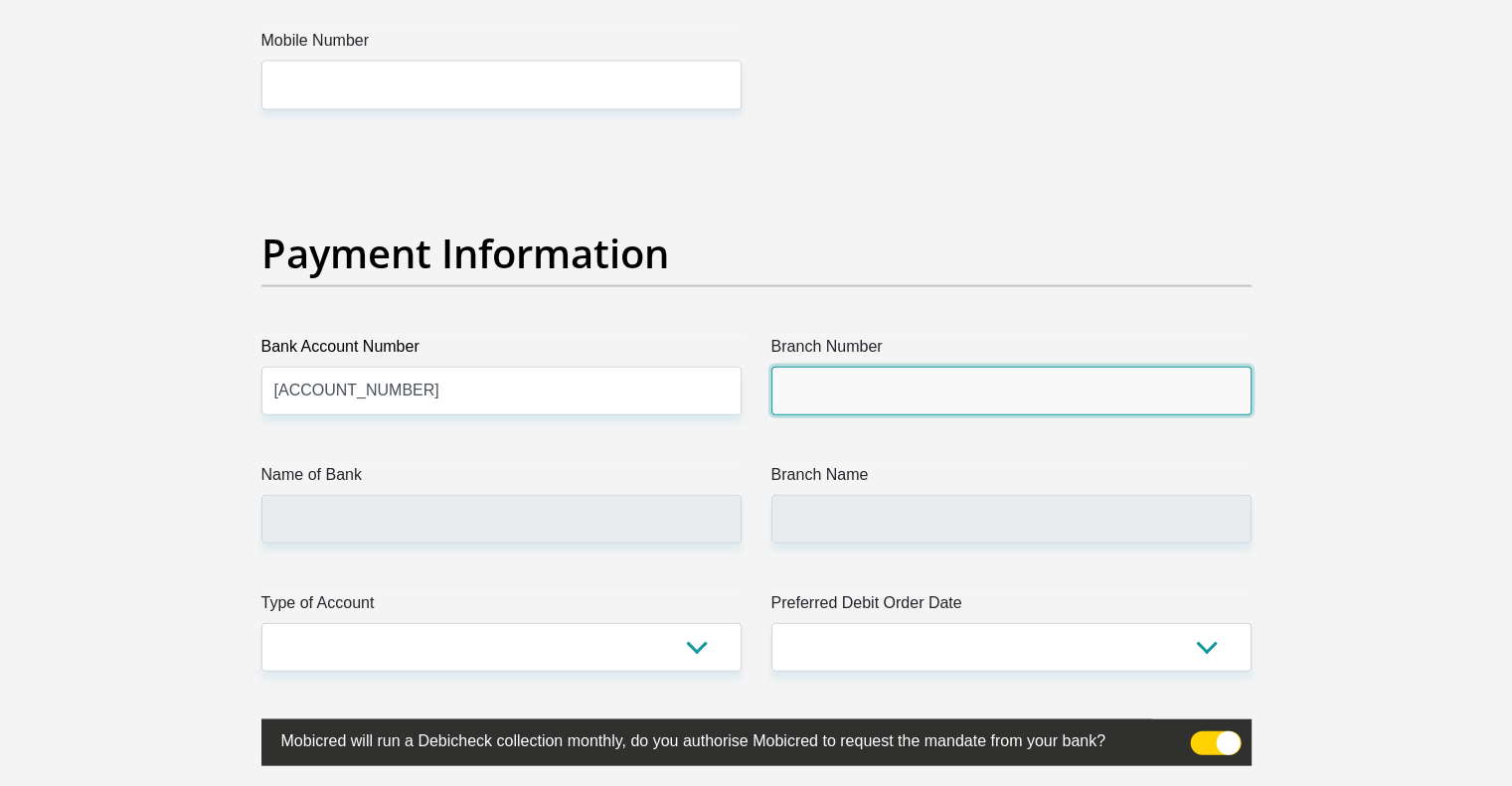 click on "Branch Number" at bounding box center (1011, 391) 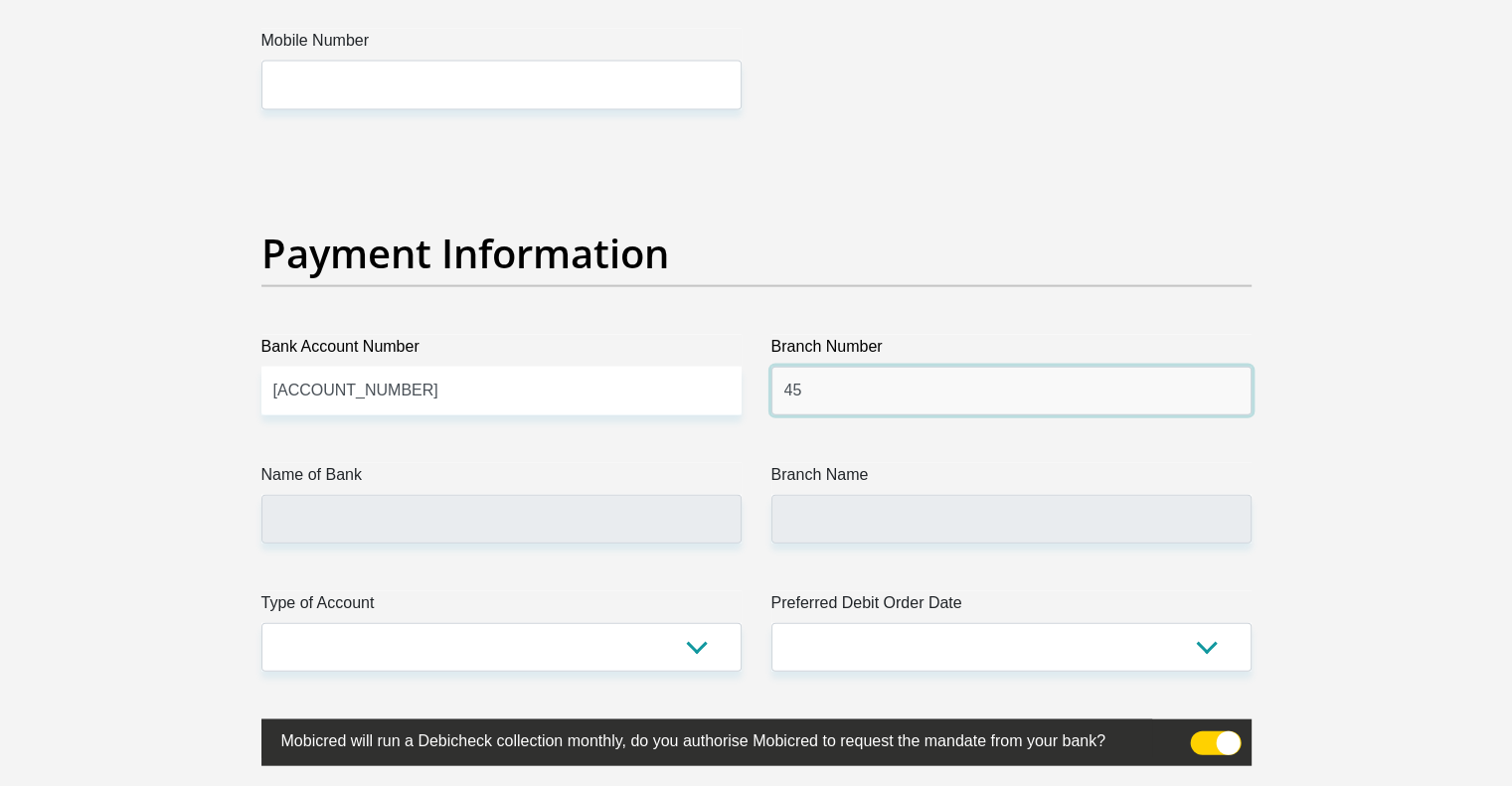 type on "45" 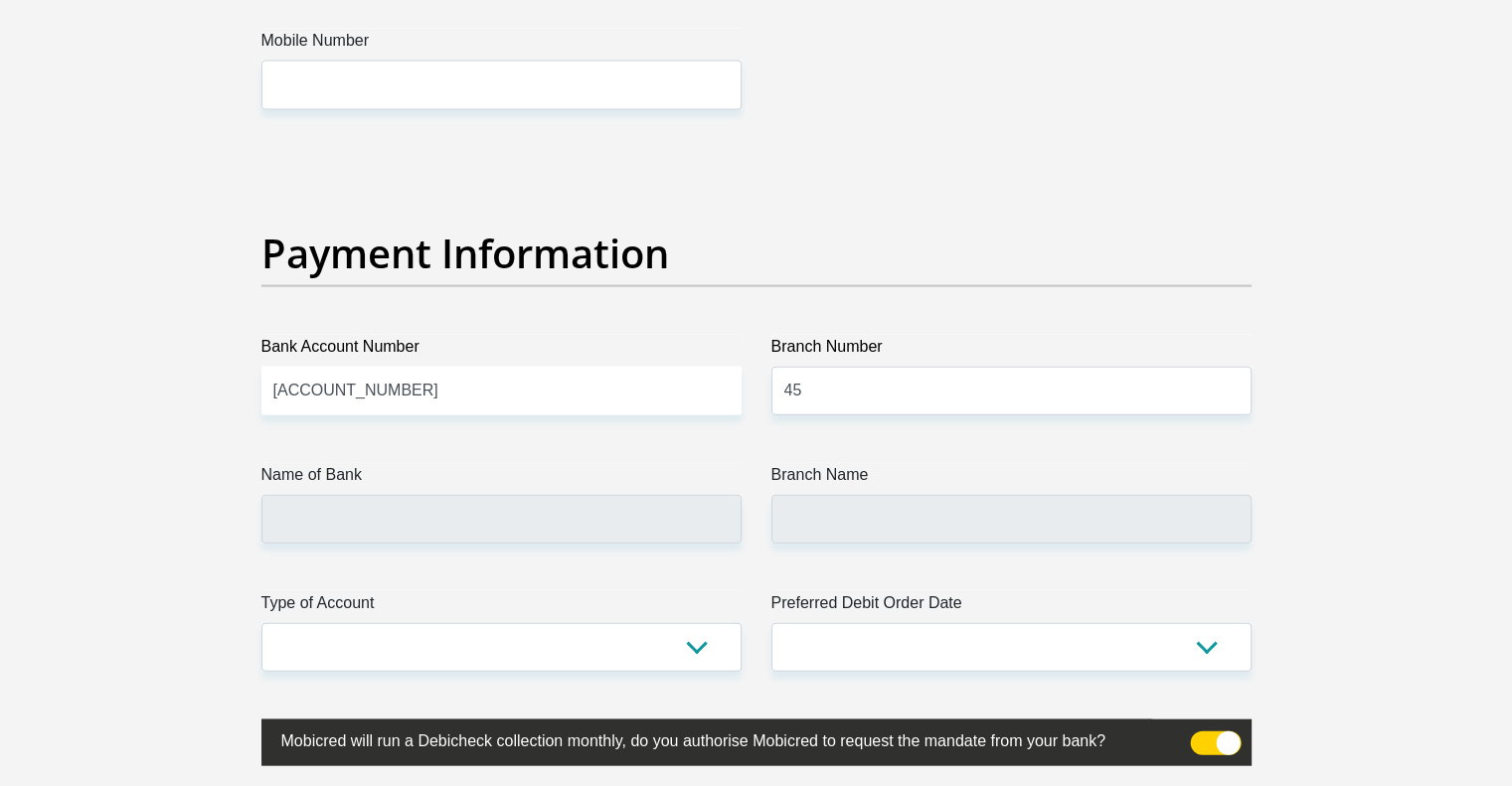 click on "Personal Details
Title
Mr
Ms
Mrs
Dr
Other
First Name
Surname
ID Number
Please input valid ID number
Race
Black
Coloured
Indian
White
Other
Contact Number
Please input valid contact number
Nationality
Angola" at bounding box center (756, -842) 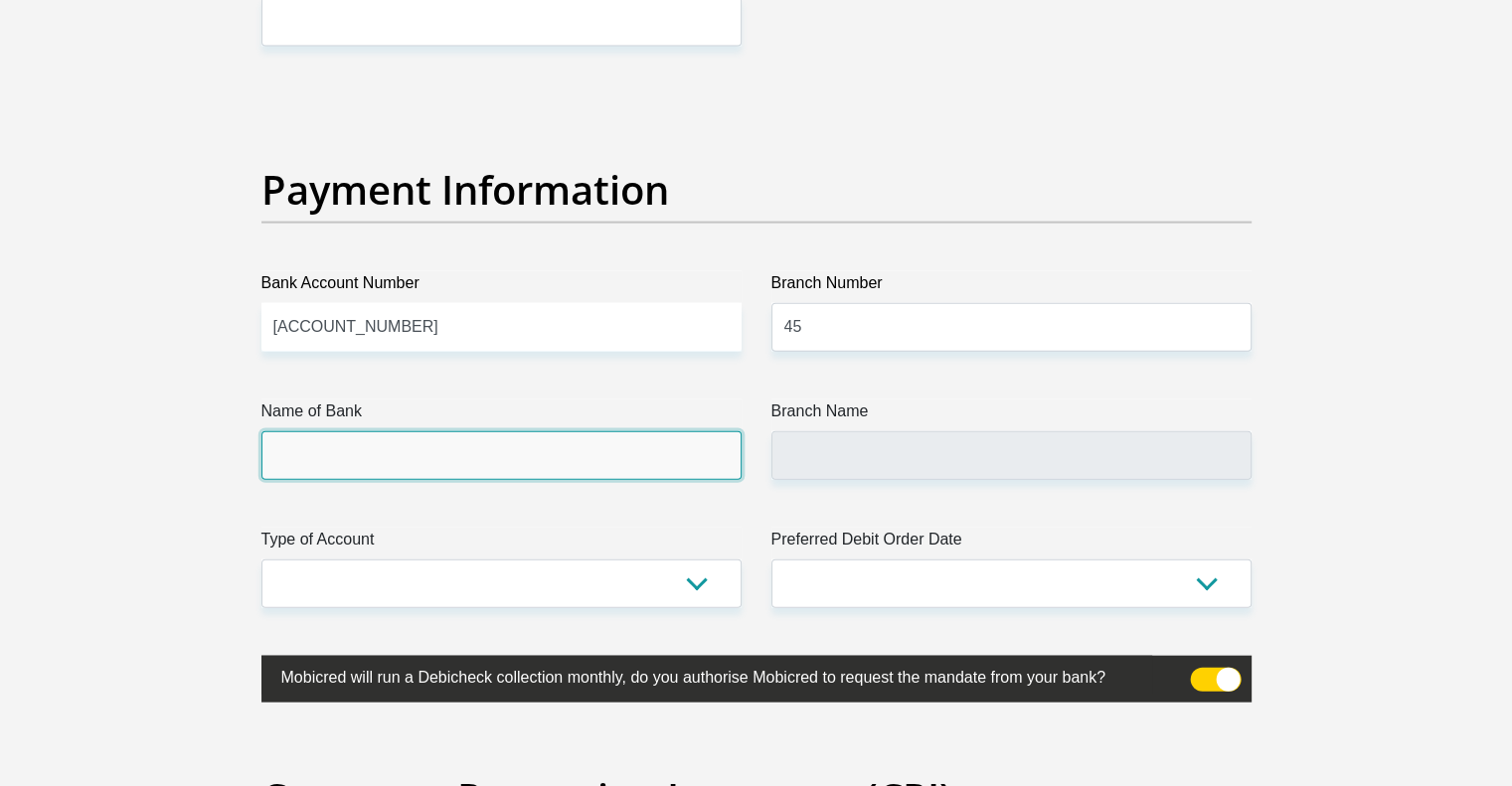 click on "Name of Bank" at bounding box center [501, 455] 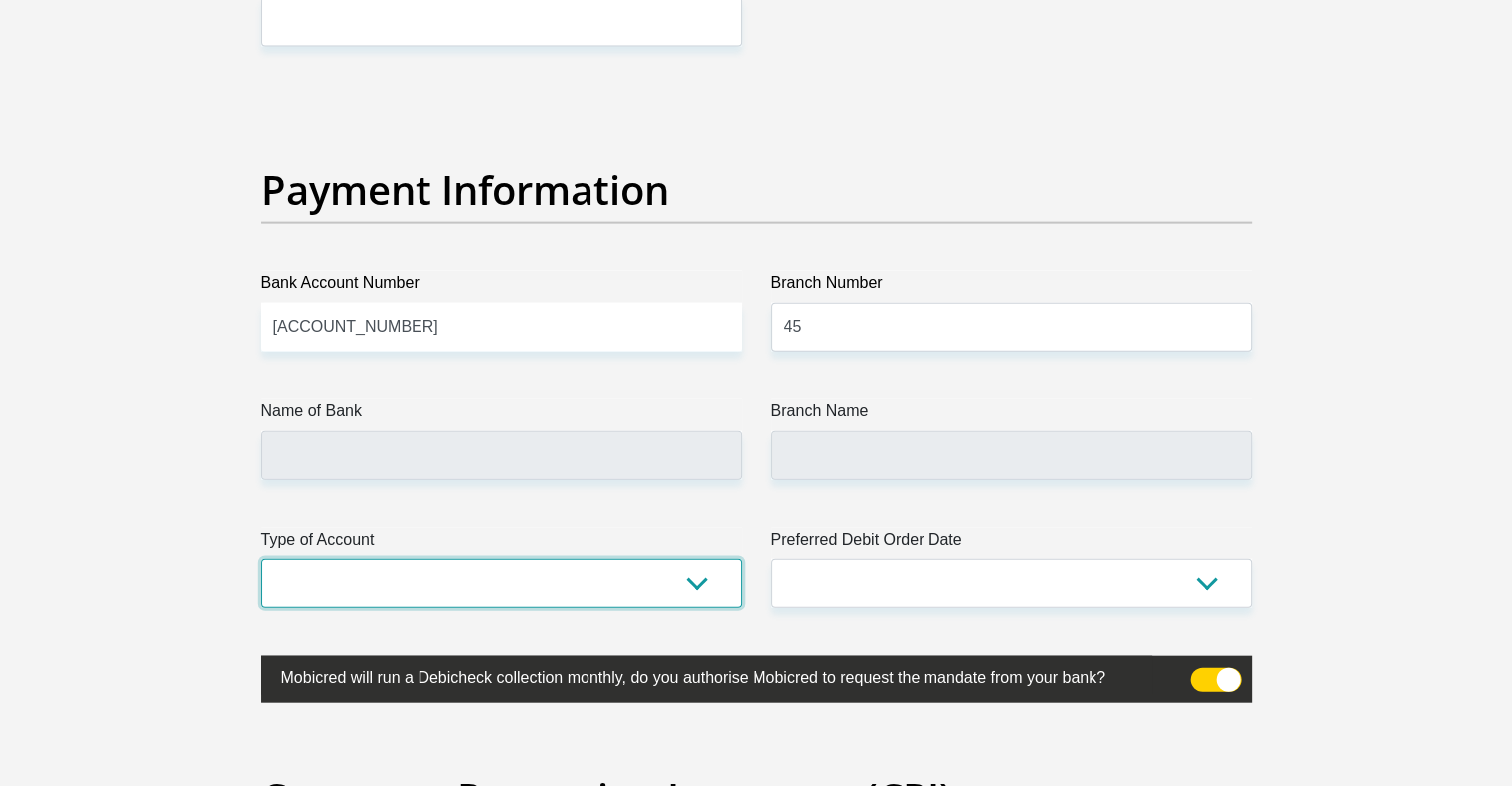 click on "Cheque
Savings" at bounding box center (501, 583) 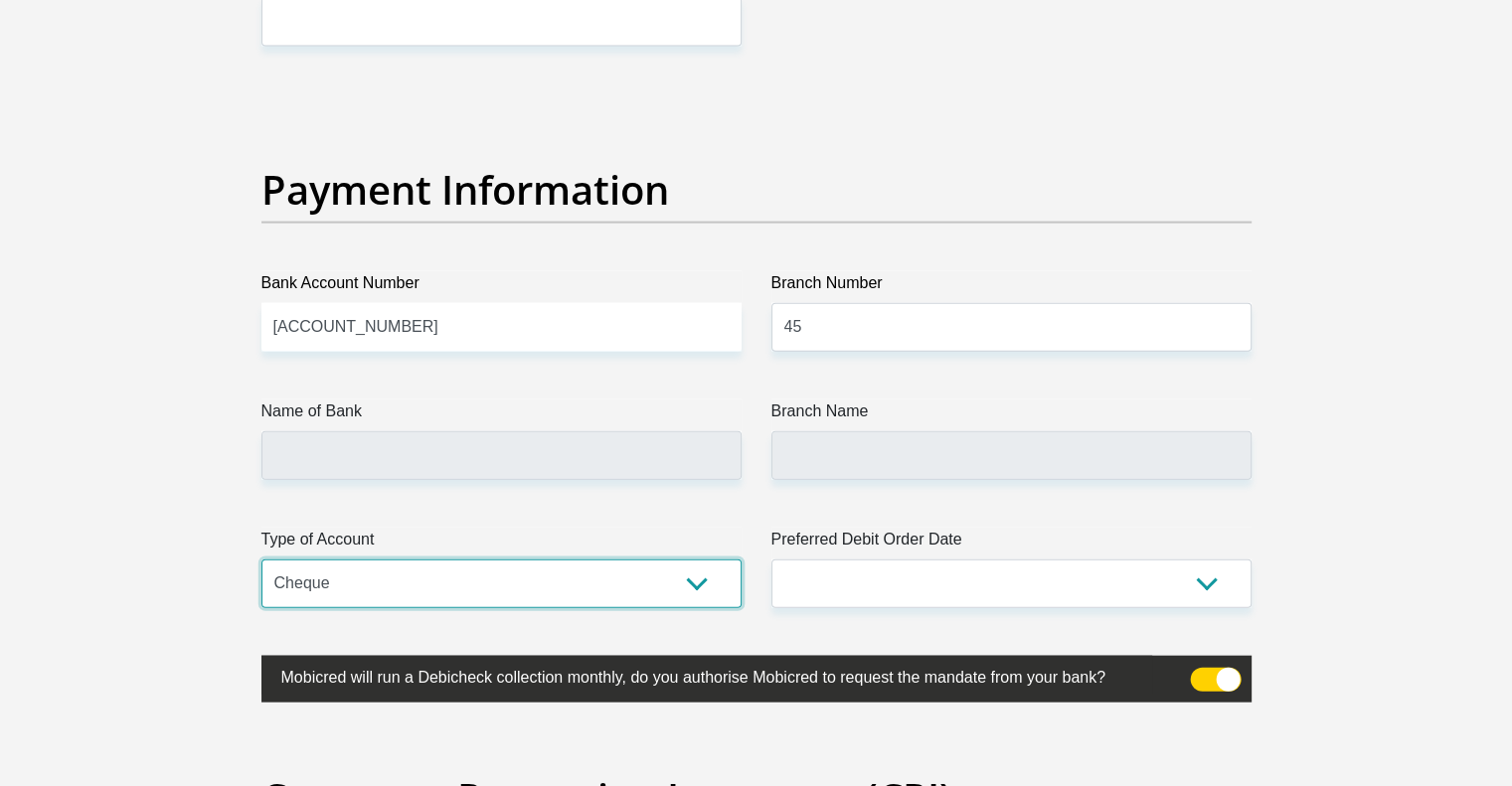 click on "Cheque
Savings" at bounding box center [501, 583] 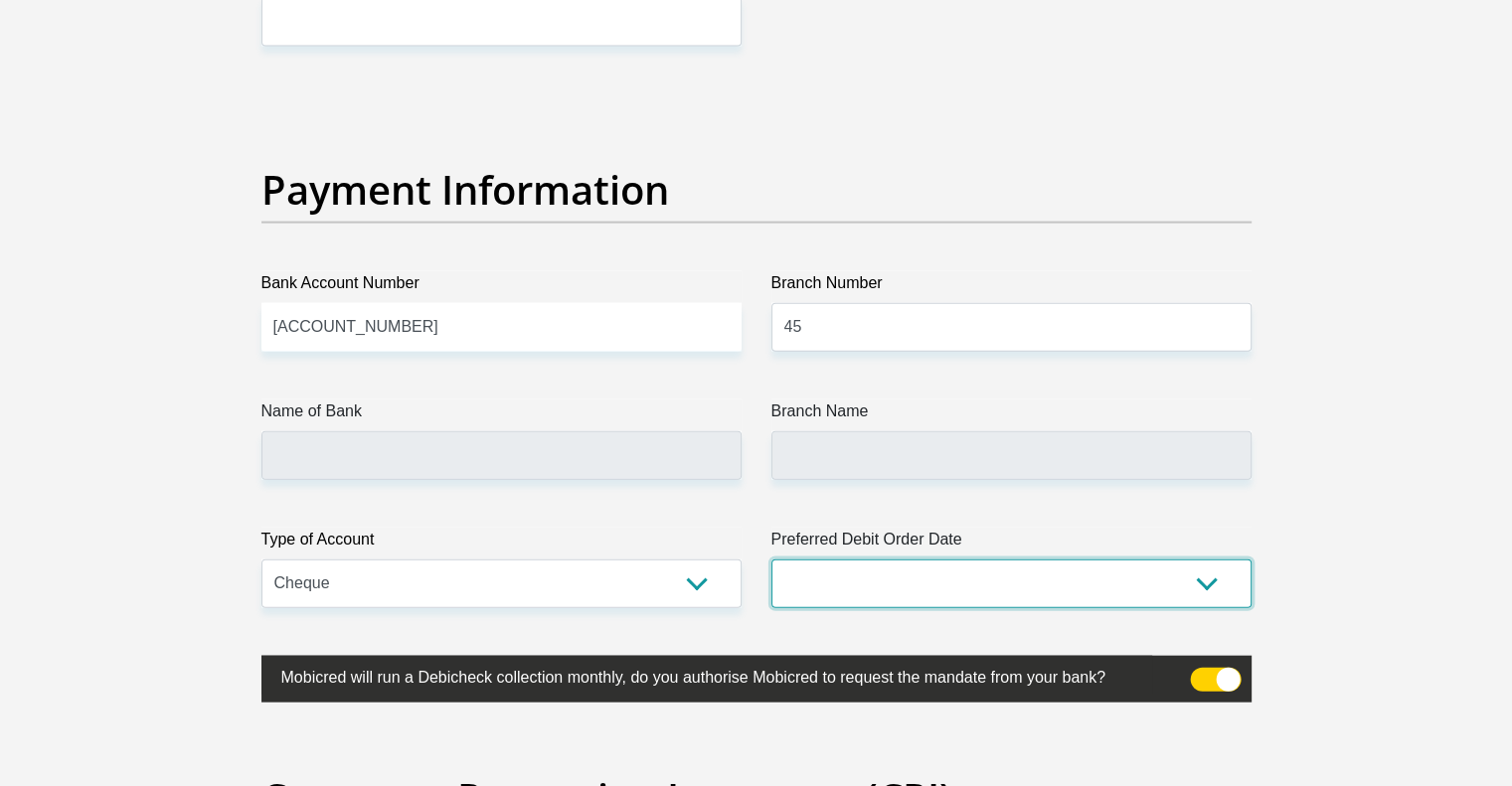 click on "1st
2nd
3rd
4th
5th
7th
18th
19th
20th
21st
22nd
23rd
24th
25th
26th
27th
28th
29th
30th" at bounding box center (1011, 583) 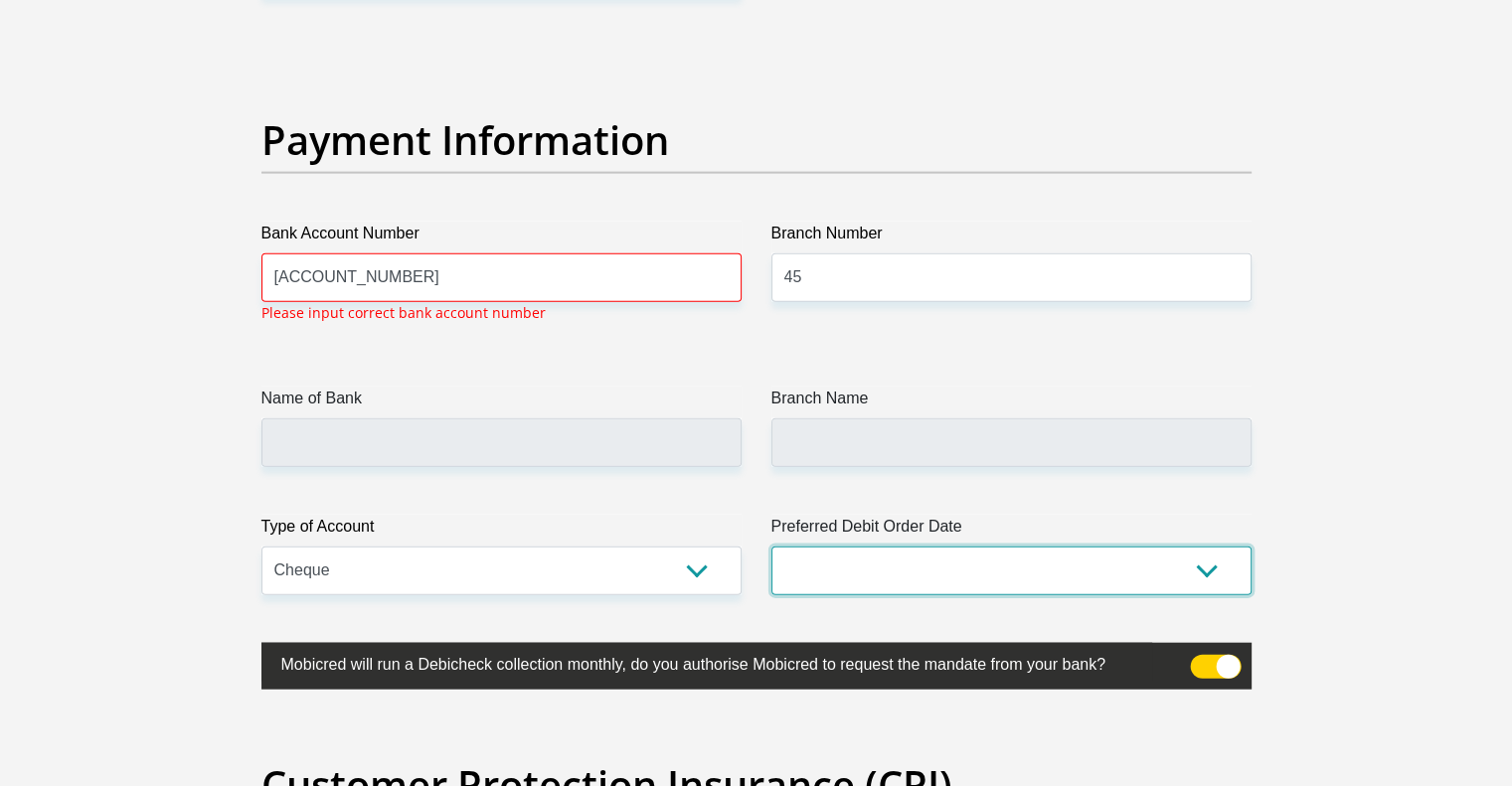 scroll, scrollTop: 4506, scrollLeft: 0, axis: vertical 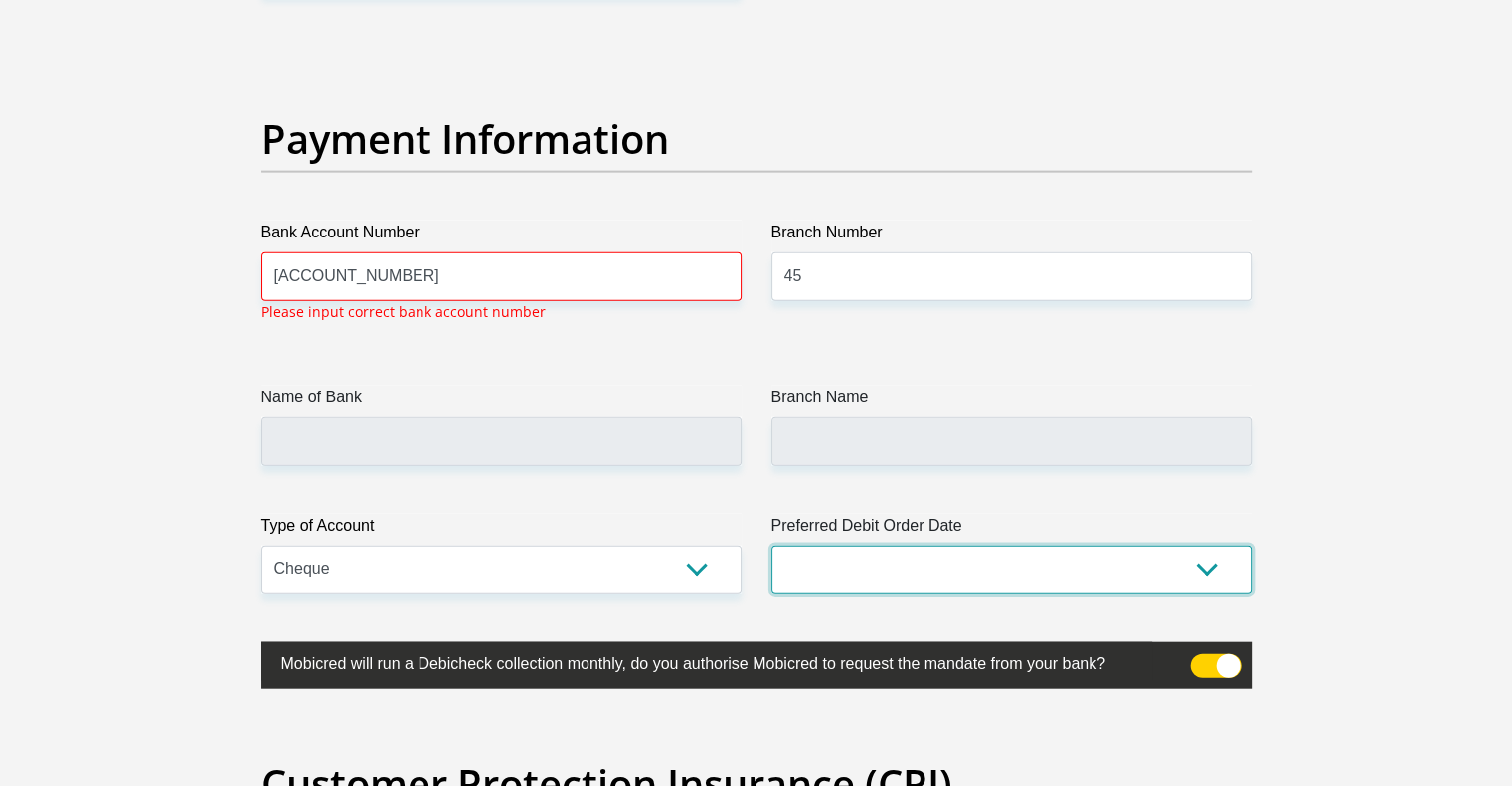select on "28" 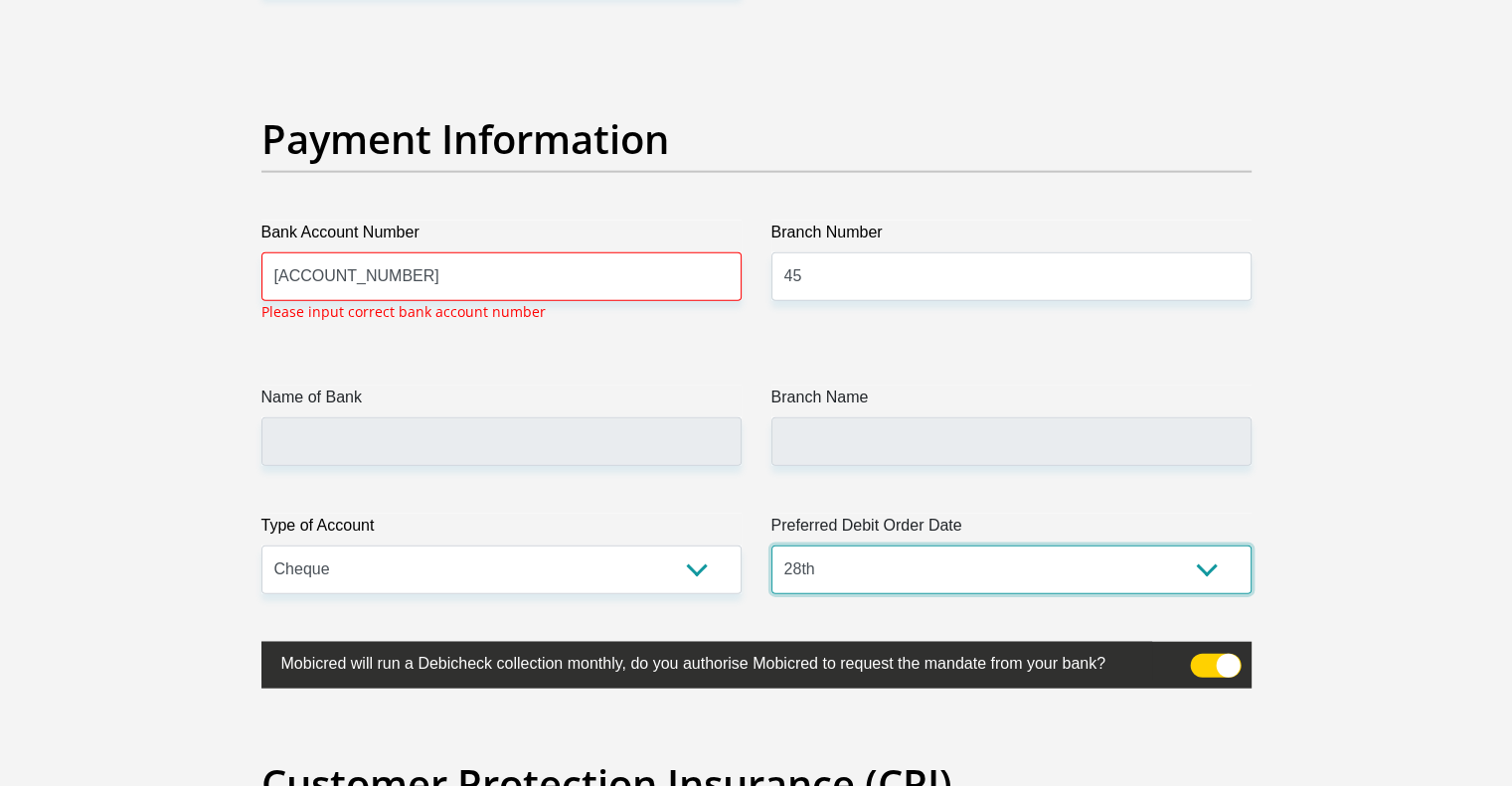 click on "1st
2nd
3rd
4th
5th
7th
18th
19th
20th
21st
22nd
23rd
24th
25th
26th
27th
28th
29th
30th" at bounding box center [1011, 569] 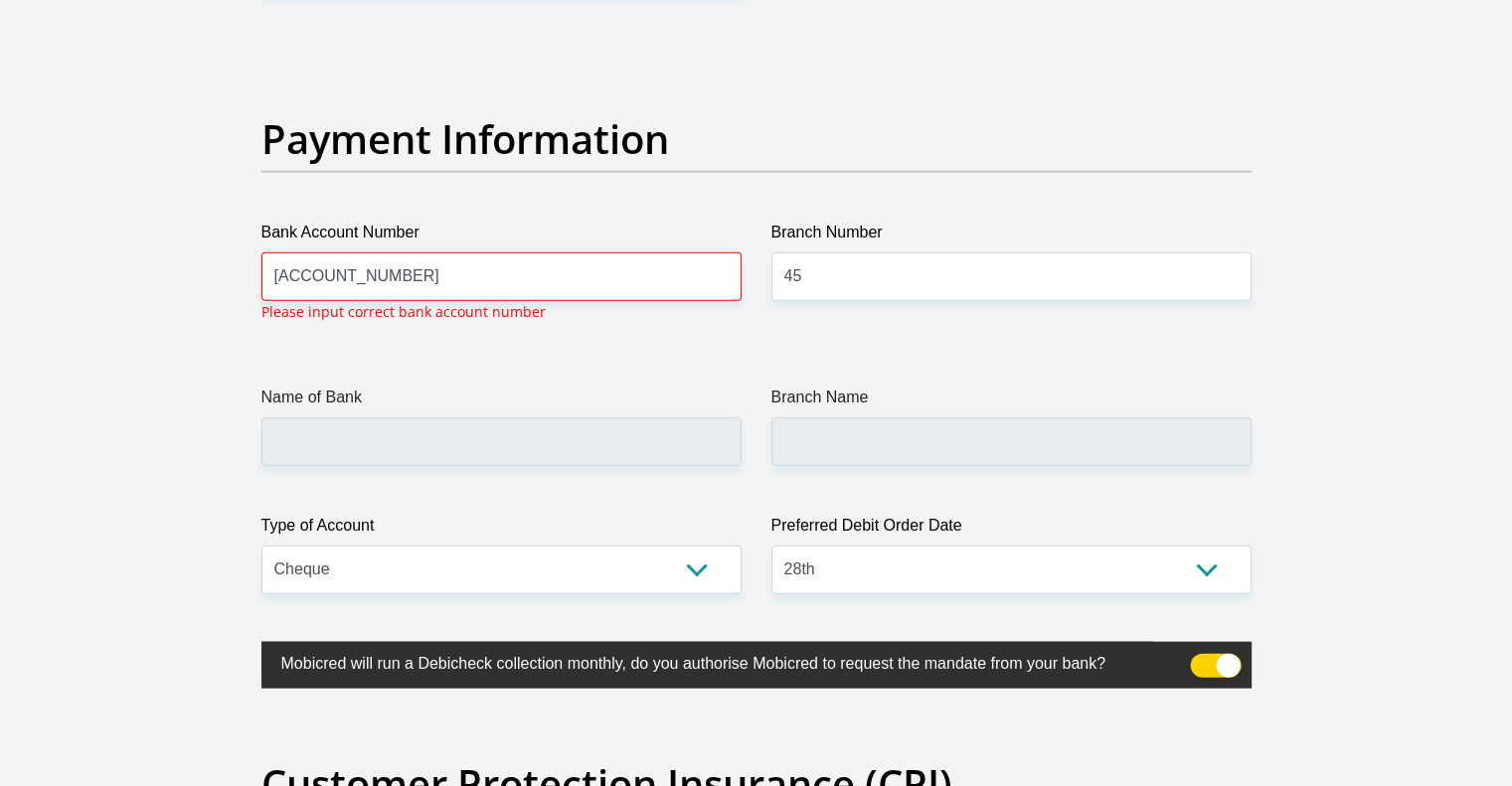 click on "Bank Account Number
[ACCOUNT_NUMBER]
Please input correct bank account number" at bounding box center (501, 279) 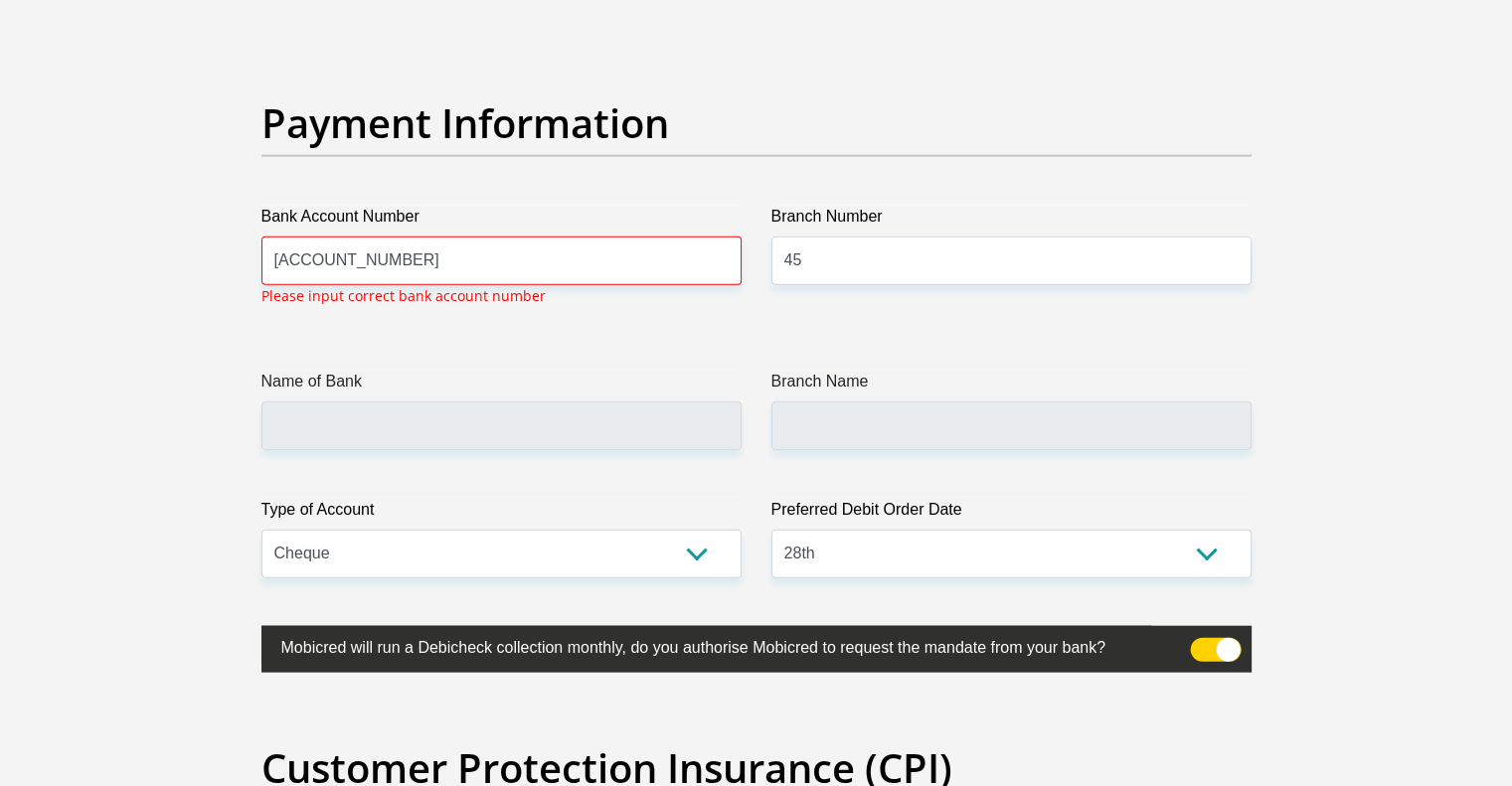 scroll, scrollTop: 4517, scrollLeft: 0, axis: vertical 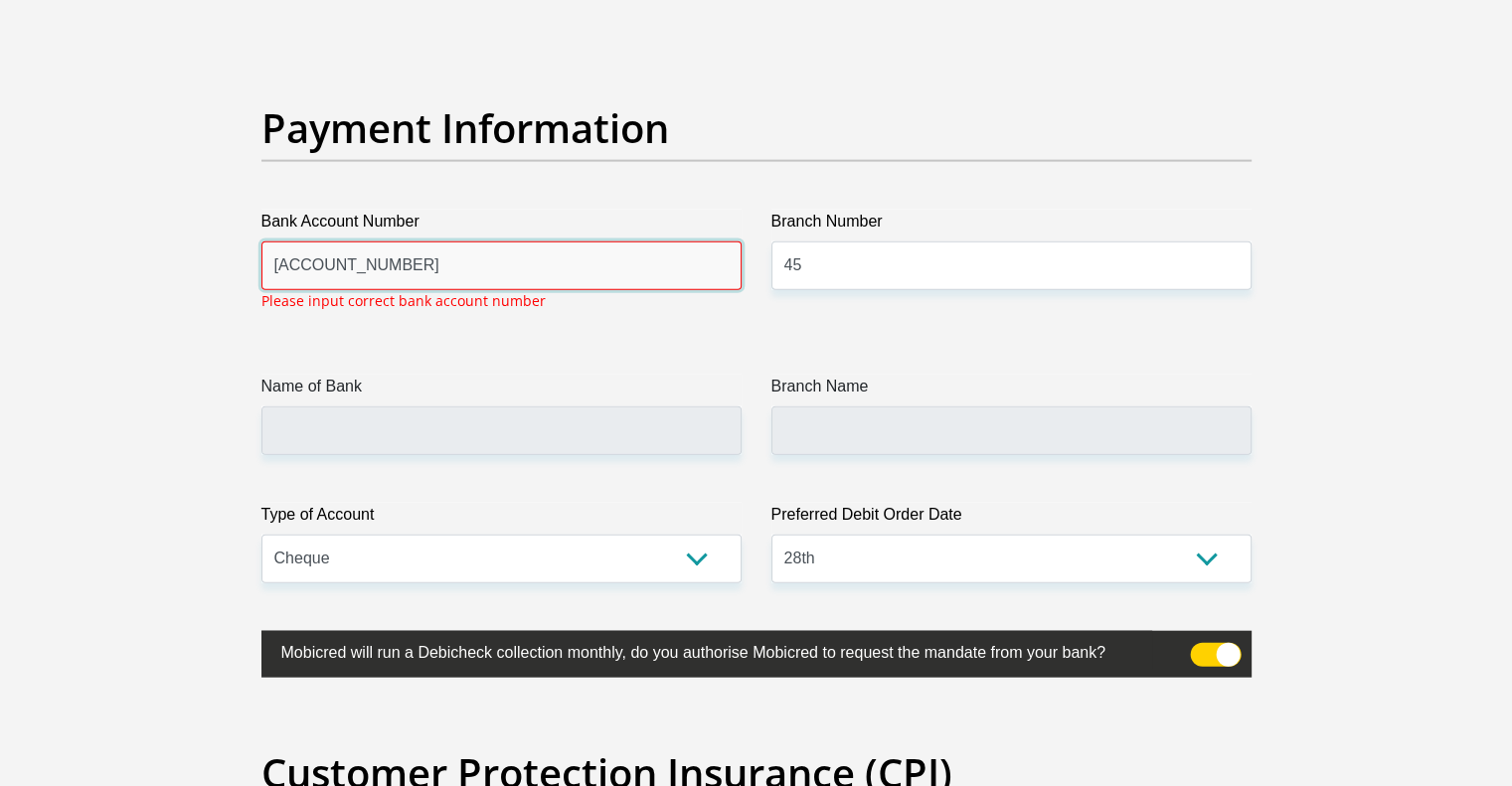 click on "[ACCOUNT_NUMBER]" at bounding box center [501, 265] 